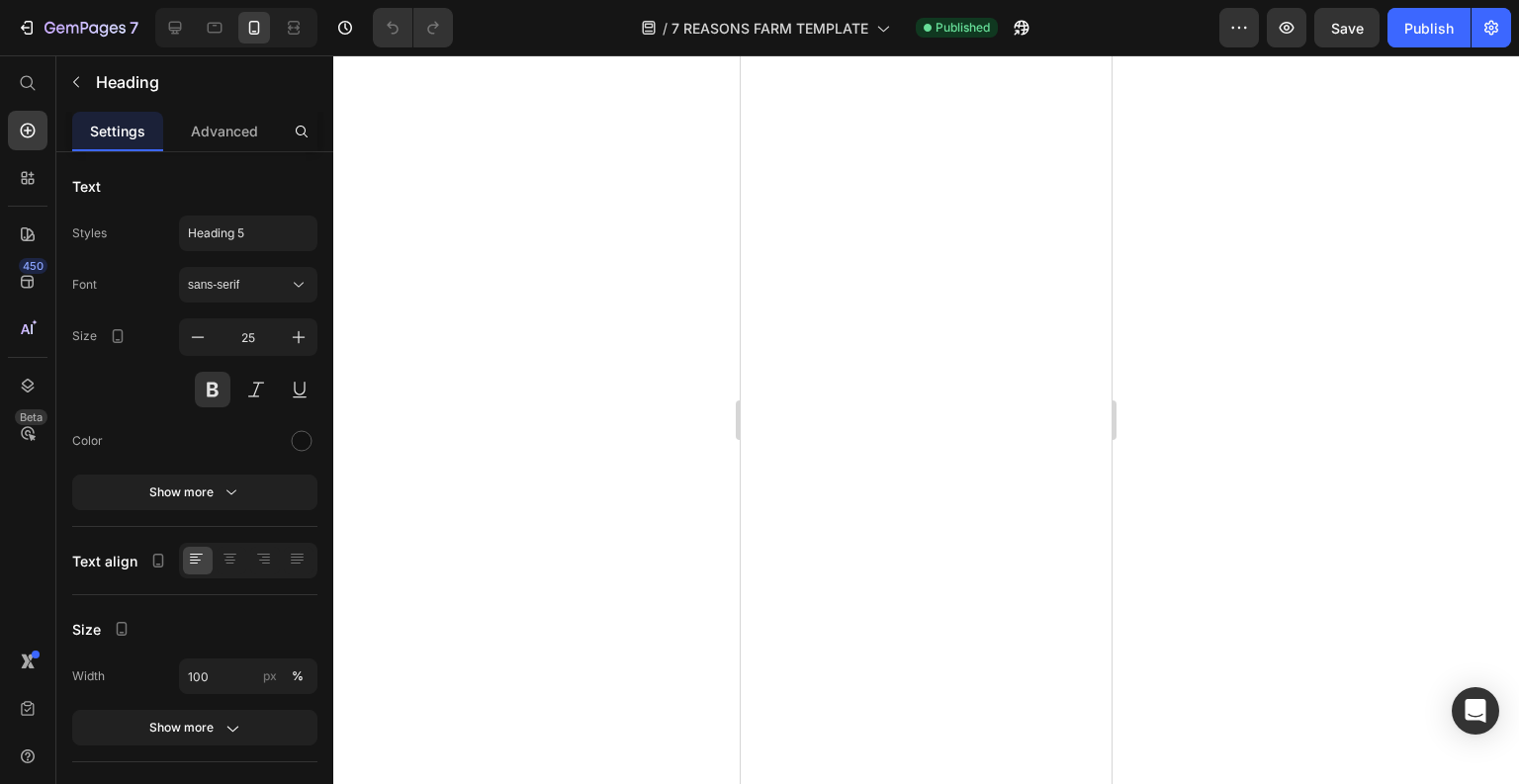 scroll, scrollTop: 0, scrollLeft: 0, axis: both 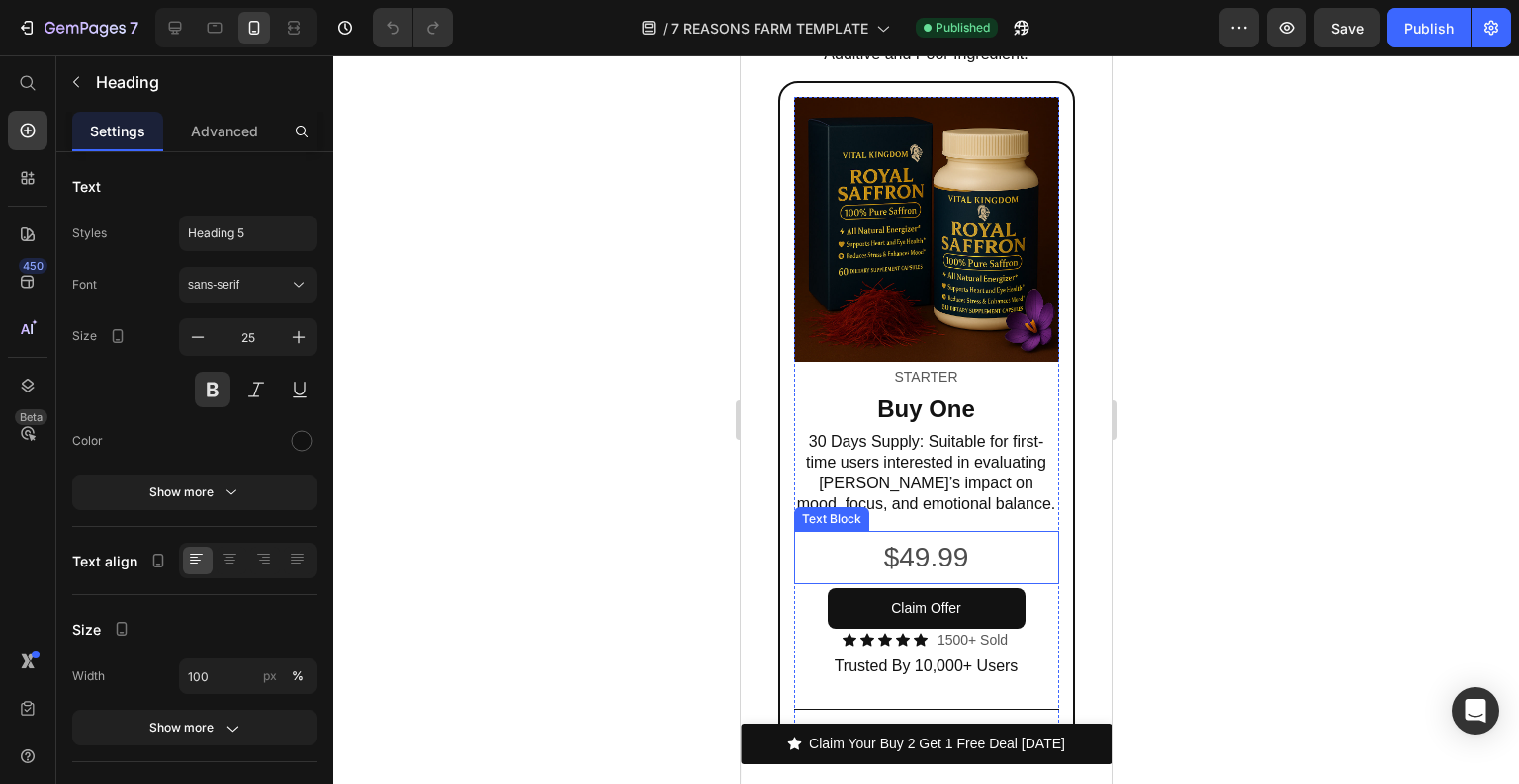 click on "$49.99" at bounding box center (927, 558) 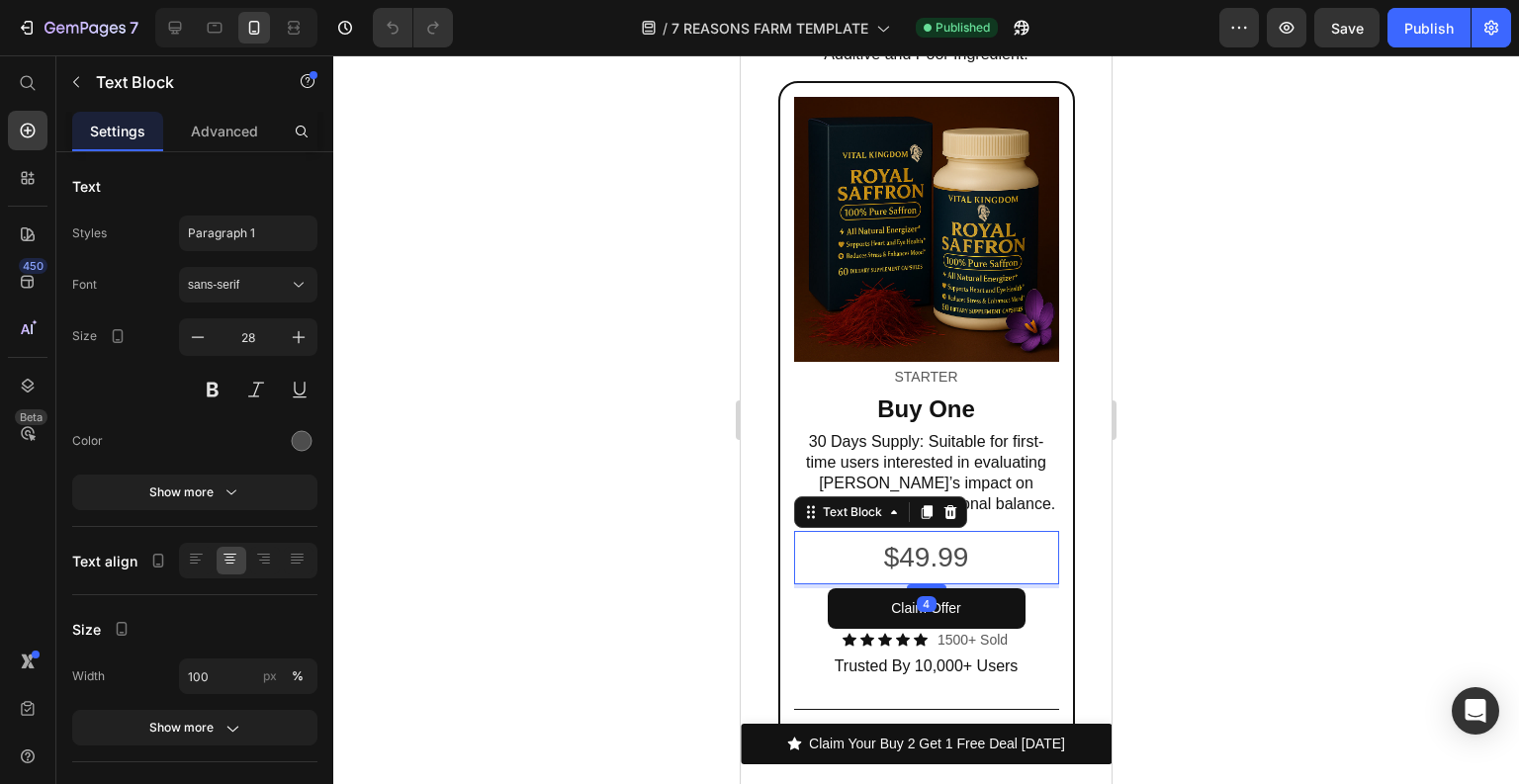 click on "$49.99" at bounding box center [927, 558] 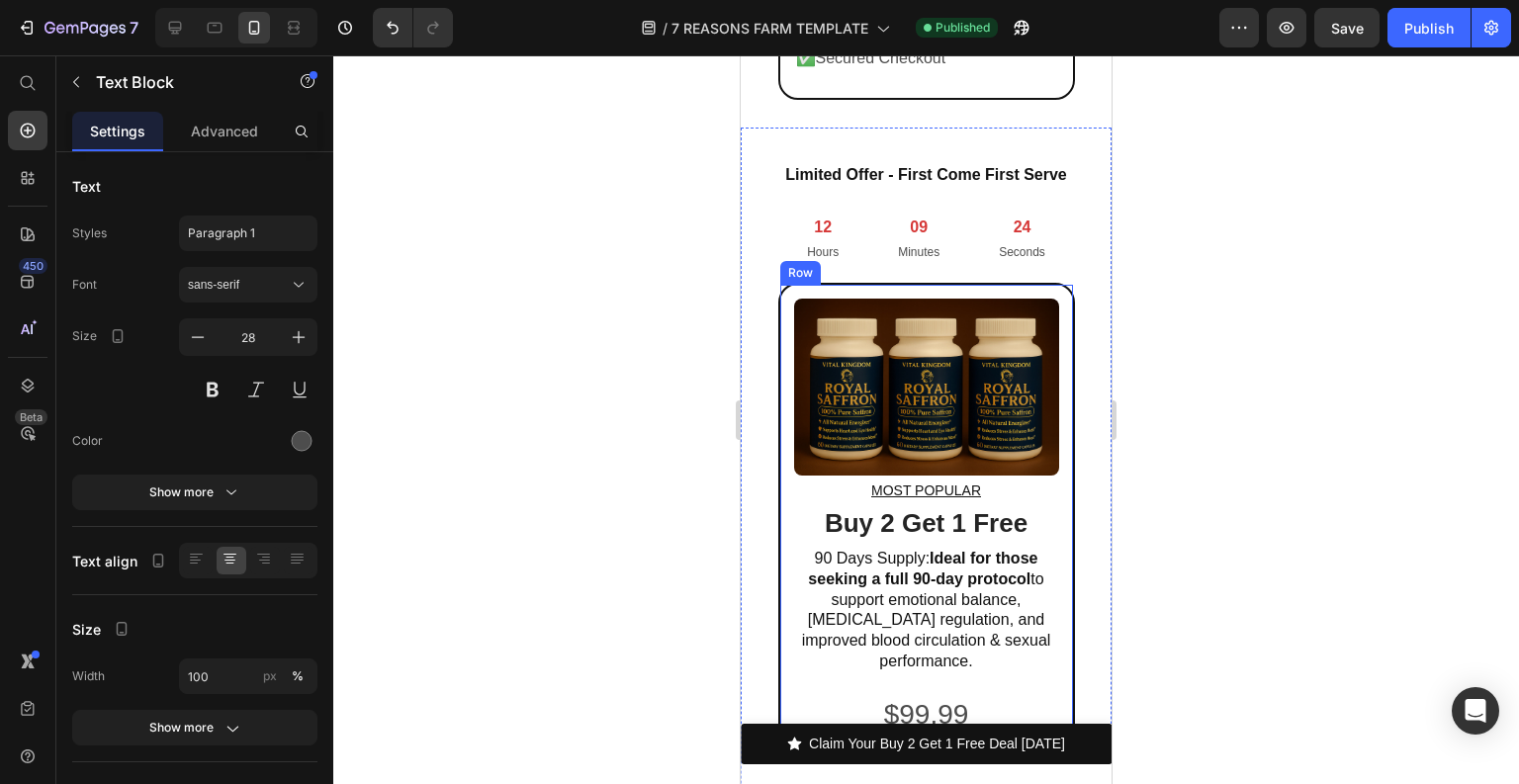 scroll, scrollTop: 13129, scrollLeft: 0, axis: vertical 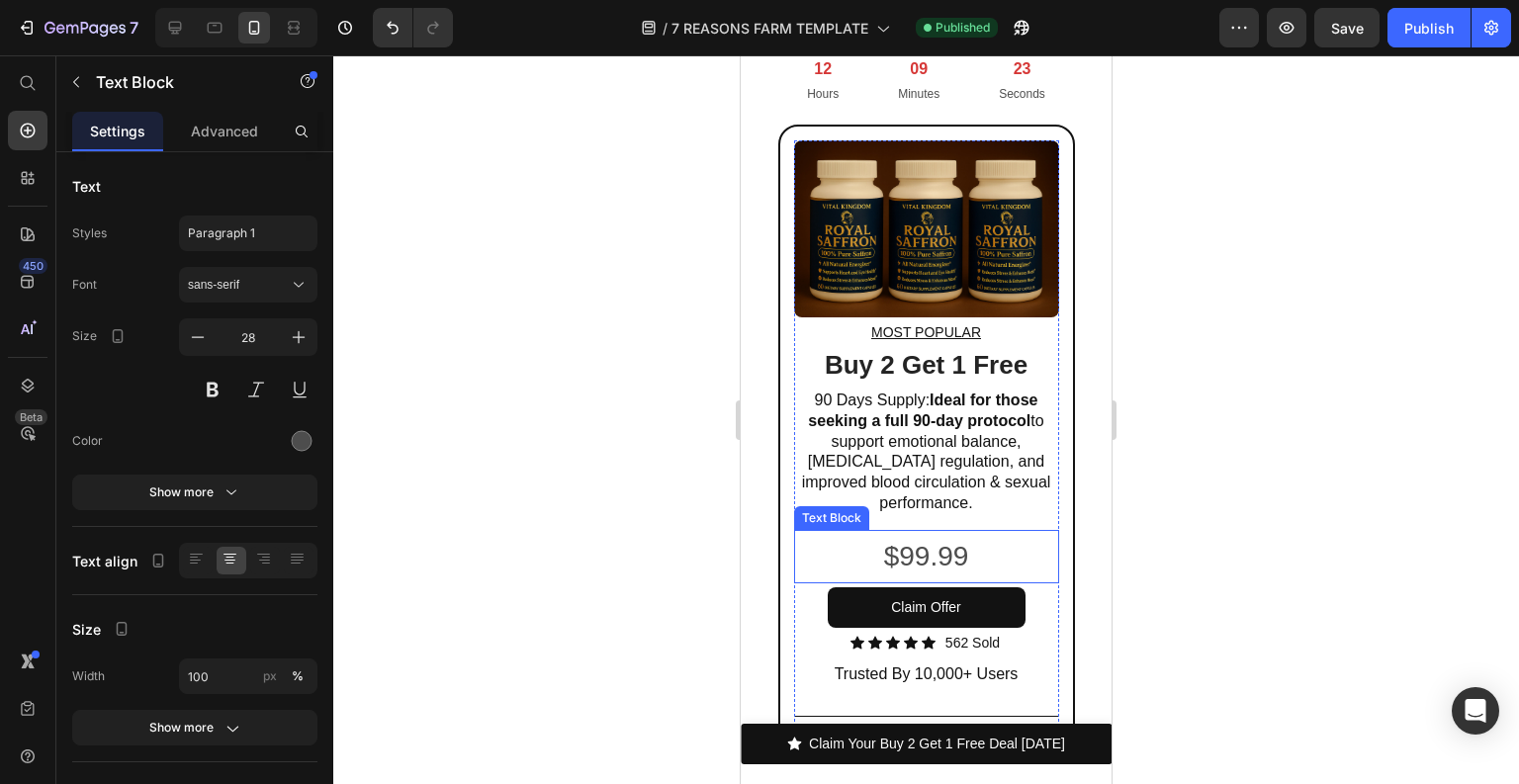 click on "$99.99" at bounding box center (927, 557) 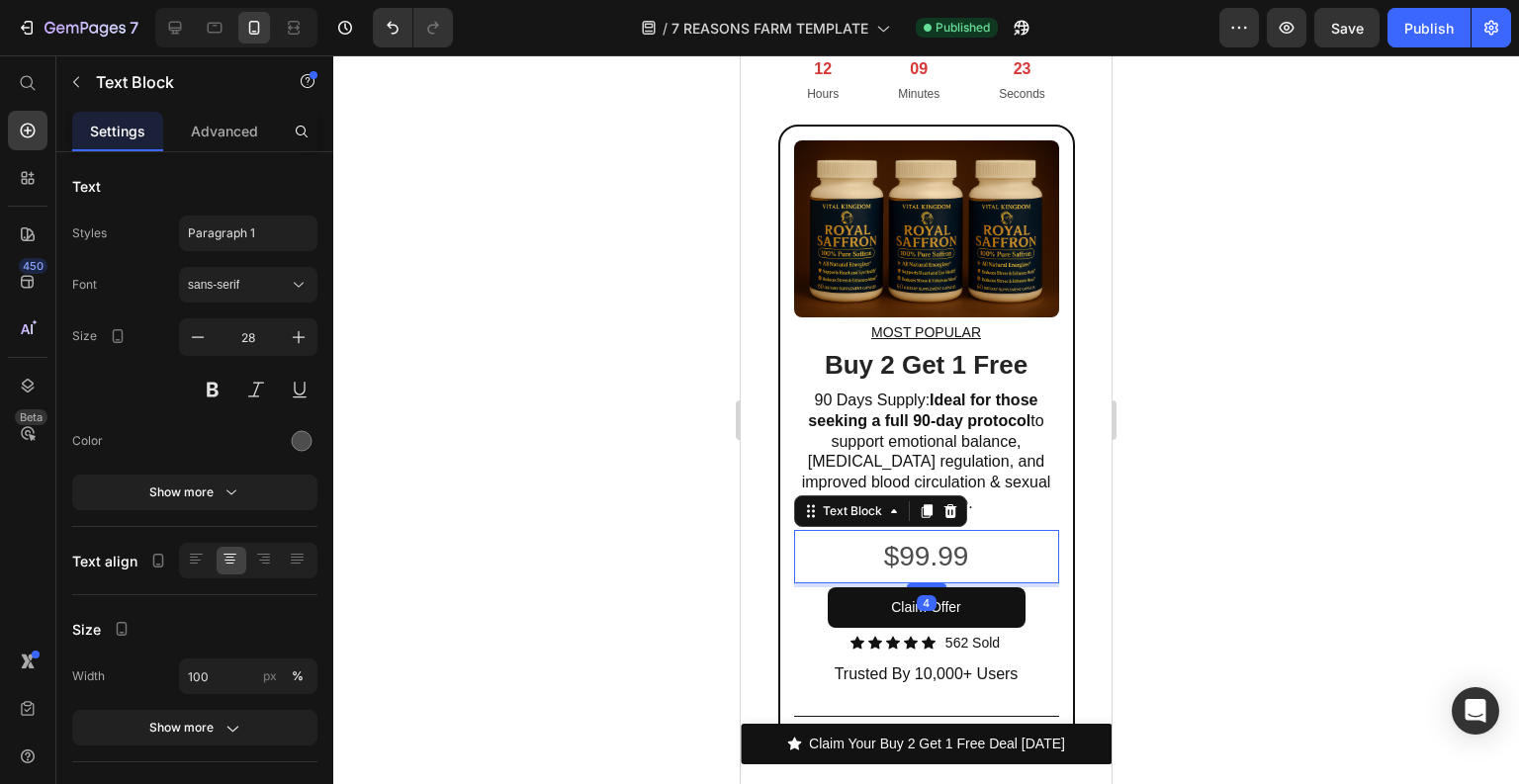click on "$99.99" at bounding box center [927, 557] 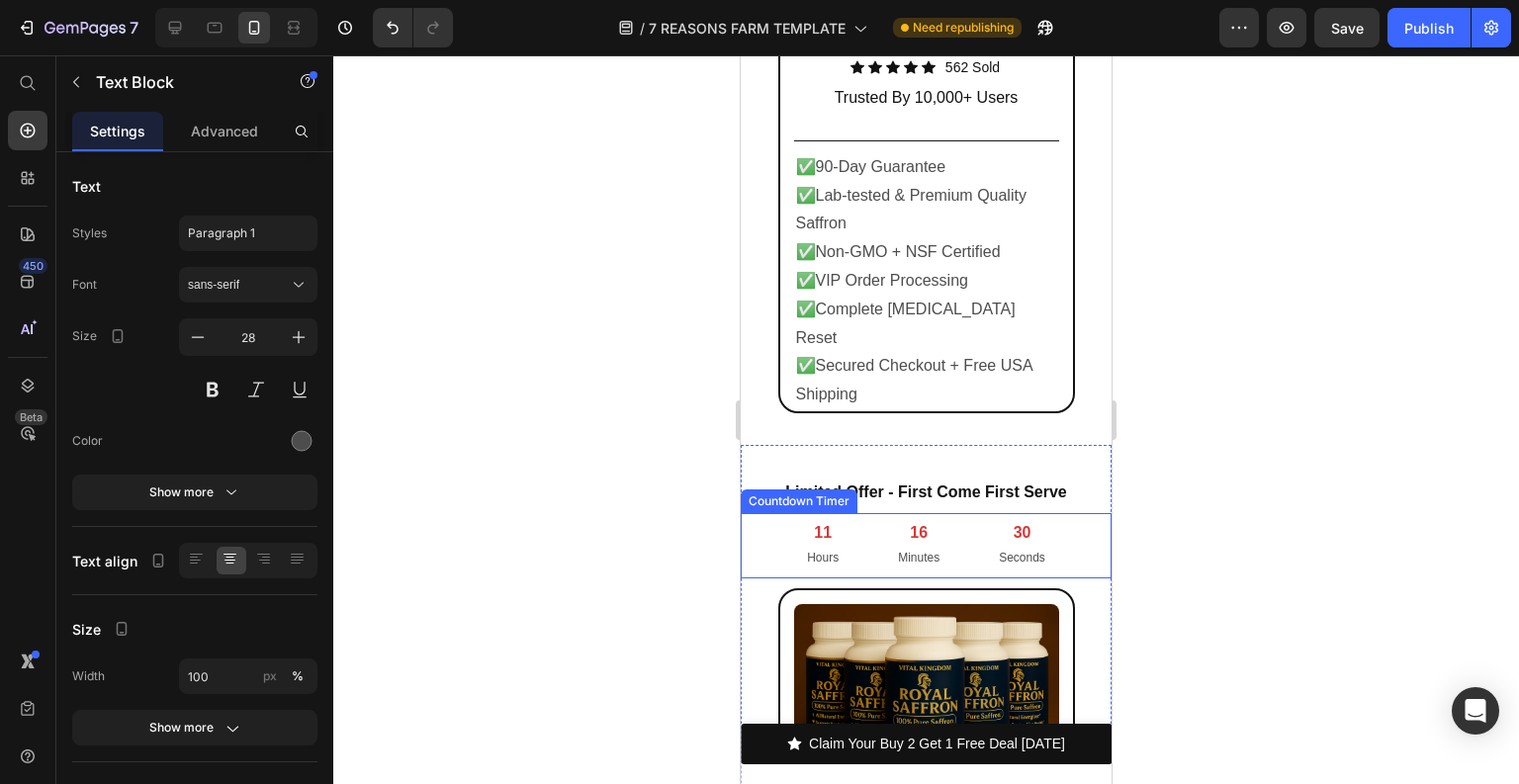 scroll, scrollTop: 14157, scrollLeft: 0, axis: vertical 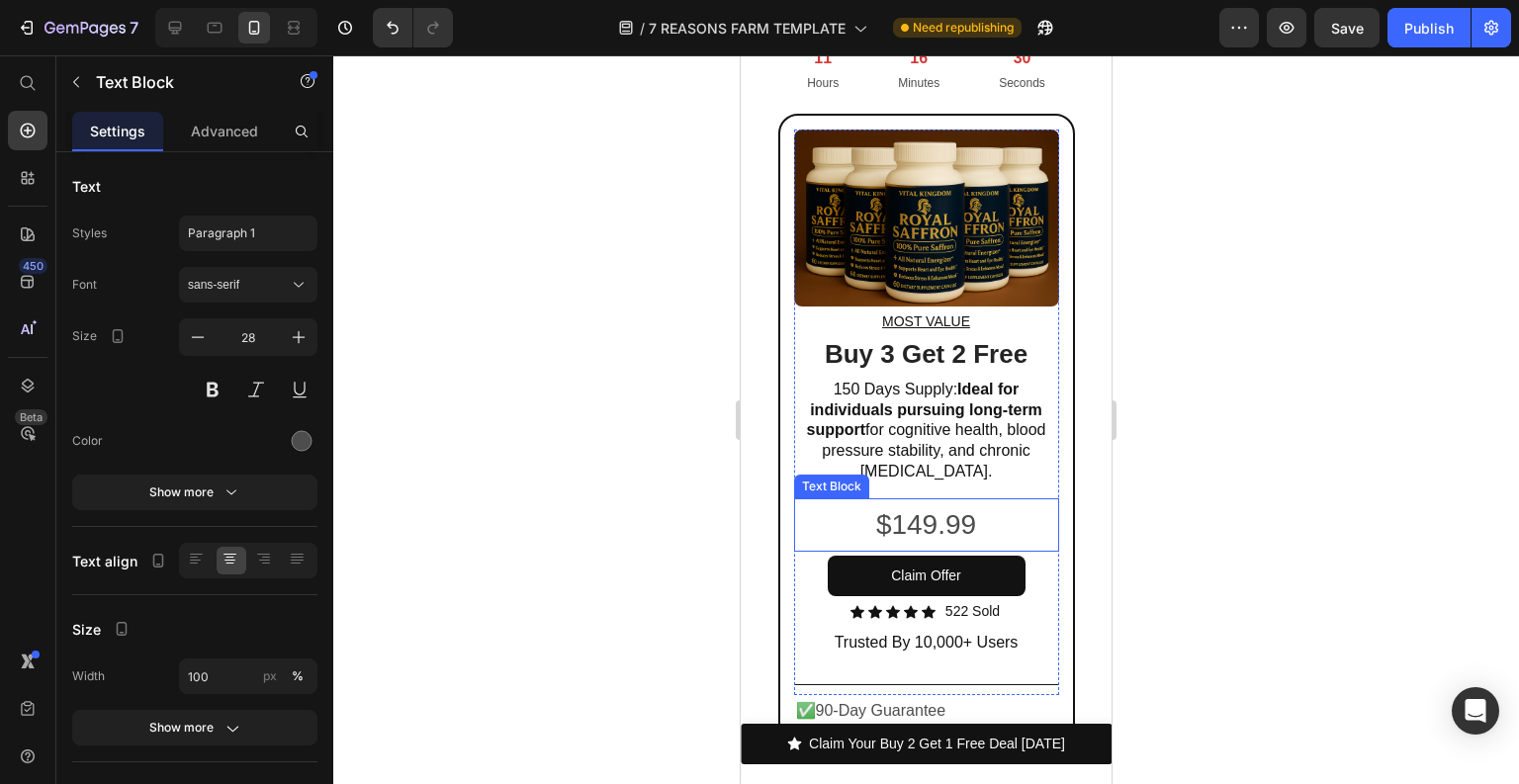 click on "$149.99" at bounding box center [927, 525] 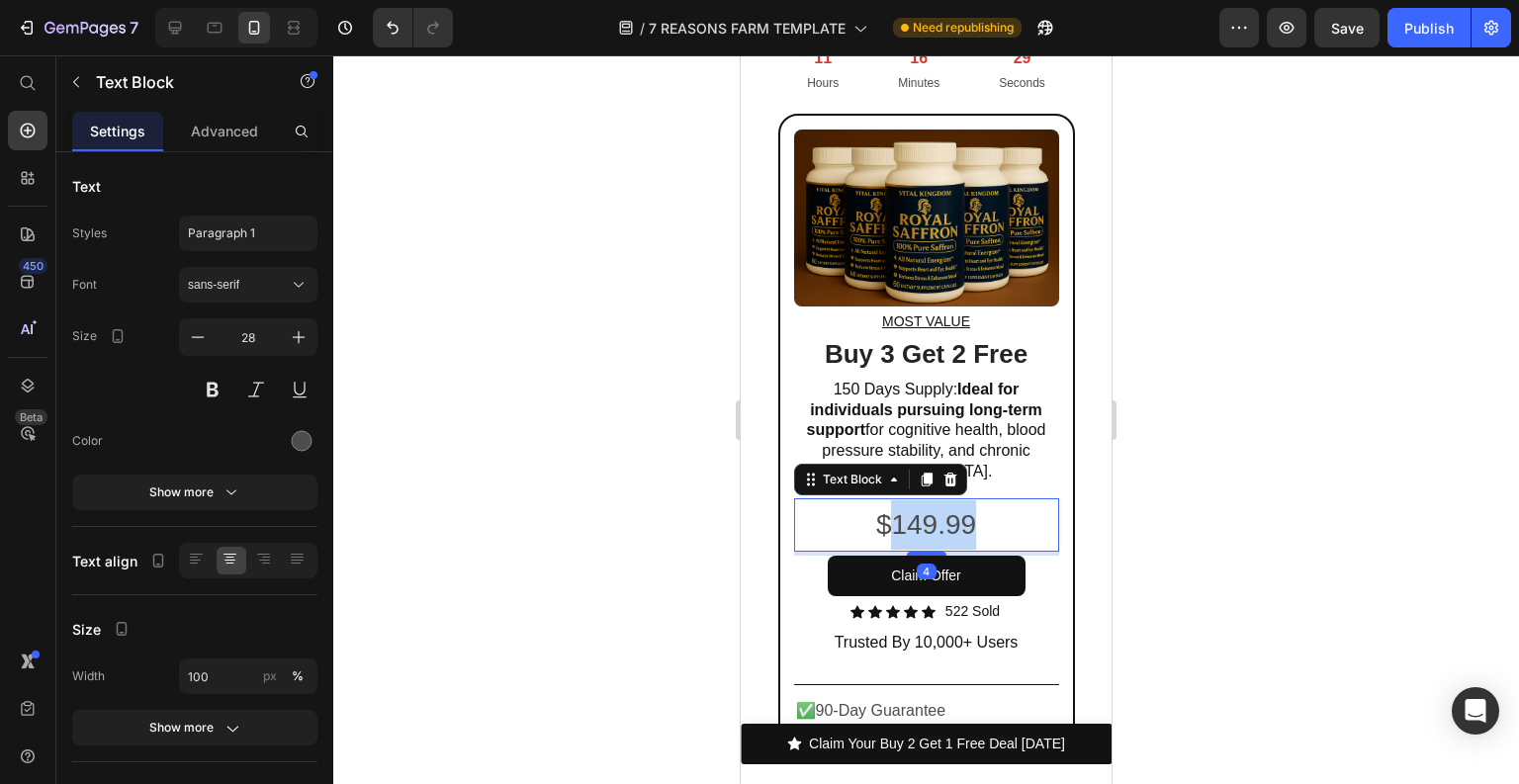 click on "$149.99" at bounding box center [927, 525] 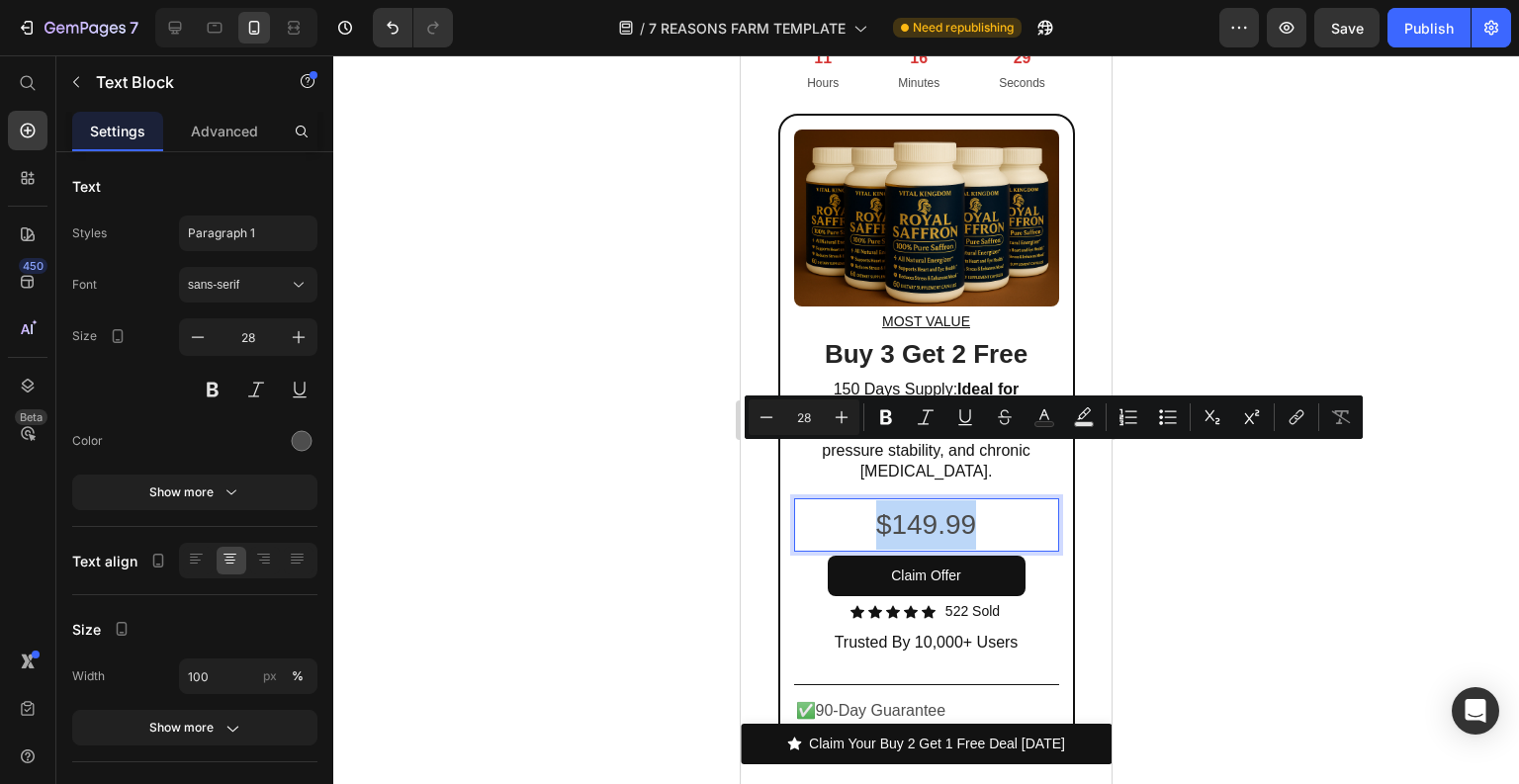 click on "$149.99" at bounding box center [927, 525] 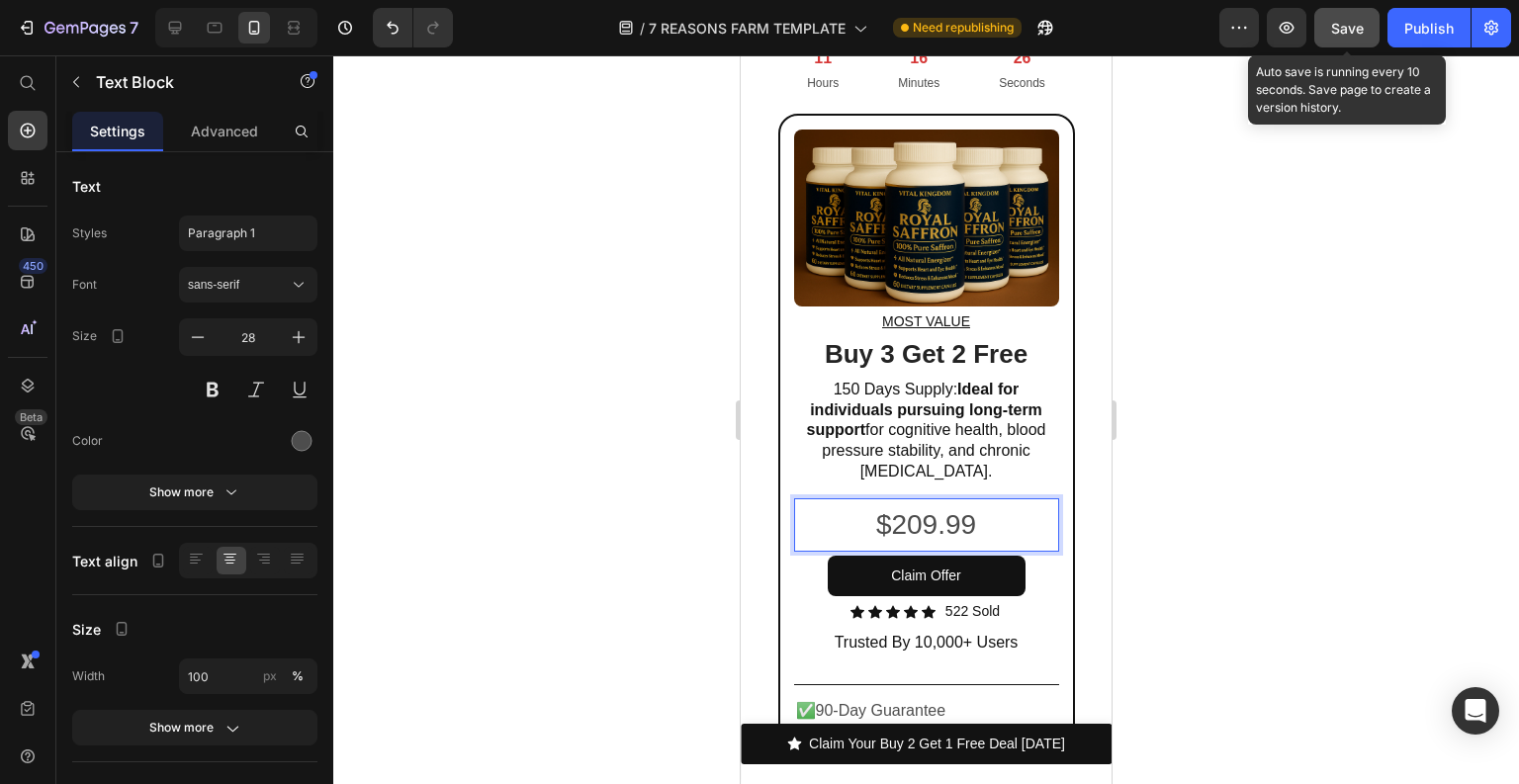click on "Save" at bounding box center (1347, 28) 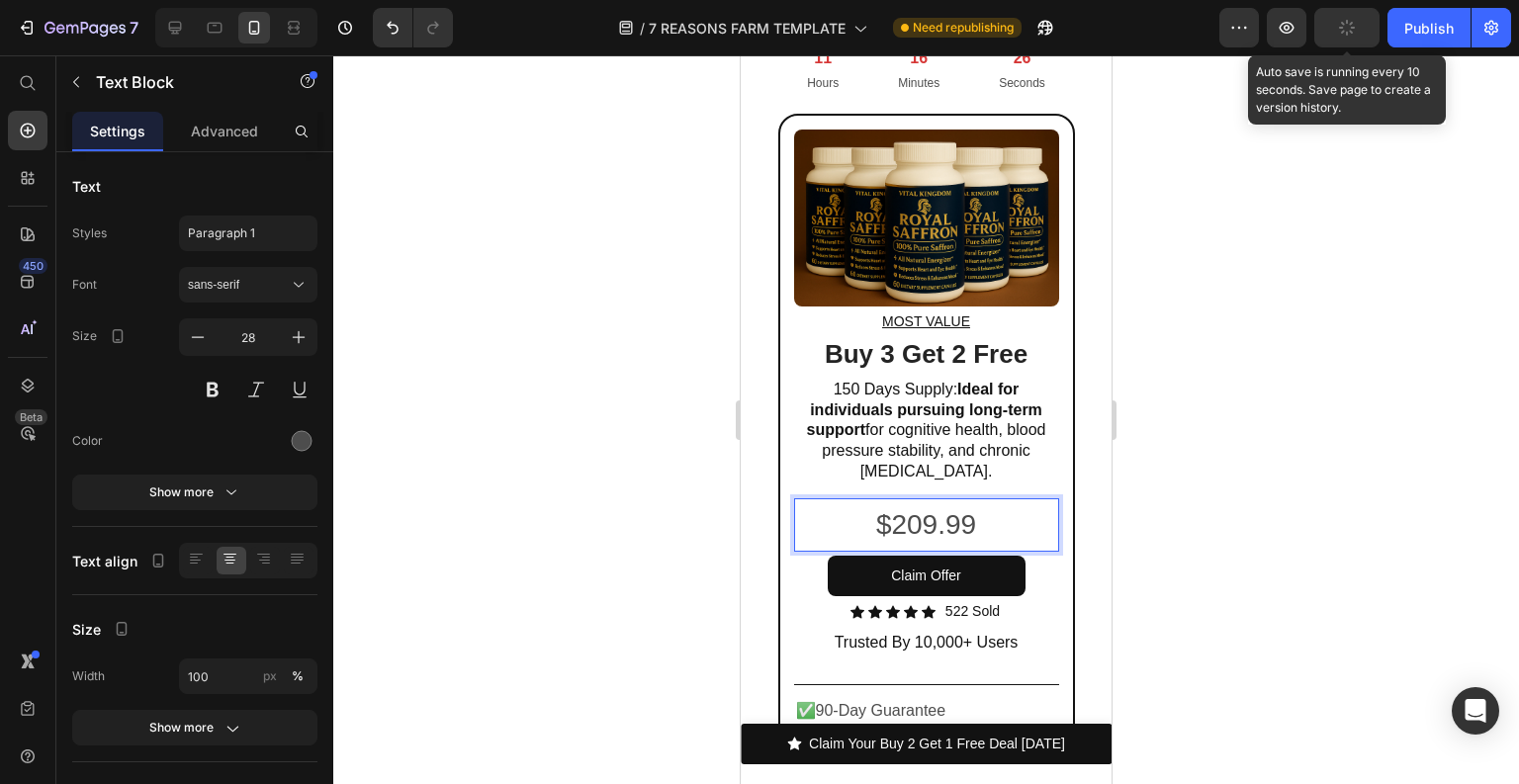 click on "Publish" at bounding box center (1429, 28) 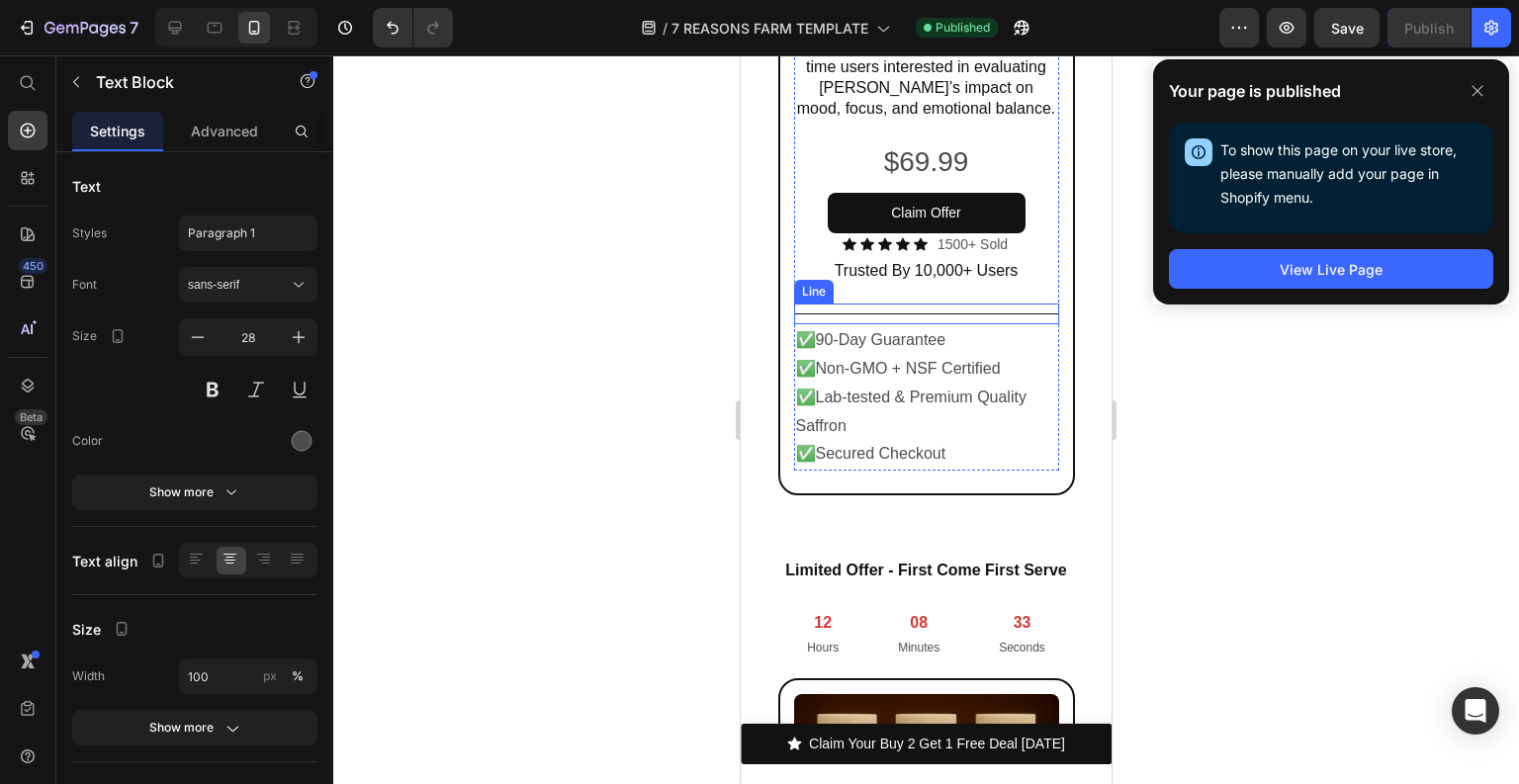 scroll, scrollTop: 12259, scrollLeft: 0, axis: vertical 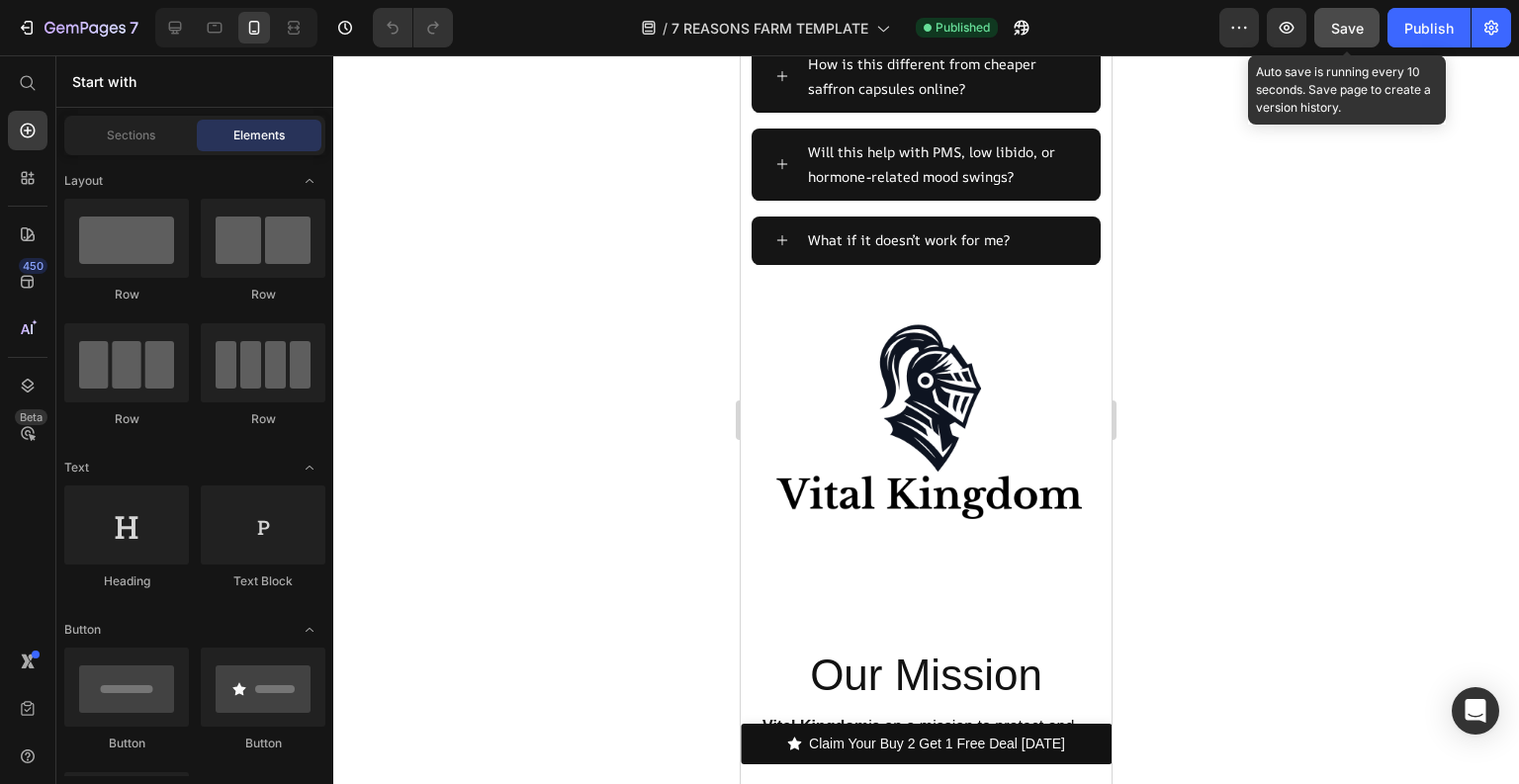 click on "Save" at bounding box center (1347, 28) 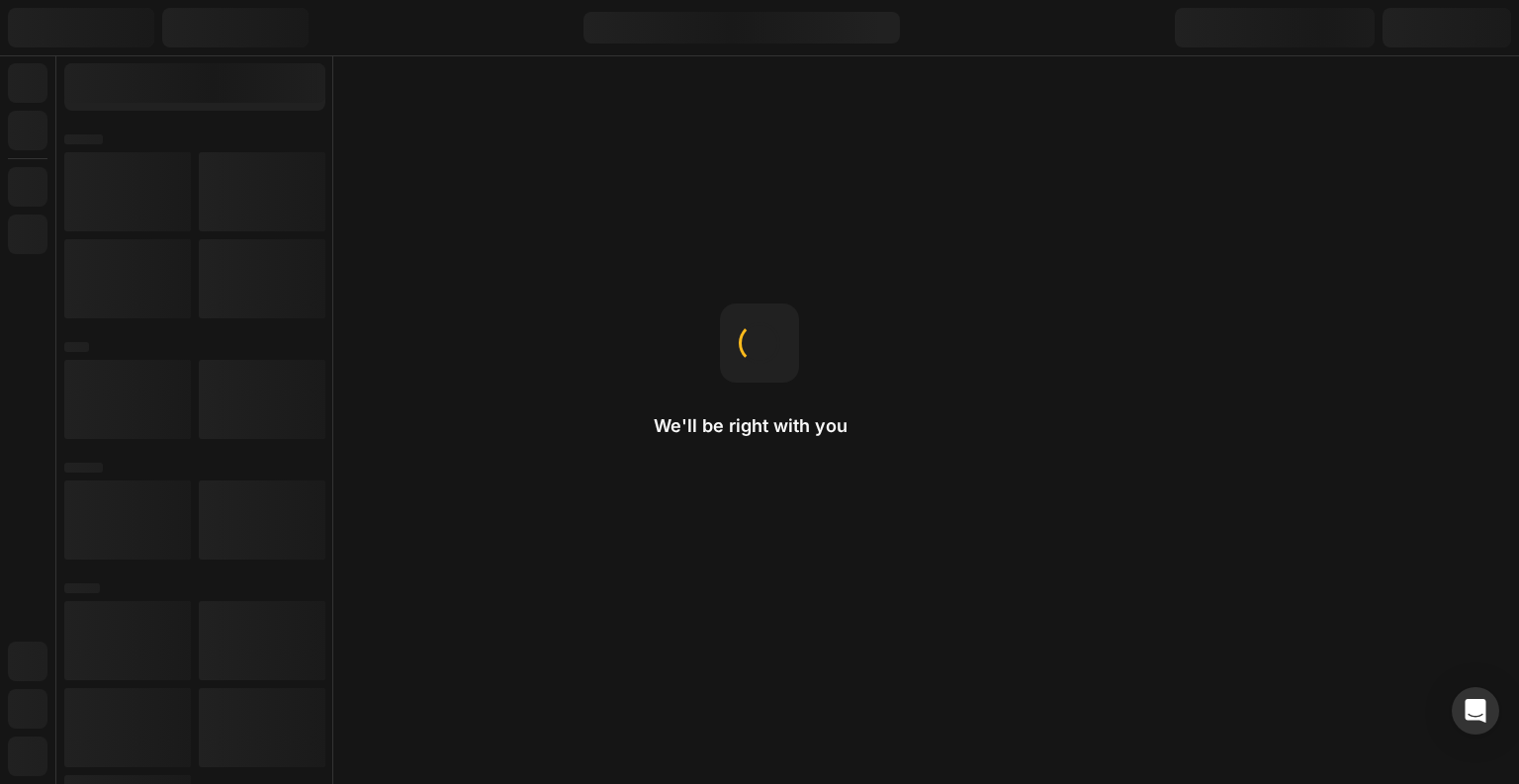 scroll, scrollTop: 0, scrollLeft: 0, axis: both 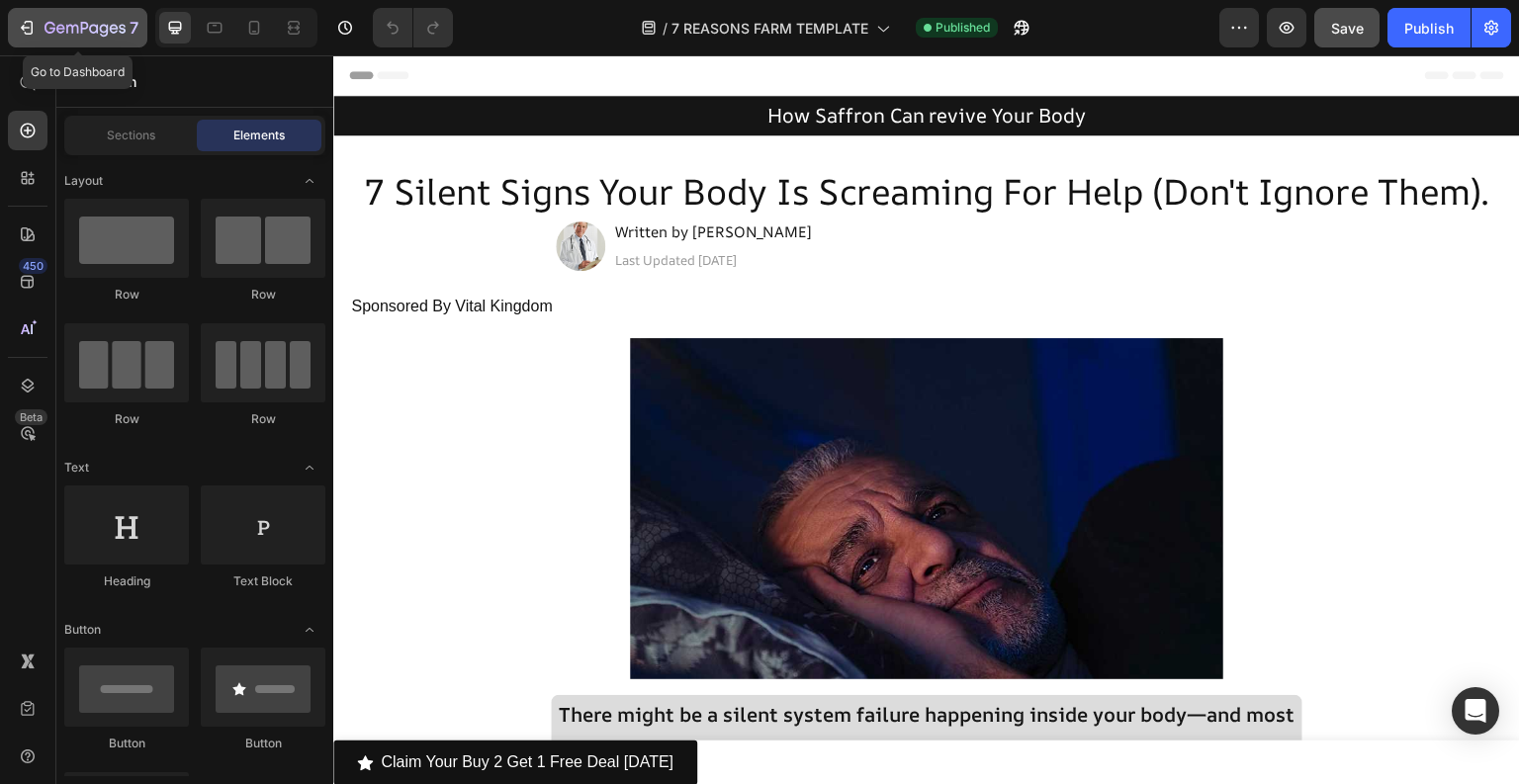 click on "7" 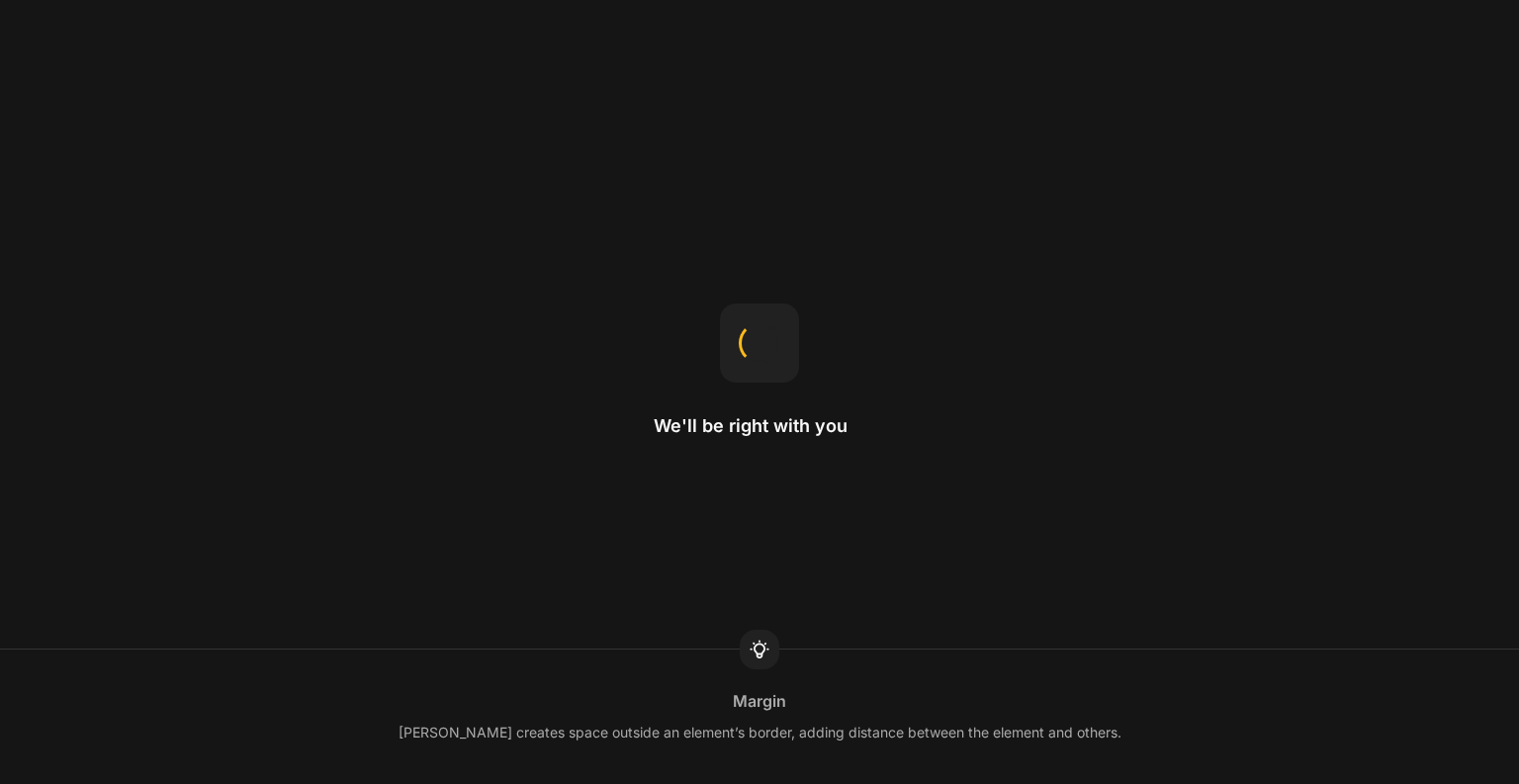 scroll, scrollTop: 0, scrollLeft: 0, axis: both 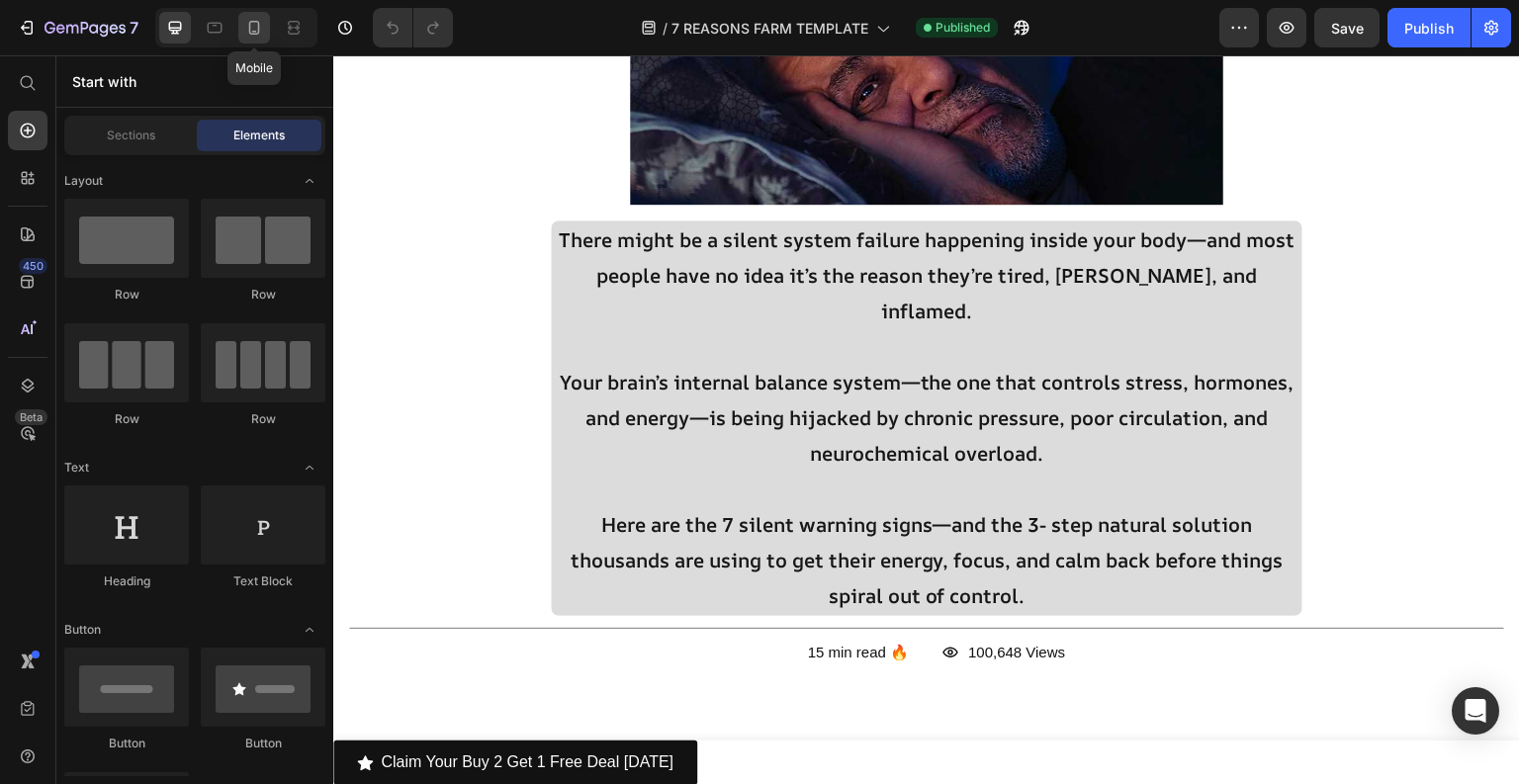 click 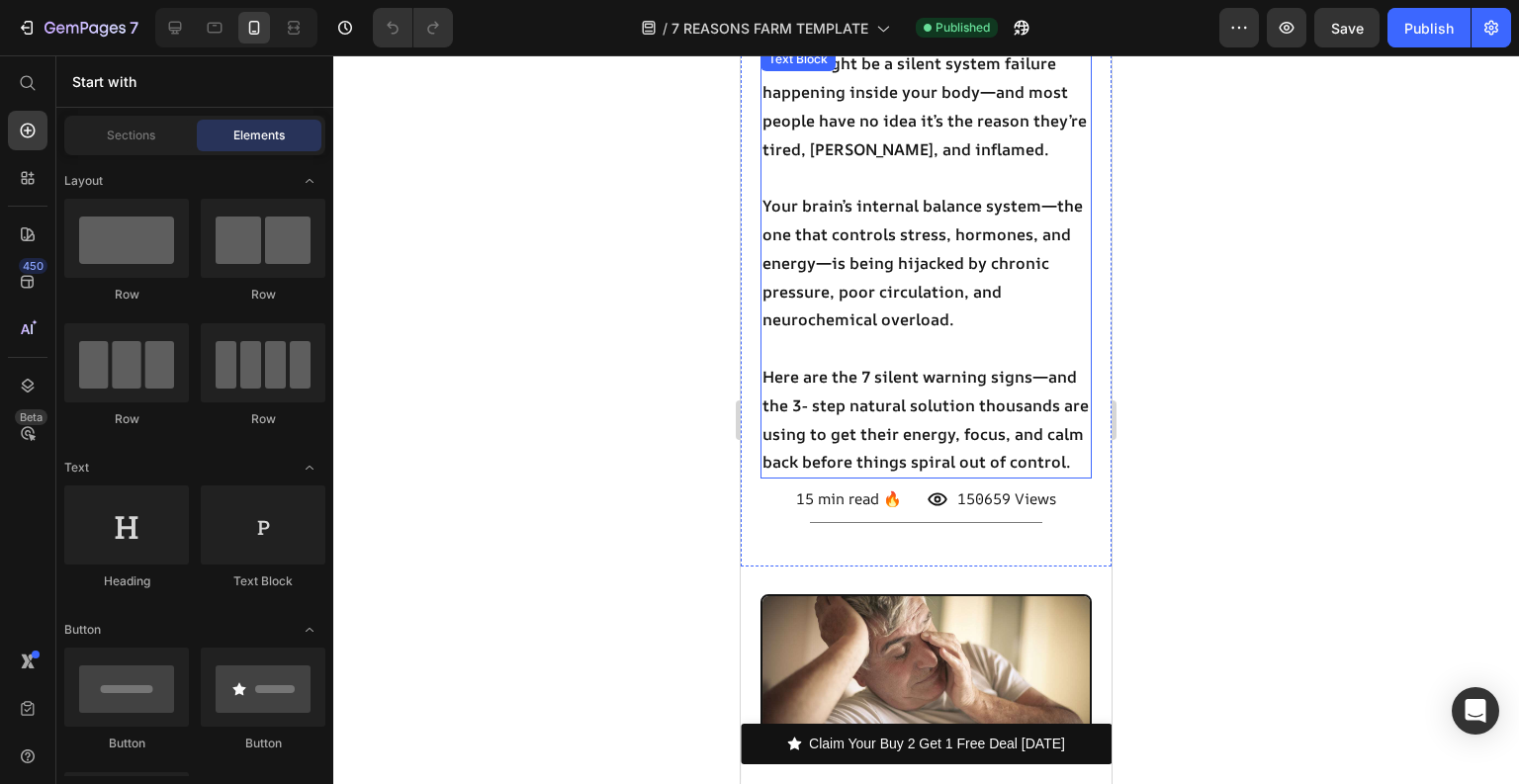 scroll, scrollTop: 395, scrollLeft: 0, axis: vertical 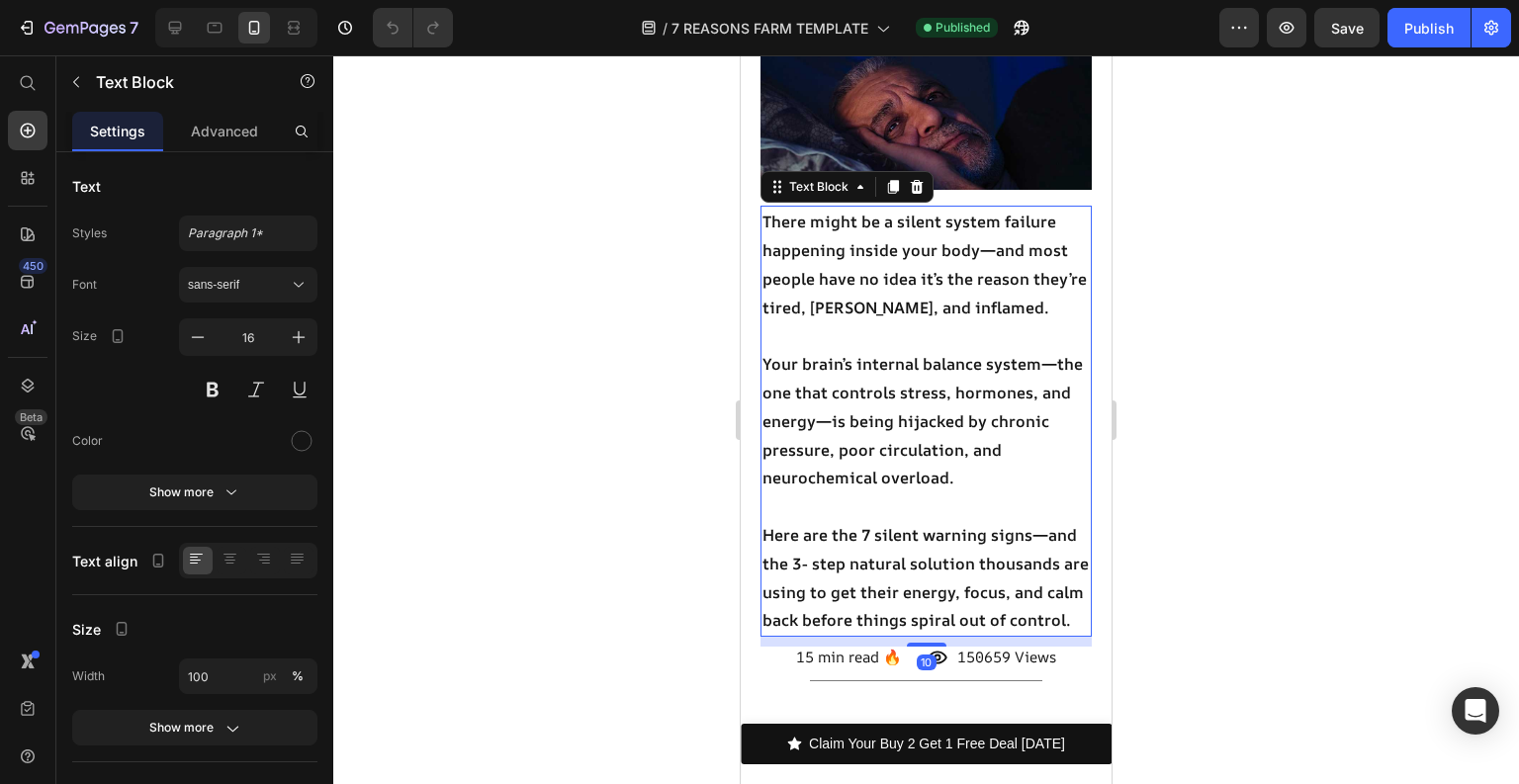 click on "There might be a silent system failure happening inside your body—and most people have no idea it’s the reason they’re tired, [PERSON_NAME], and inflamed." at bounding box center (926, 264) 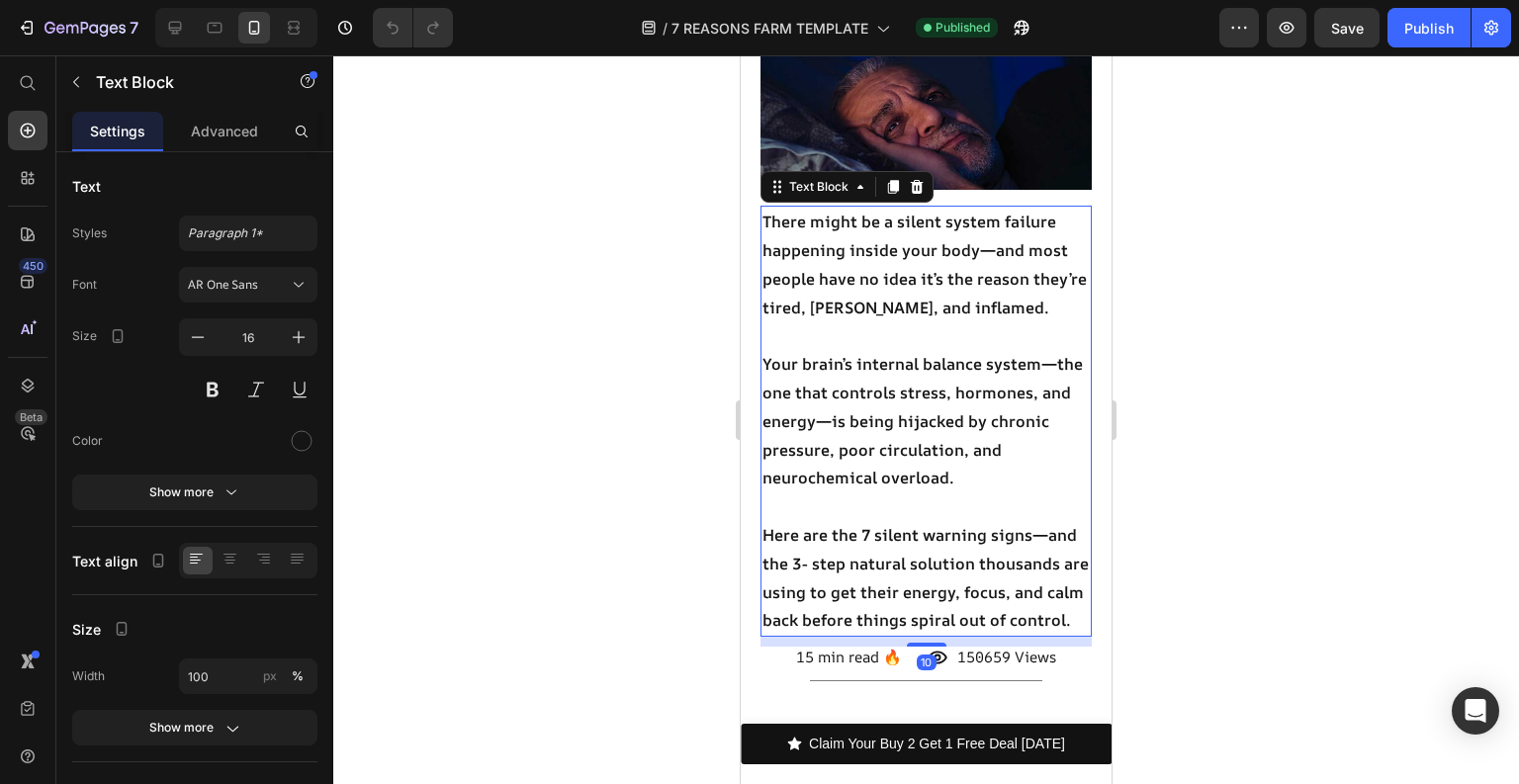 click on "Your brain’s internal balance system—the one that controls stress, hormones, and energy—is being hijacked by chronic pressure, poor circulation, and neurochemical overload." at bounding box center (923, 420) 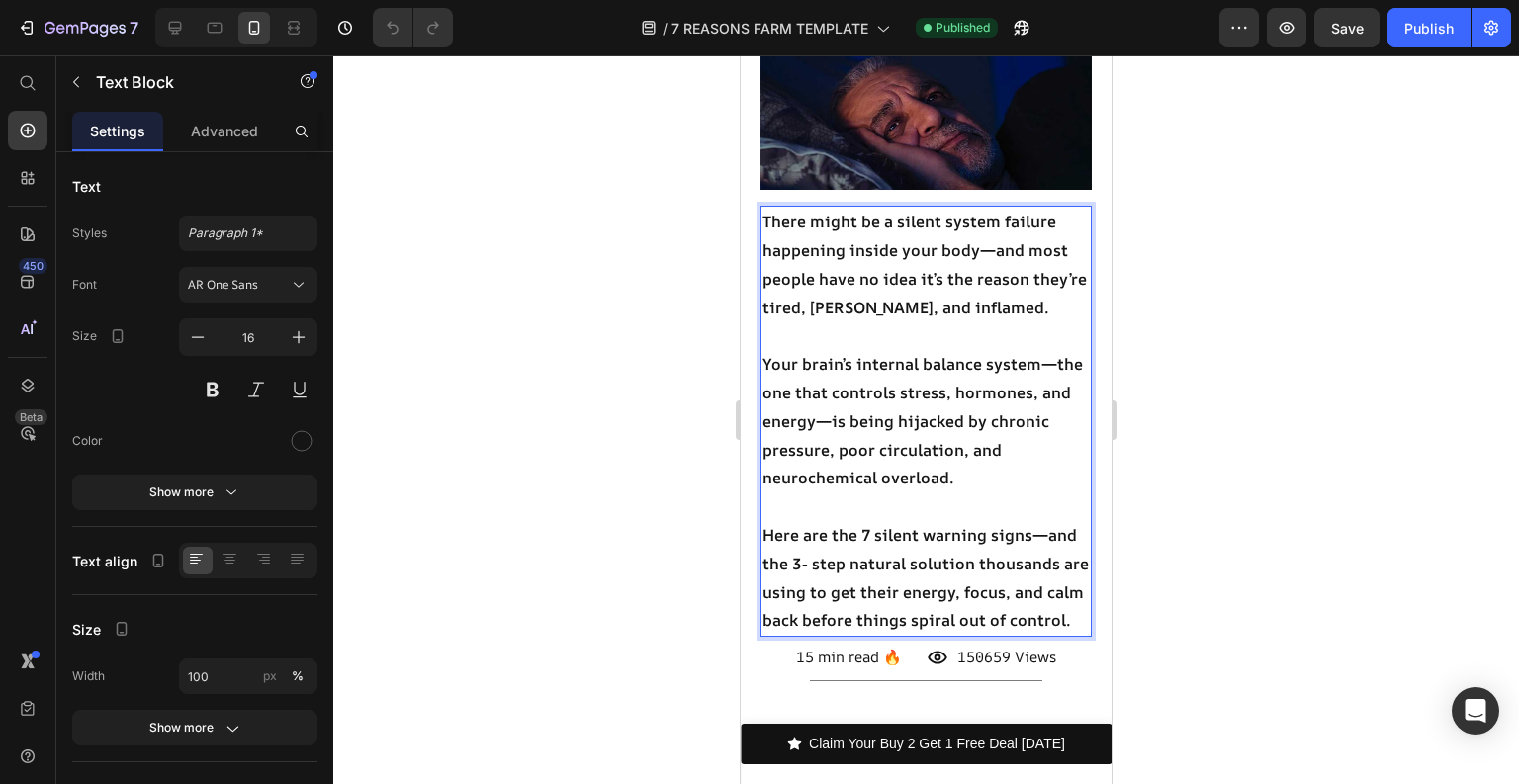 click on "There might be a silent system failure happening inside your body—and most people have no idea it’s the reason they’re tired, [PERSON_NAME], and inflamed." at bounding box center [925, 264] 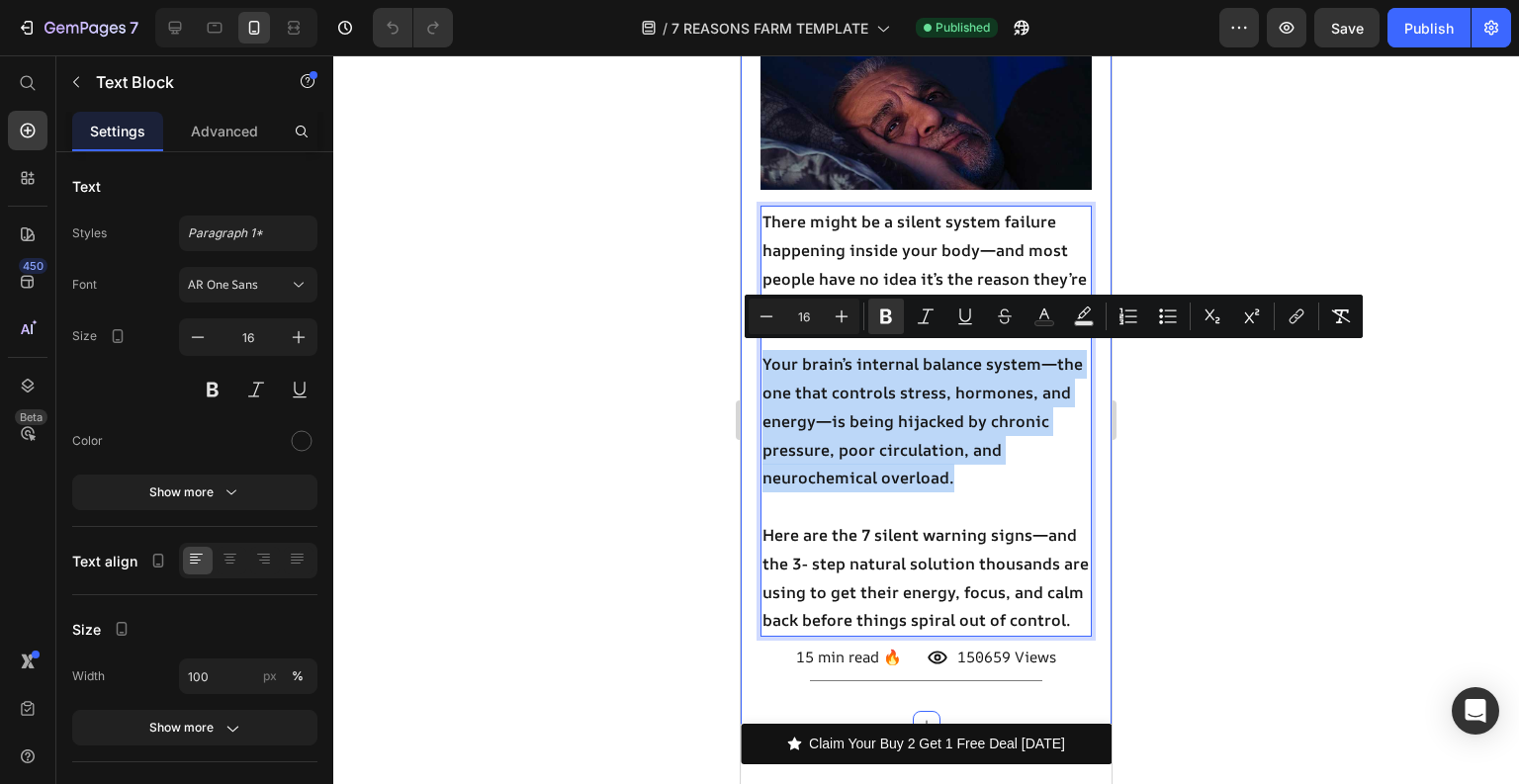 drag, startPoint x: 965, startPoint y: 473, endPoint x: 760, endPoint y: 365, distance: 231.70887 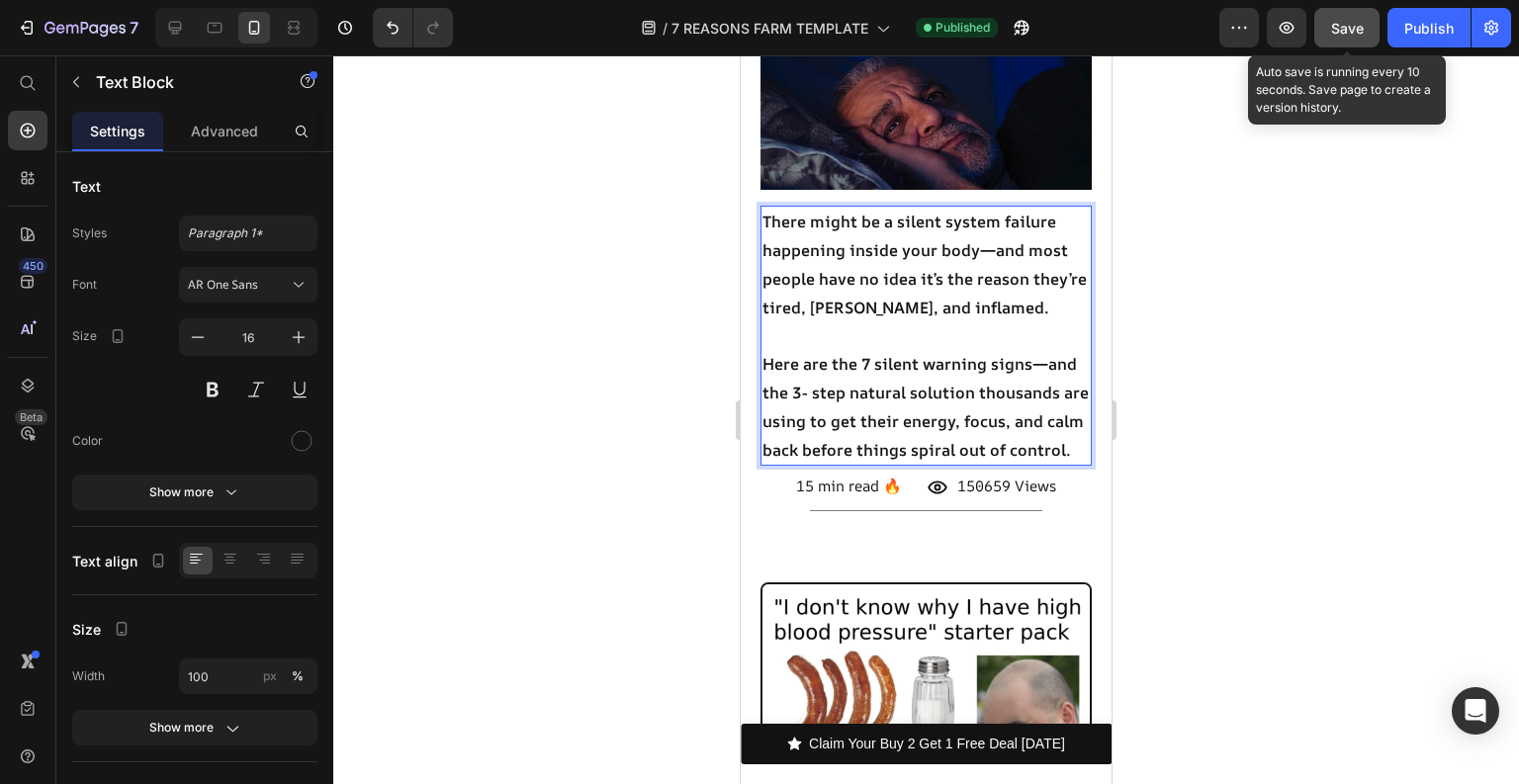 click on "Save" at bounding box center [1347, 28] 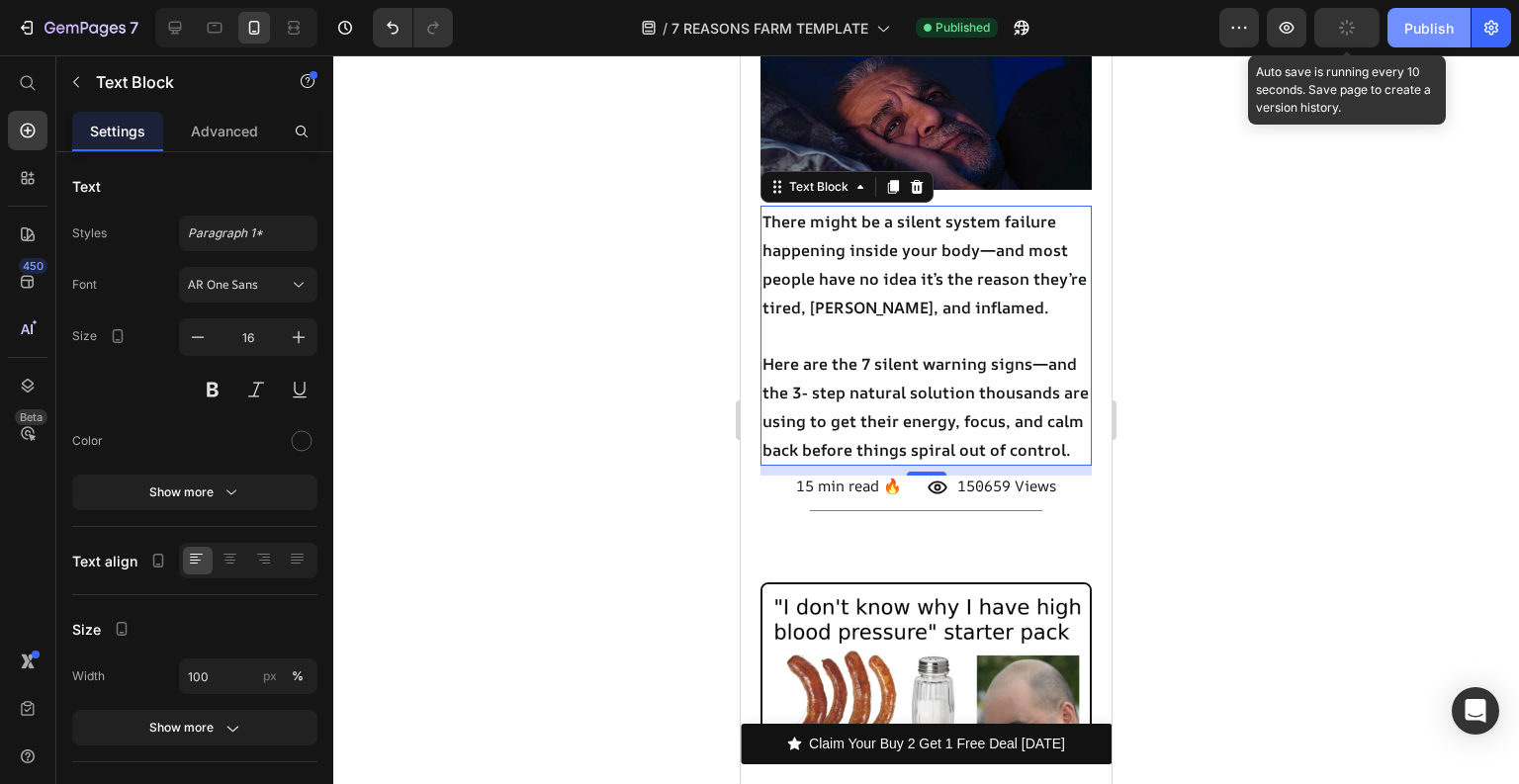 click on "Publish" 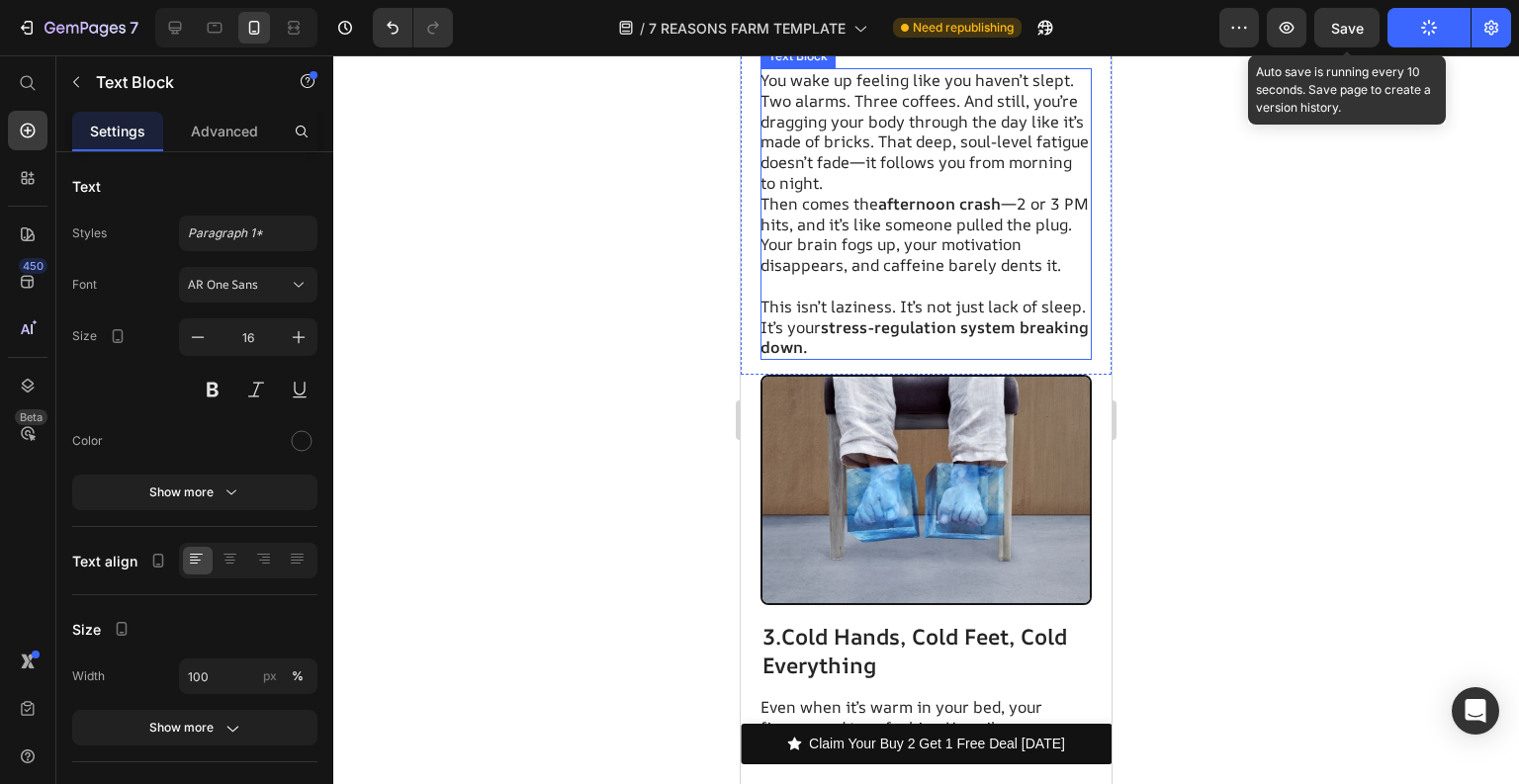 scroll, scrollTop: 2610, scrollLeft: 0, axis: vertical 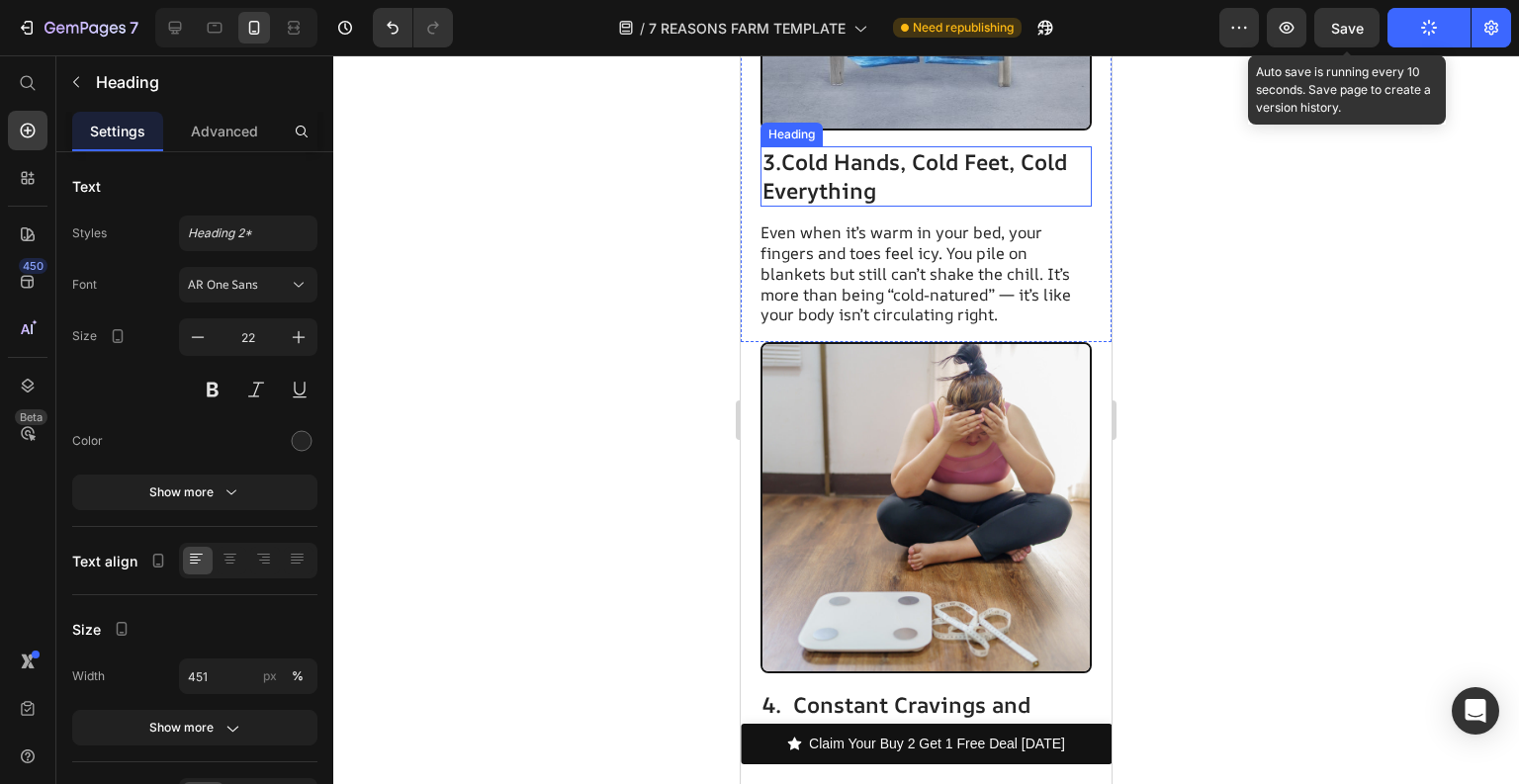 click on "3.  Cold Hands, Cold Feet, Cold Everything" at bounding box center (926, 176) 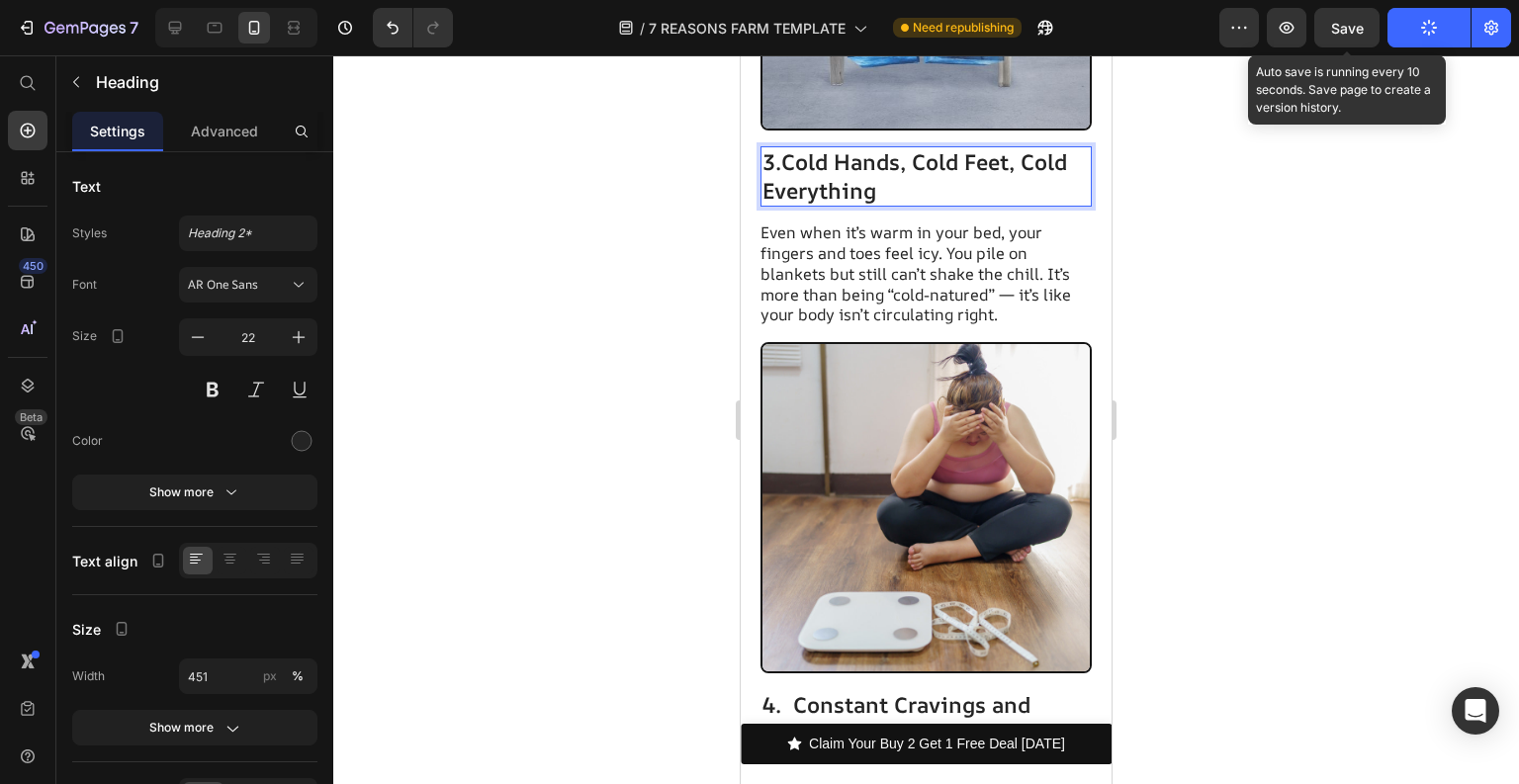 click on "Cold Hands, Cold Feet, Cold Everything" at bounding box center (915, 176) 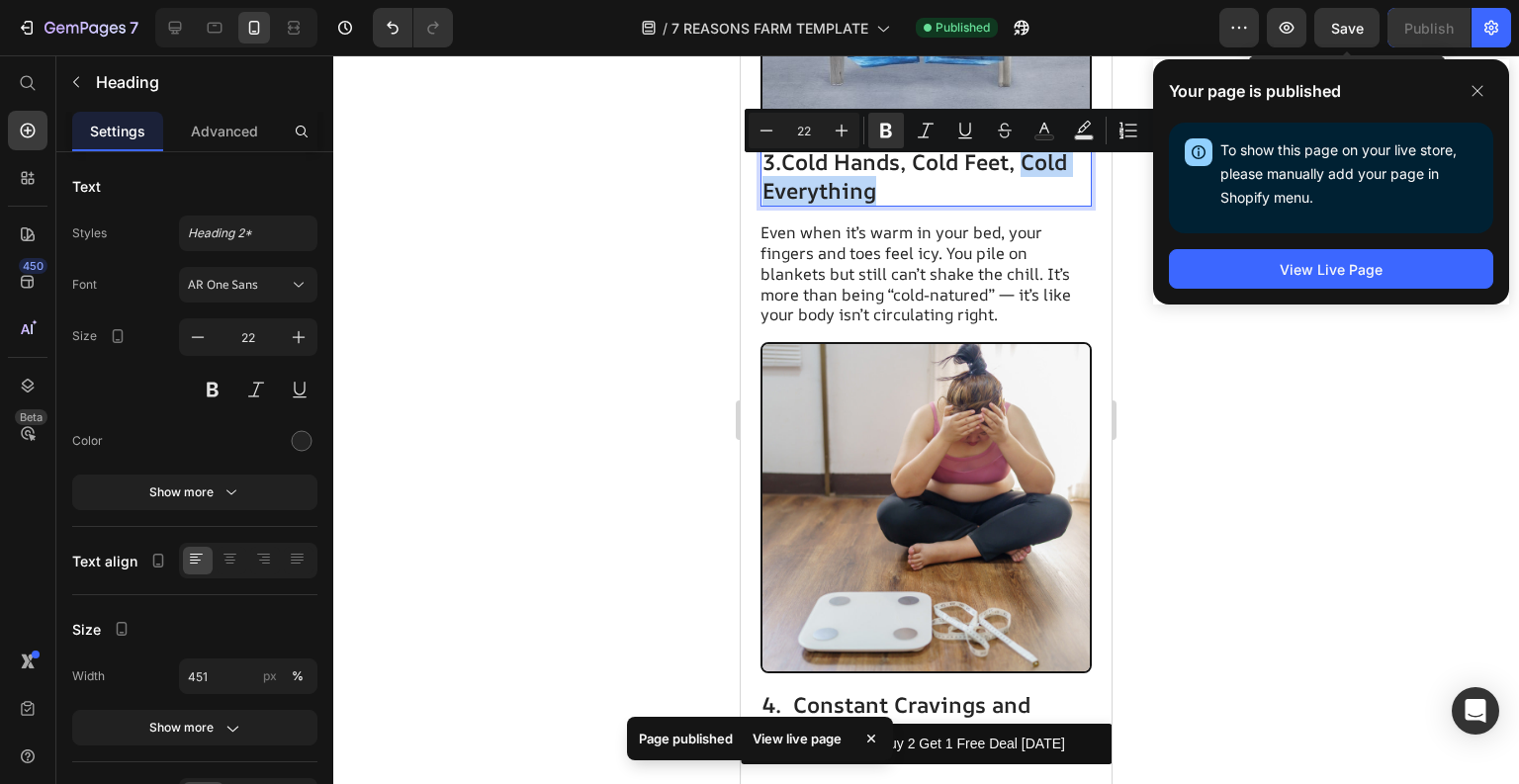 drag, startPoint x: 1028, startPoint y: 175, endPoint x: 1036, endPoint y: 197, distance: 23.4094 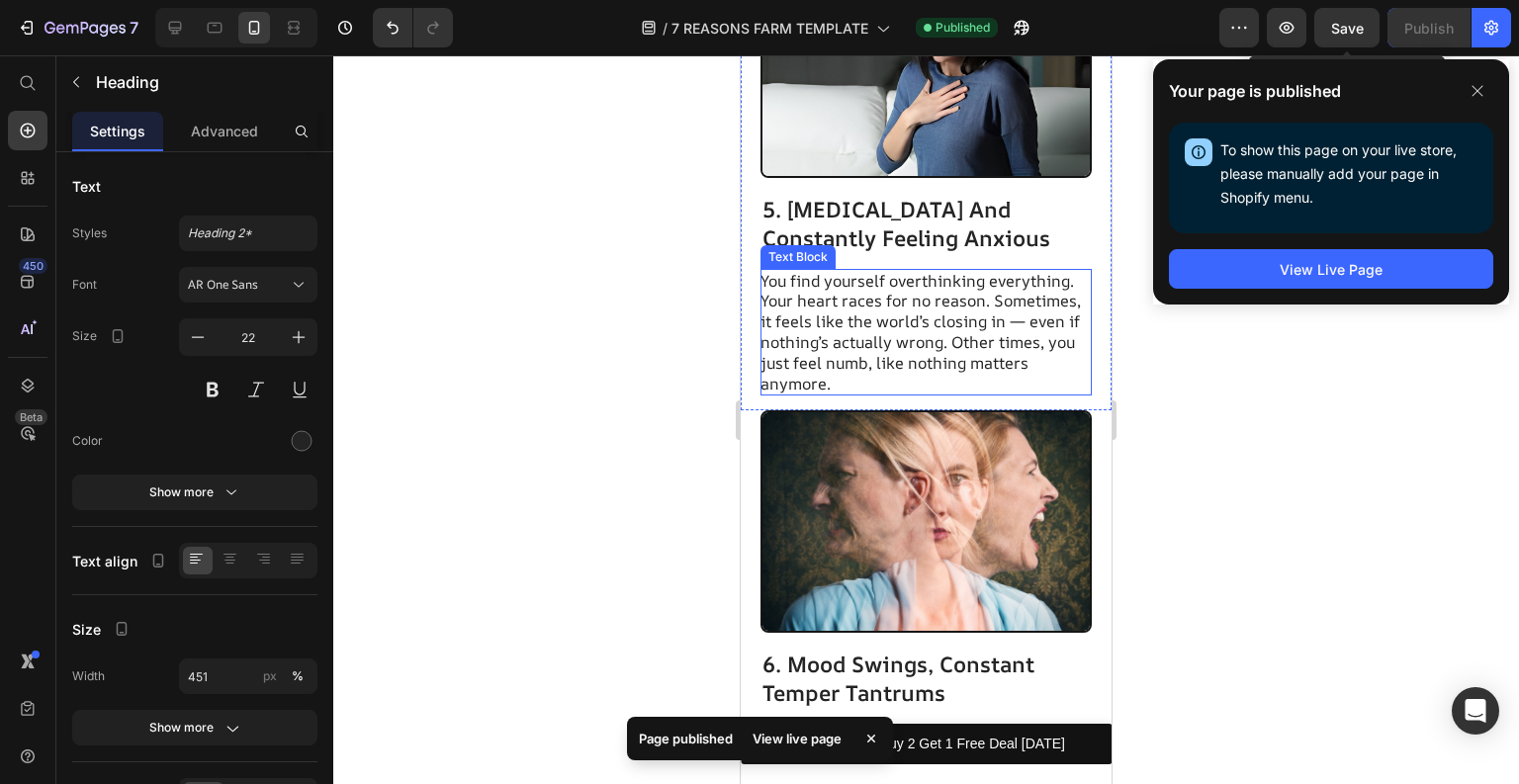 scroll, scrollTop: 3876, scrollLeft: 0, axis: vertical 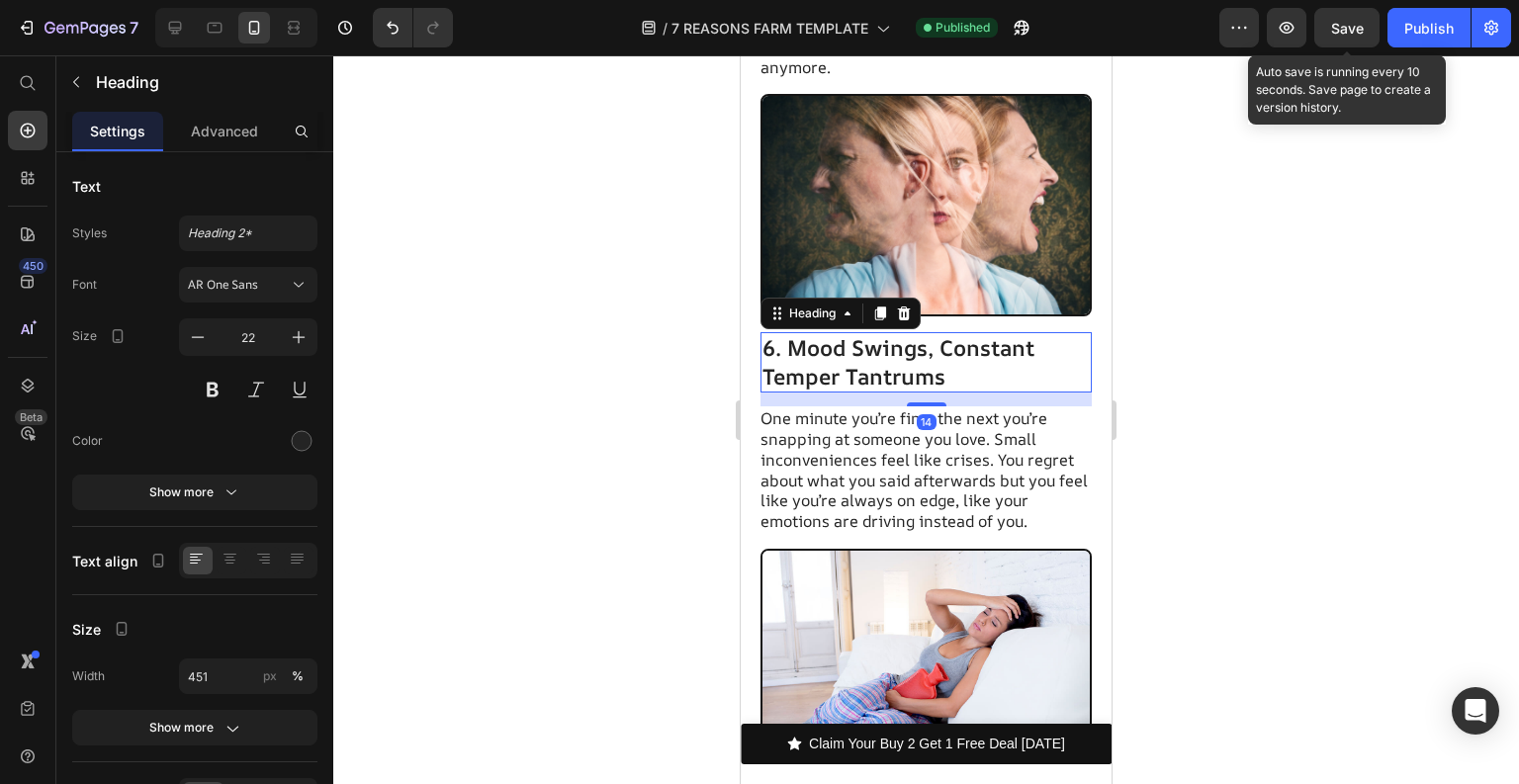 click on "6. Mood Swings, Constant Temper Tantrums" at bounding box center (926, 362) 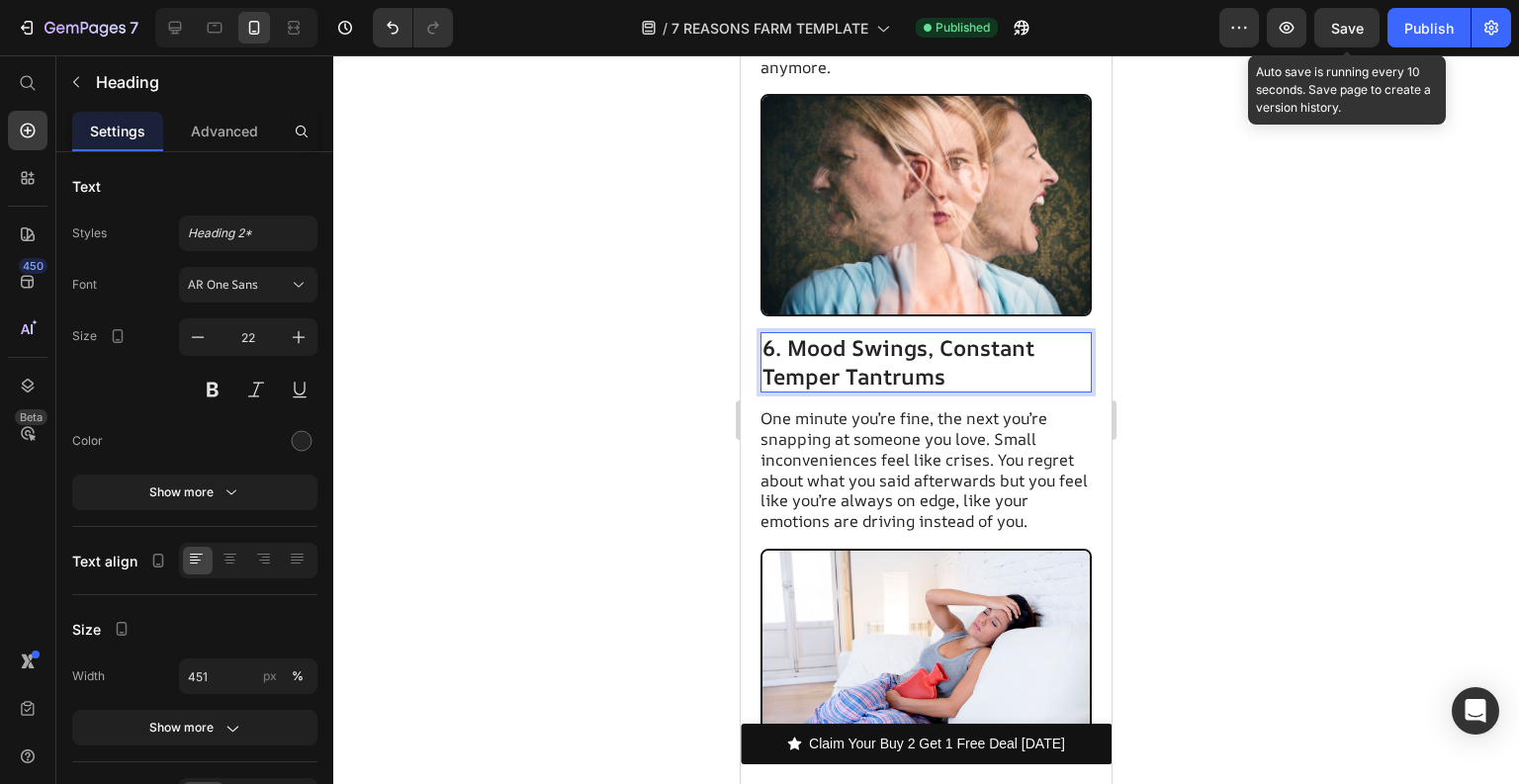 click on "6. Mood Swings, Constant Temper Tantrums" at bounding box center (926, 362) 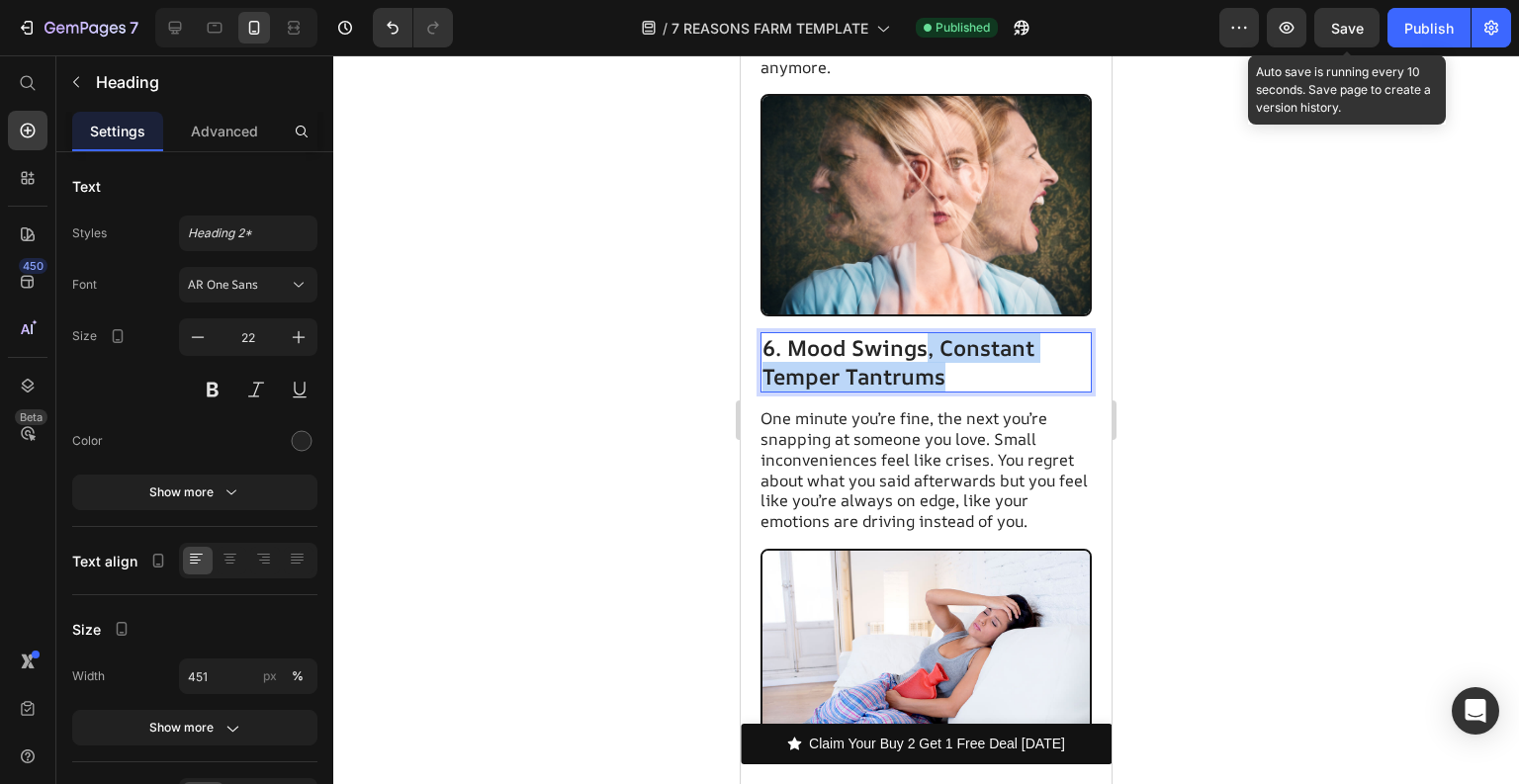 drag, startPoint x: 929, startPoint y: 334, endPoint x: 949, endPoint y: 352, distance: 26.907248 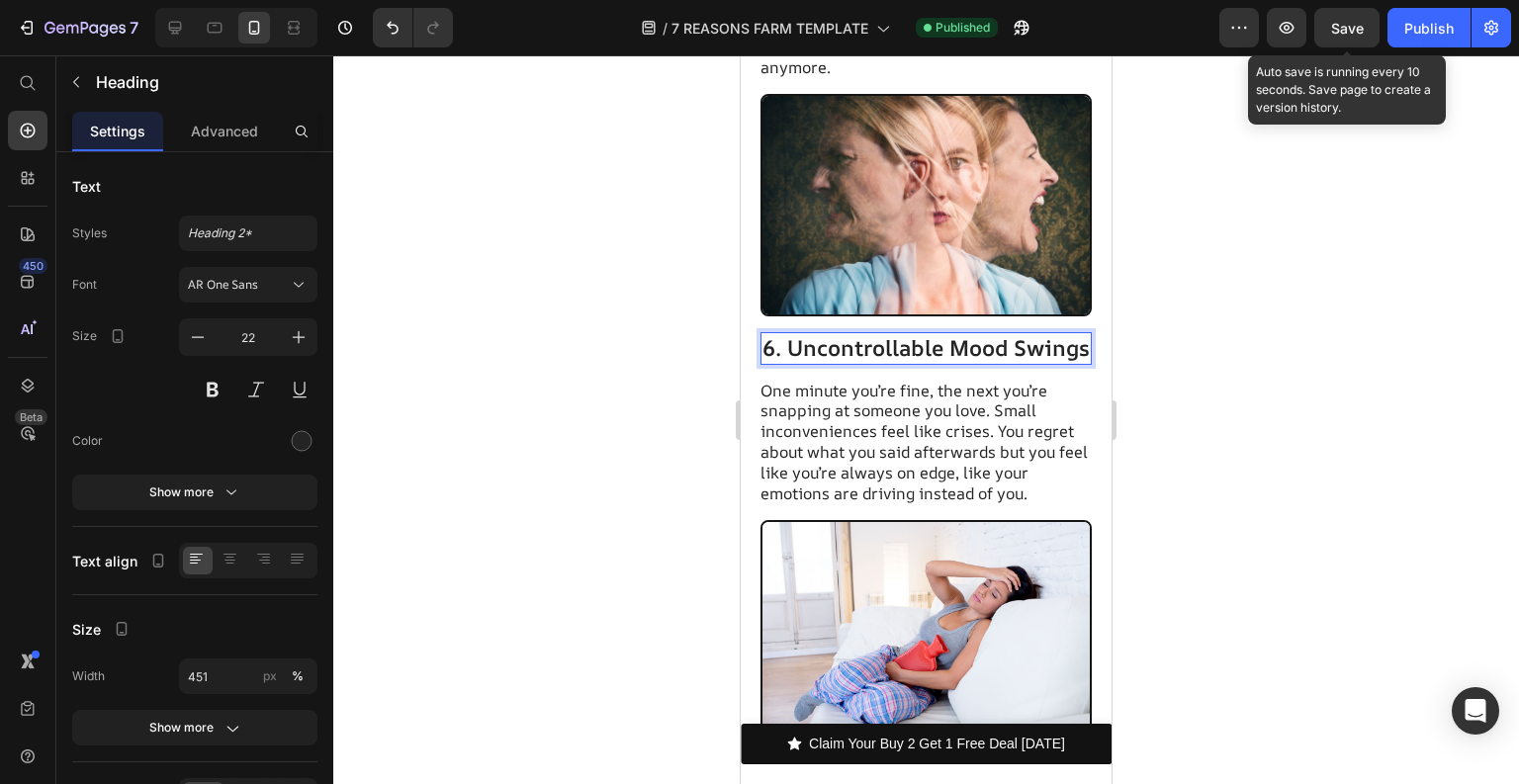 click on "6. Uncontrollable Mood Swings" at bounding box center (926, 348) 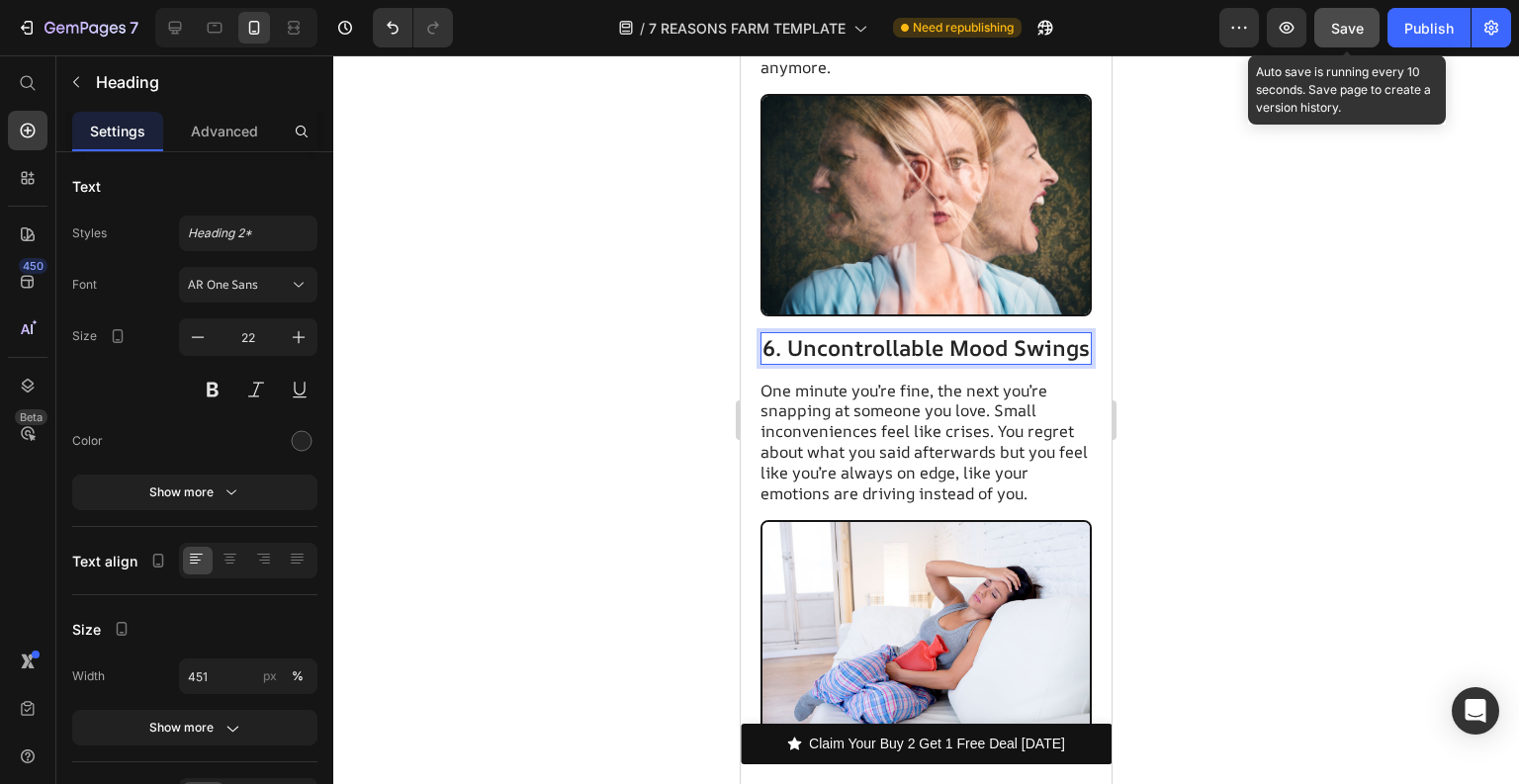 click on "Save" 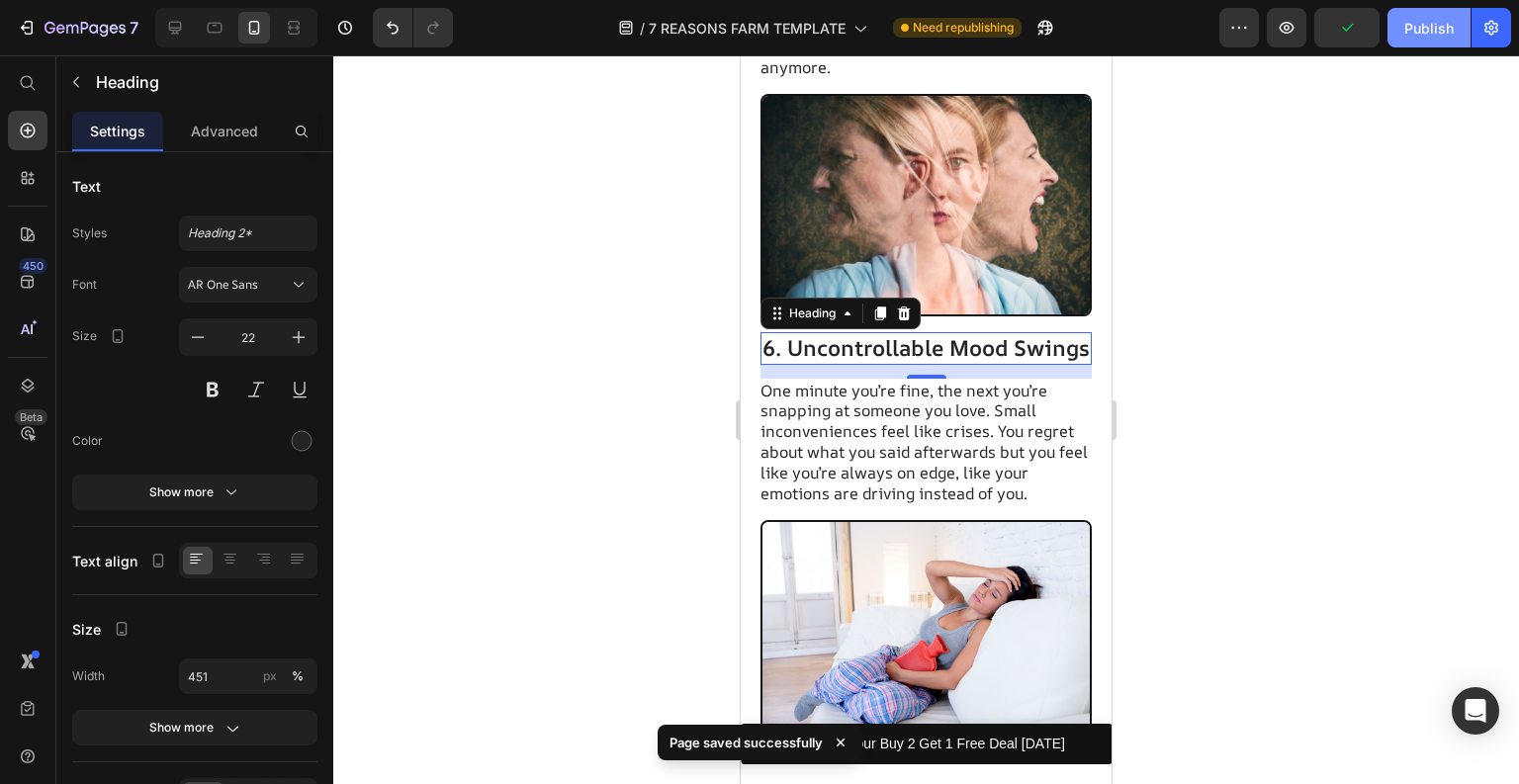 click on "Publish" 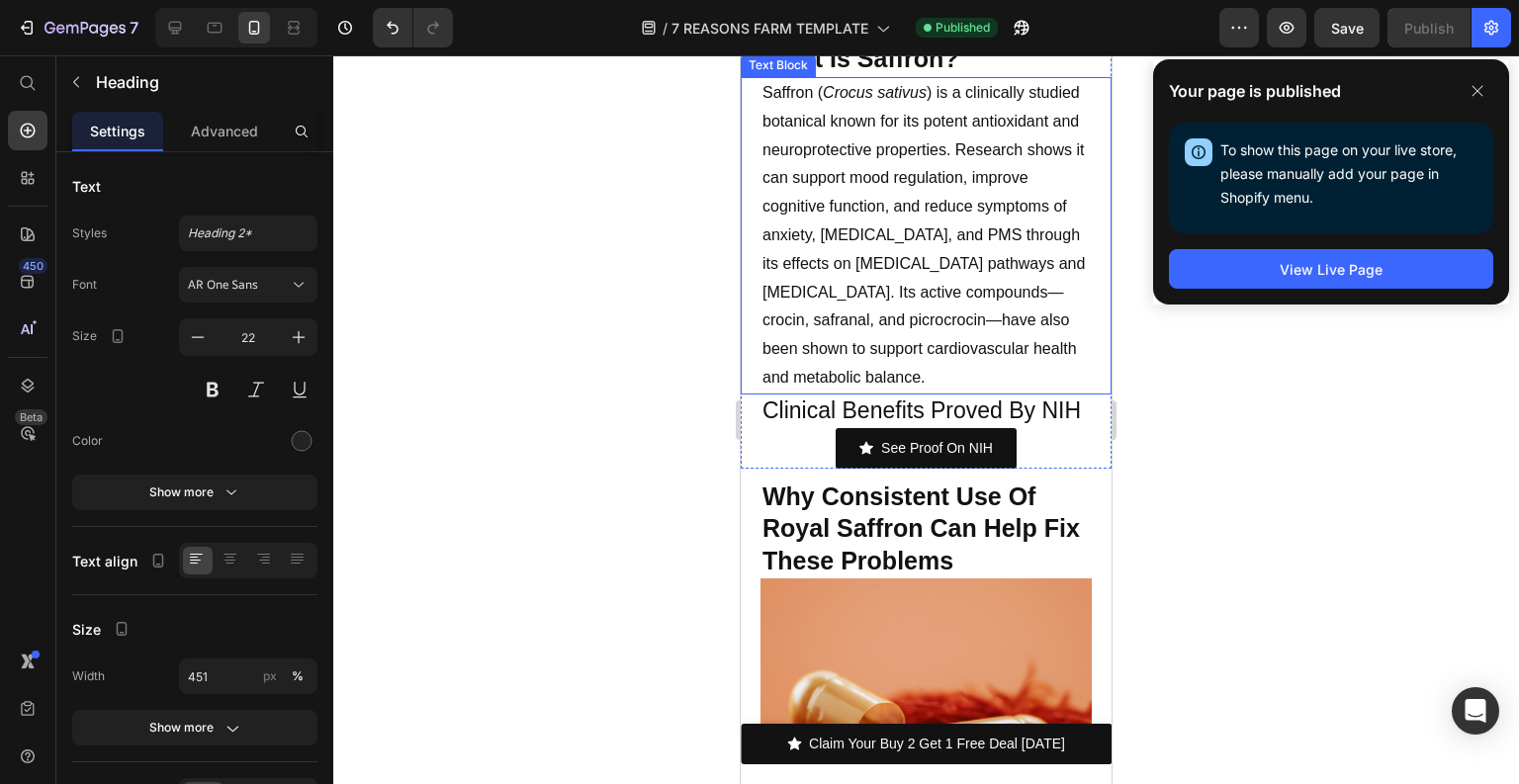 scroll, scrollTop: 4746, scrollLeft: 0, axis: vertical 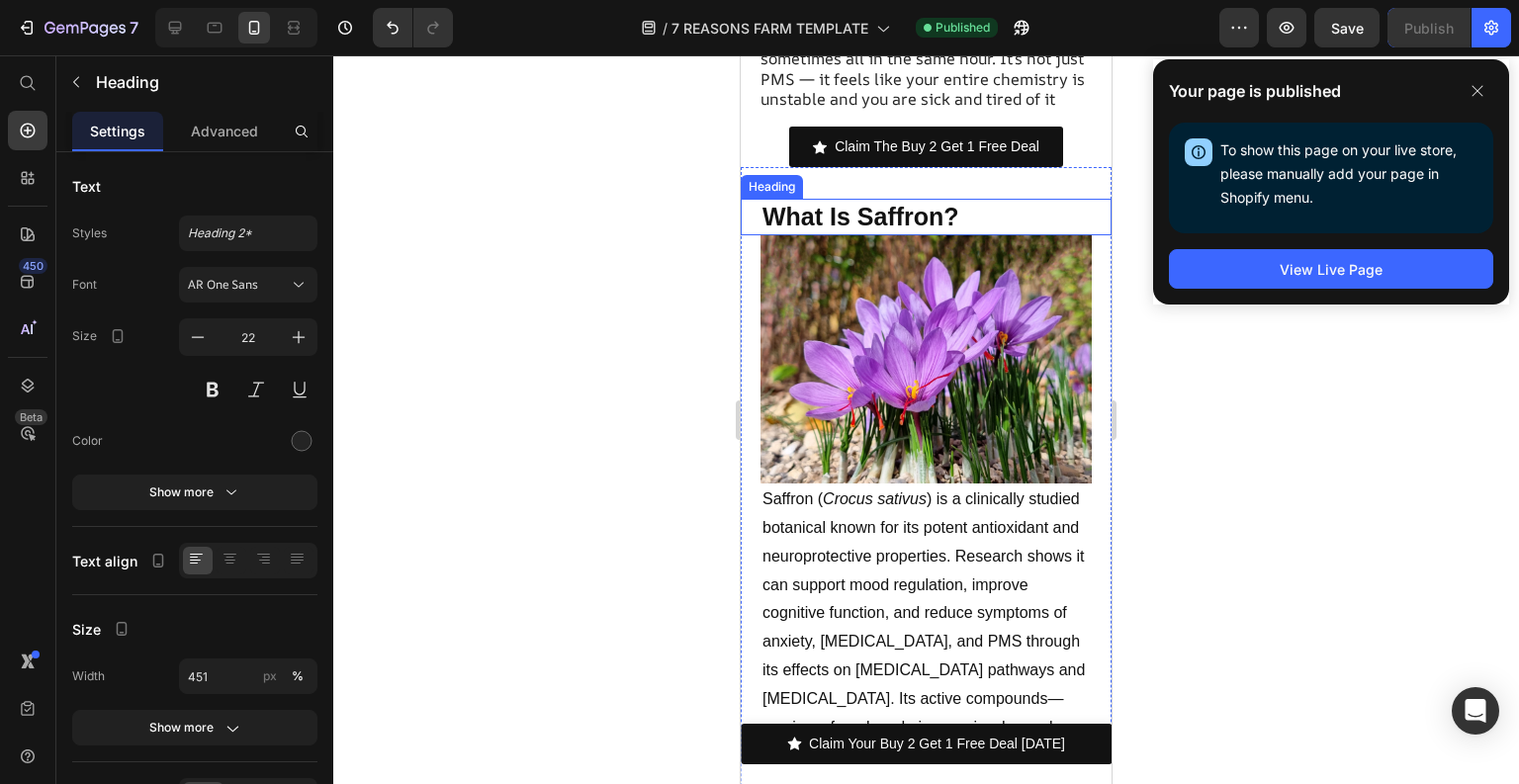 click on "What Is Saffron?" at bounding box center (926, 217) 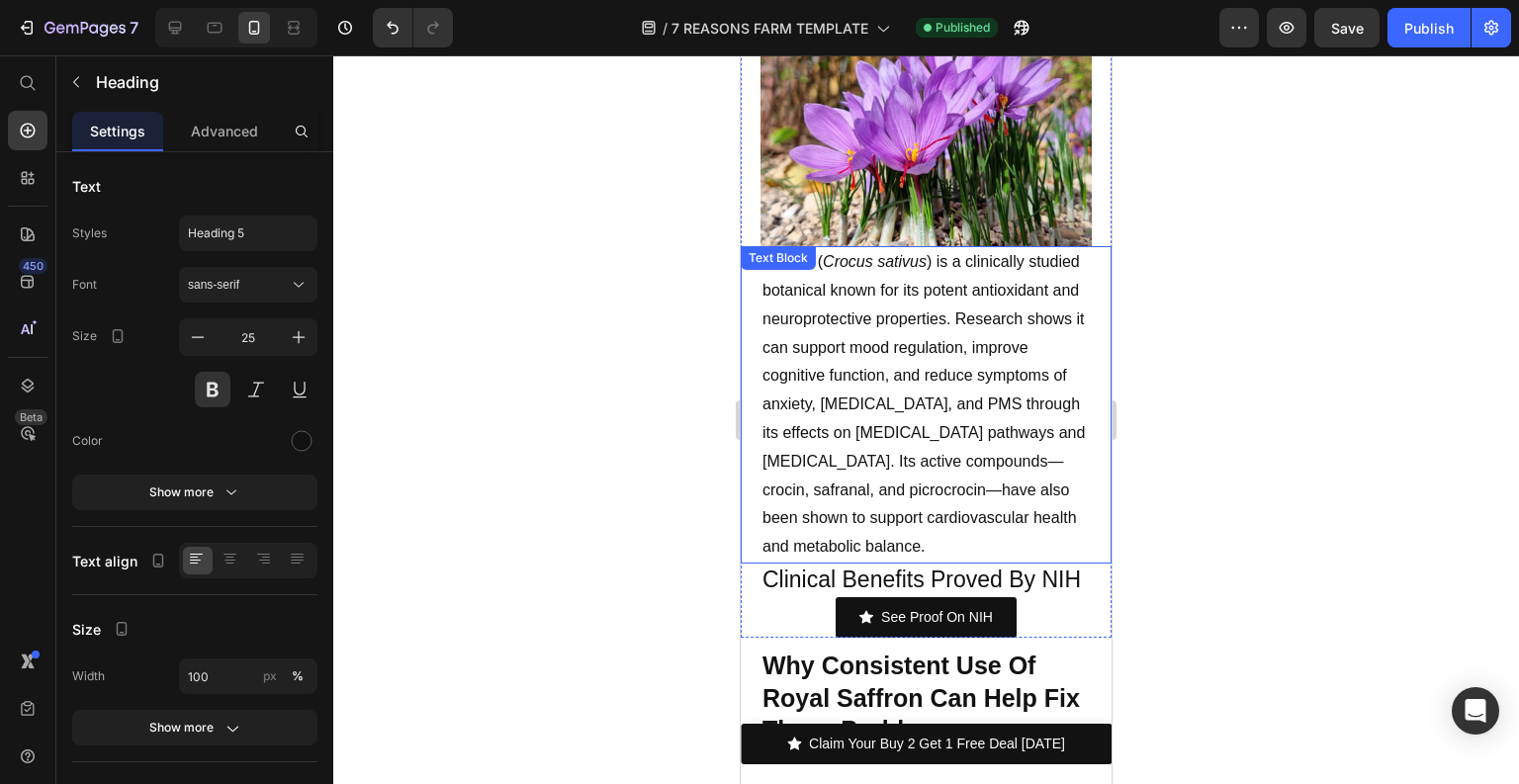 scroll, scrollTop: 4904, scrollLeft: 0, axis: vertical 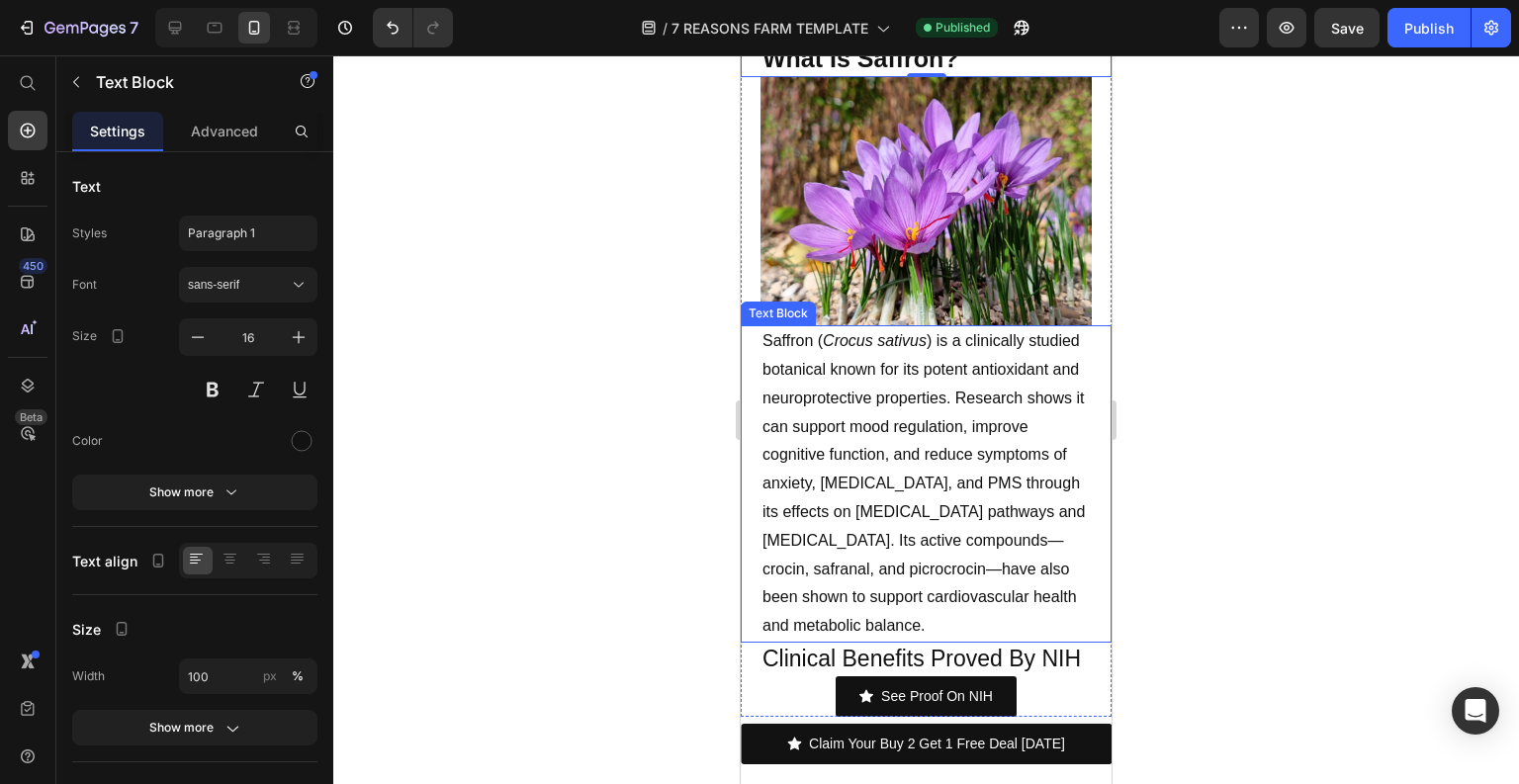 click on "Saffron ( Crocus sativus ) is a clinically studied botanical known for its potent antioxidant and neuroprotective properties. Research shows it can support mood regulation, improve cognitive function, and reduce symptoms of anxiety, depression, and PMS through its effects on serotonin pathways and oxidative stress. Its active compounds—crocin, safranal, and picrocrocin—have also been shown to support cardiovascular health and metabolic balance." at bounding box center [926, 483] 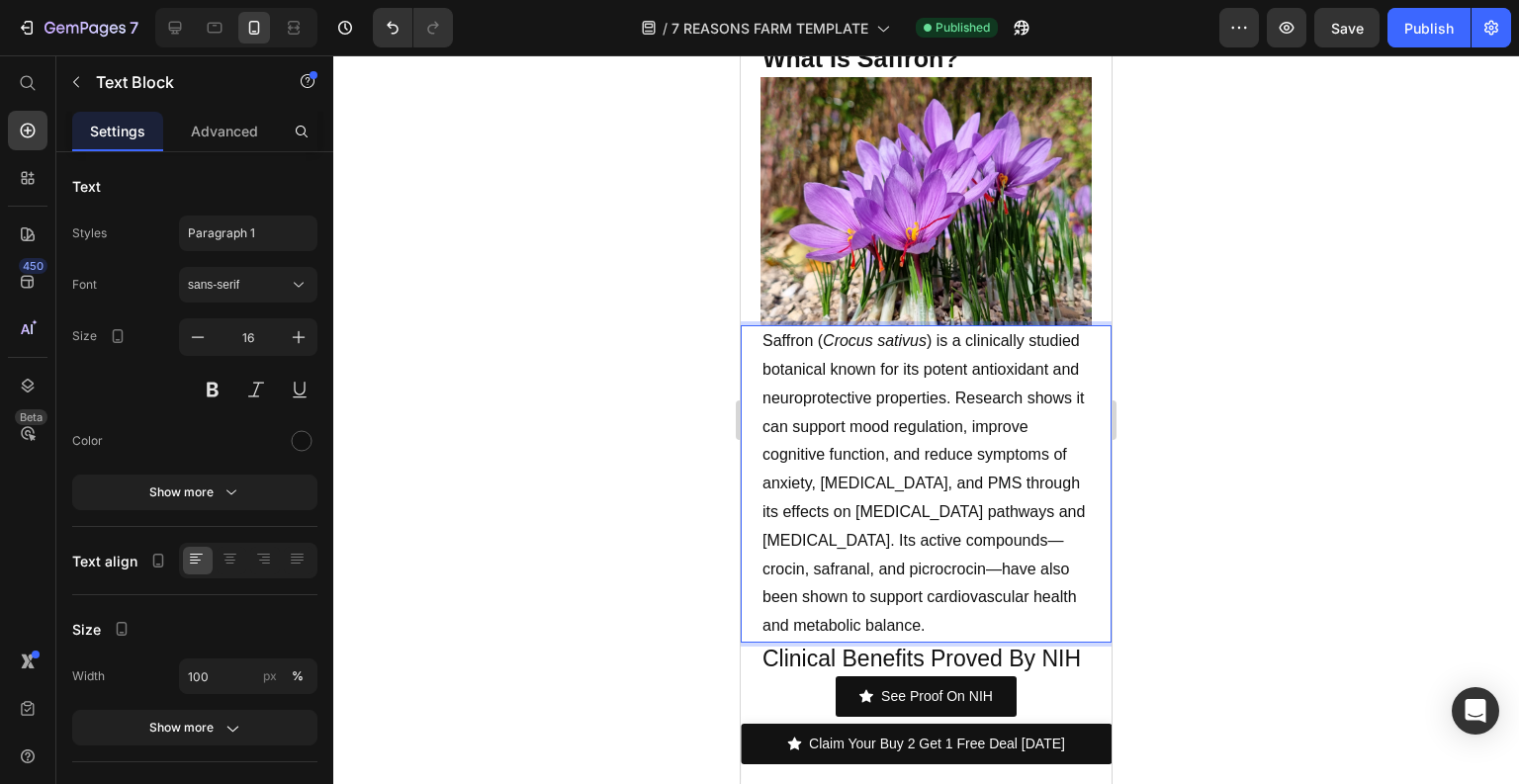 click on "Saffron ( Crocus sativus ) is a clinically studied botanical known for its potent antioxidant and neuroprotective properties. Research shows it can support mood regulation, improve cognitive function, and reduce symptoms of anxiety, depression, and PMS through its effects on serotonin pathways and oxidative stress. Its active compounds—crocin, safranal, and picrocrocin—have also been shown to support cardiovascular health and metabolic balance." at bounding box center [926, 483] 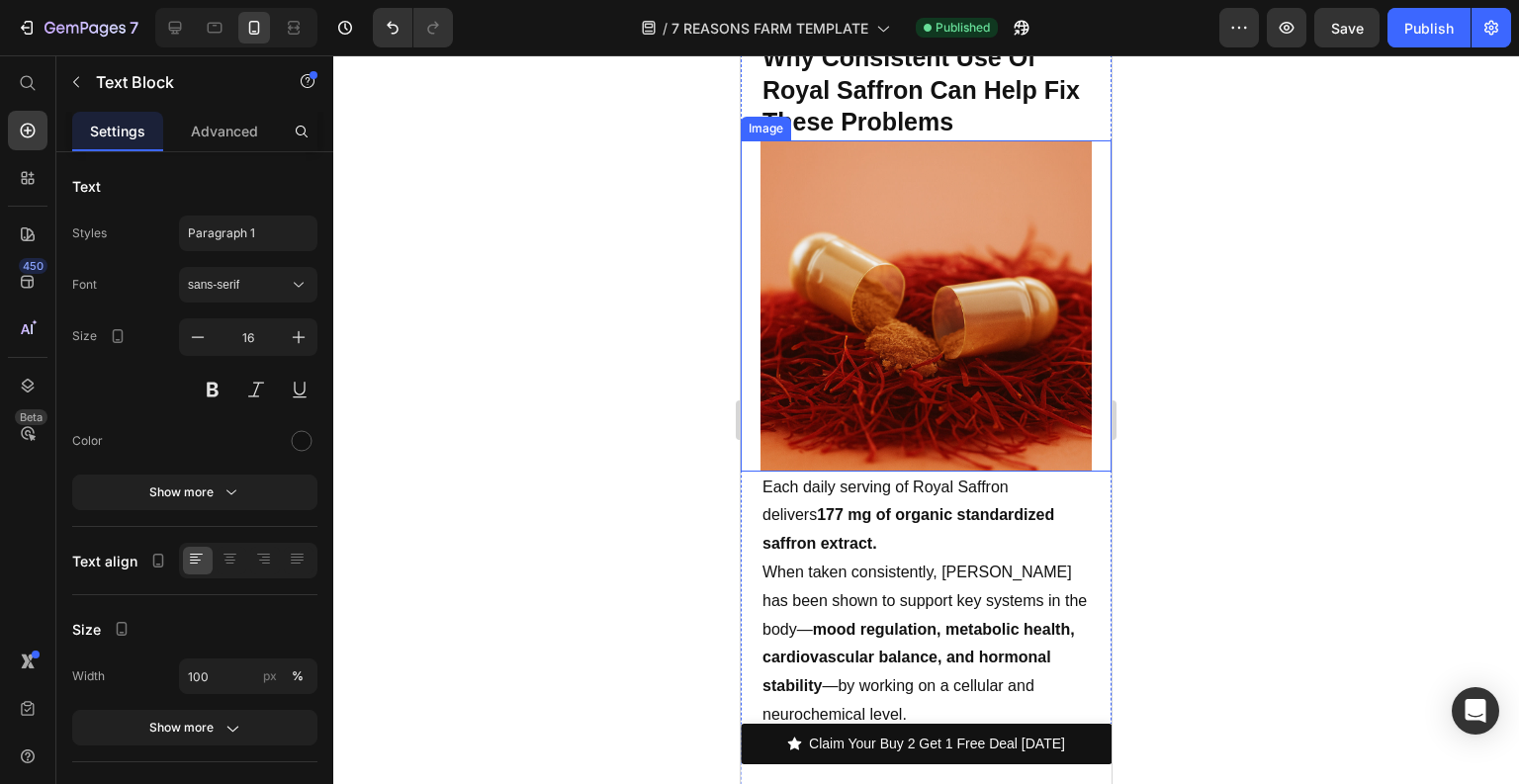 scroll, scrollTop: 6011, scrollLeft: 0, axis: vertical 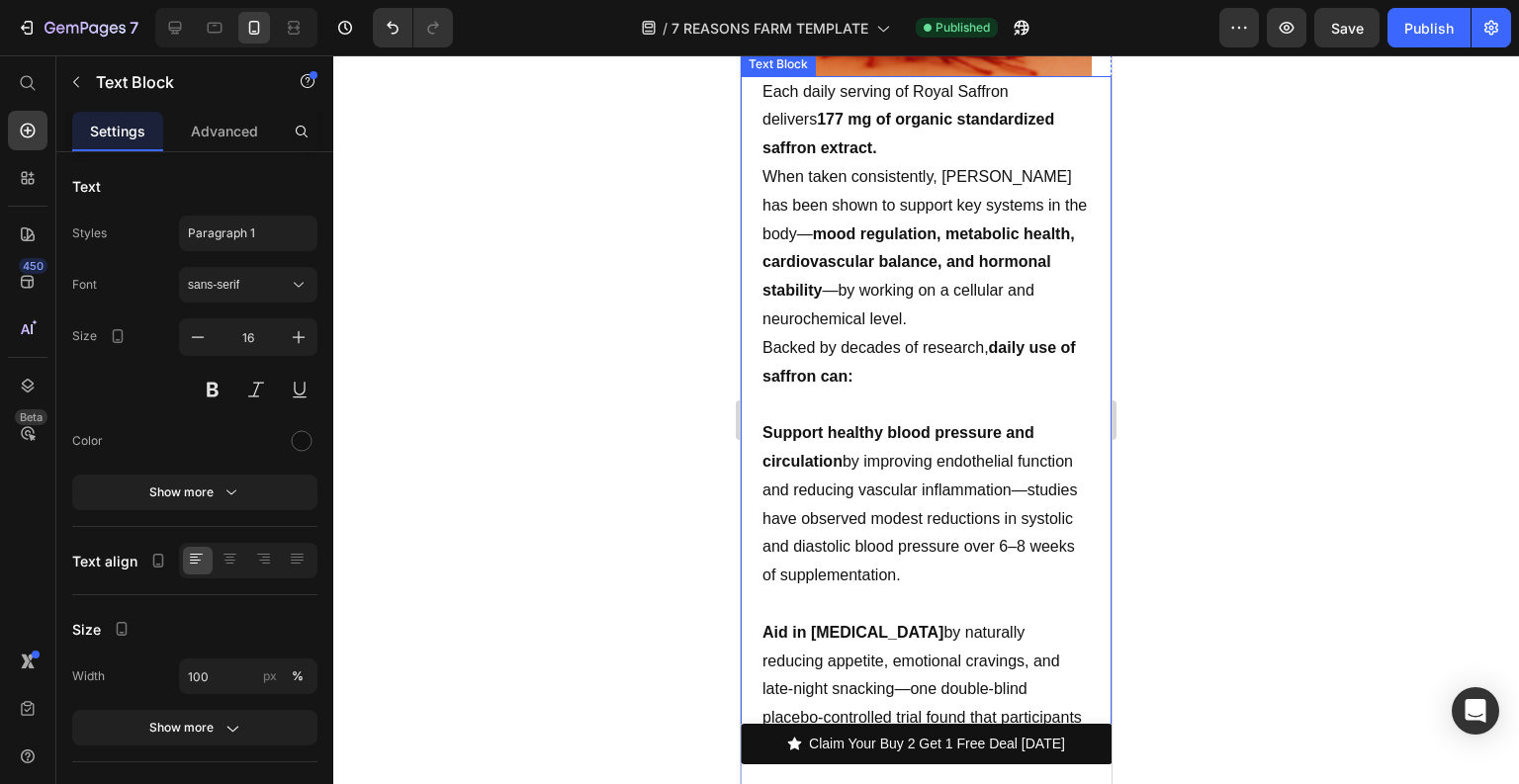click on "Support healthy blood pressure and circulation  by improving endothelial function and reducing vascular inflammation—studies have observed modest reductions in systolic and diastolic blood pressure over 6–8 weeks of supplementation." at bounding box center (926, 504) 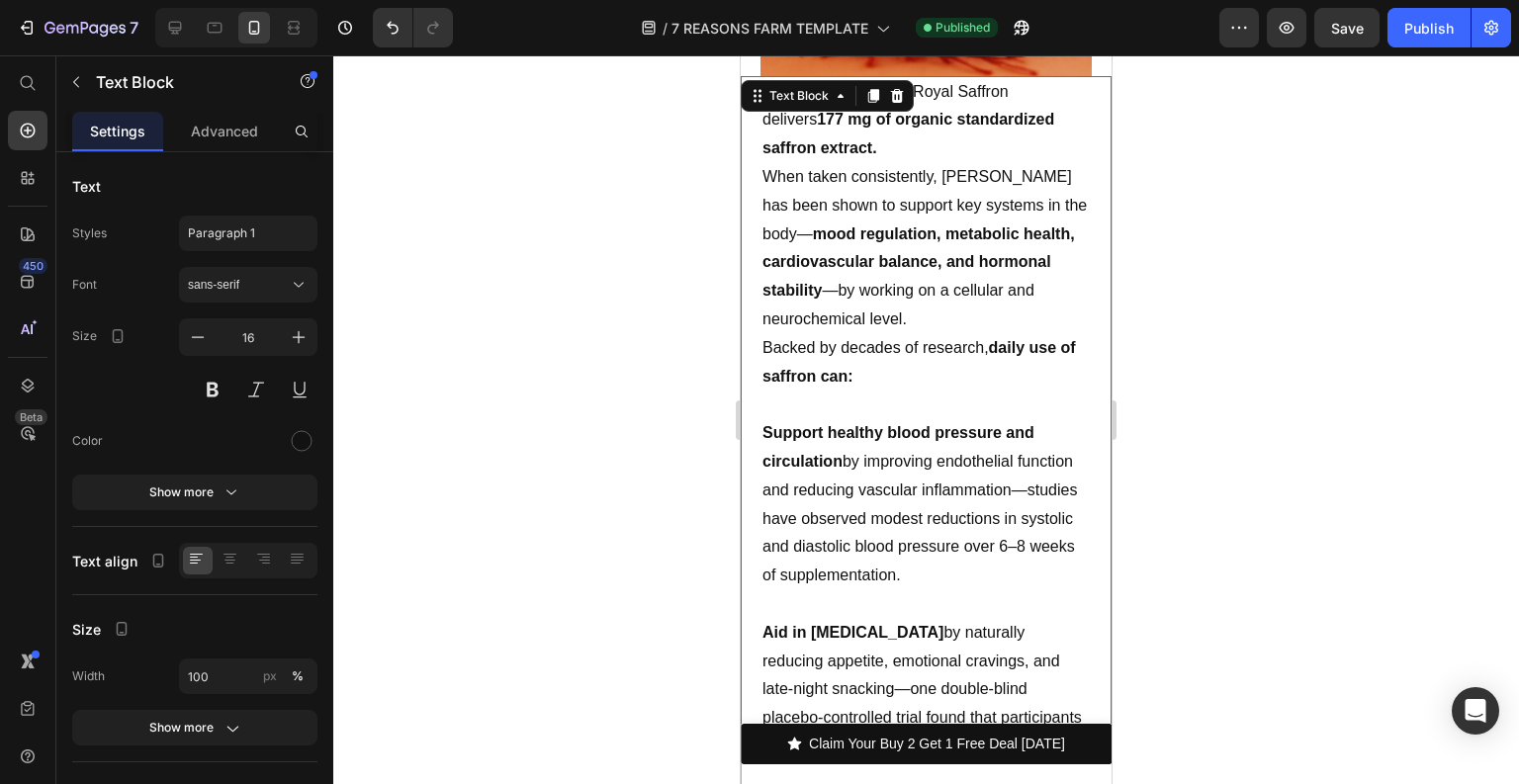 click on "Support healthy blood pressure and circulation  by improving endothelial function and reducing vascular inflammation—studies have observed modest reductions in systolic and diastolic blood pressure over 6–8 weeks of supplementation." at bounding box center (926, 504) 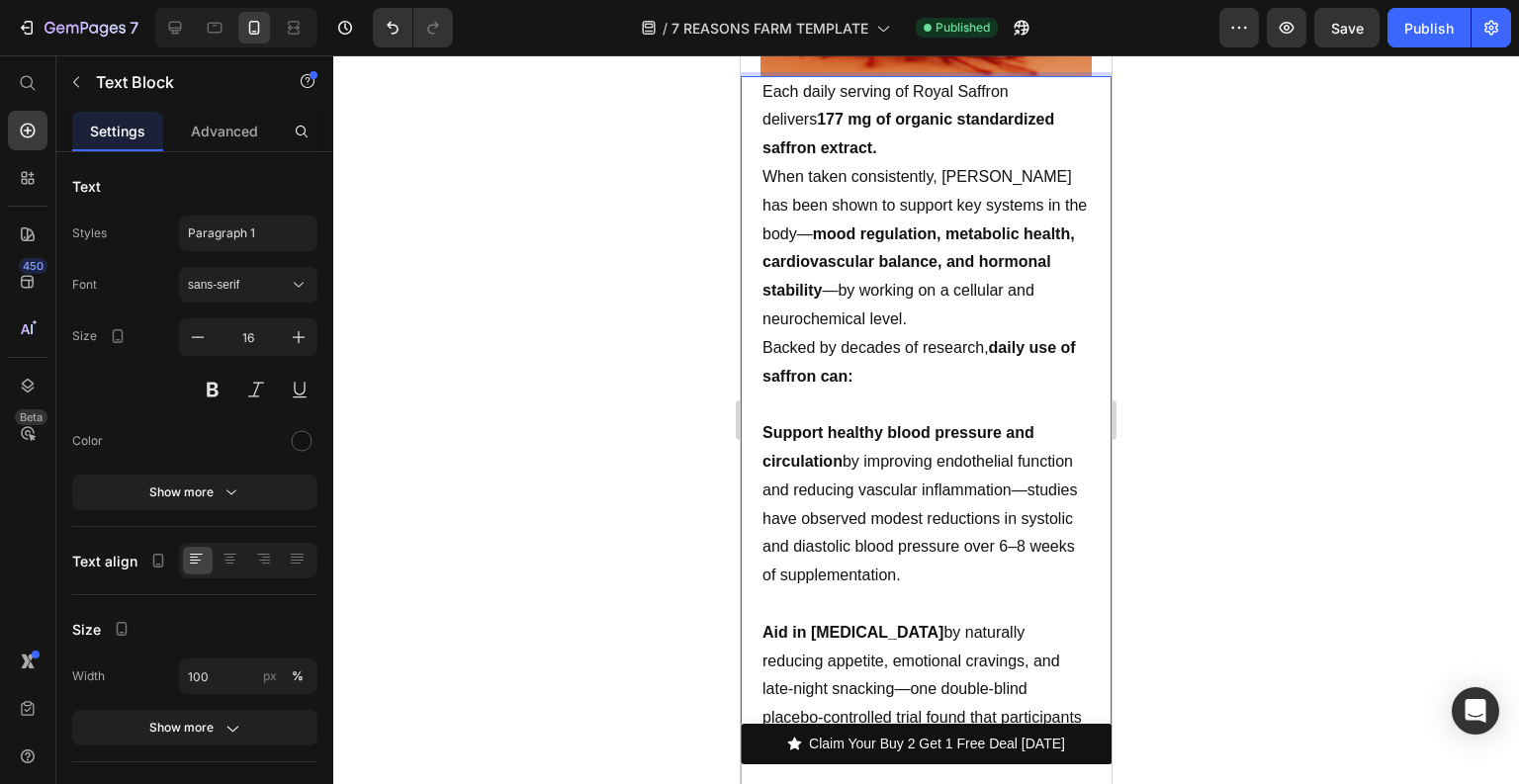 click on "Support healthy blood pressure and circulation  by improving endothelial function and reducing vascular inflammation—studies have observed modest reductions in systolic and diastolic blood pressure over 6–8 weeks of supplementation." at bounding box center [926, 504] 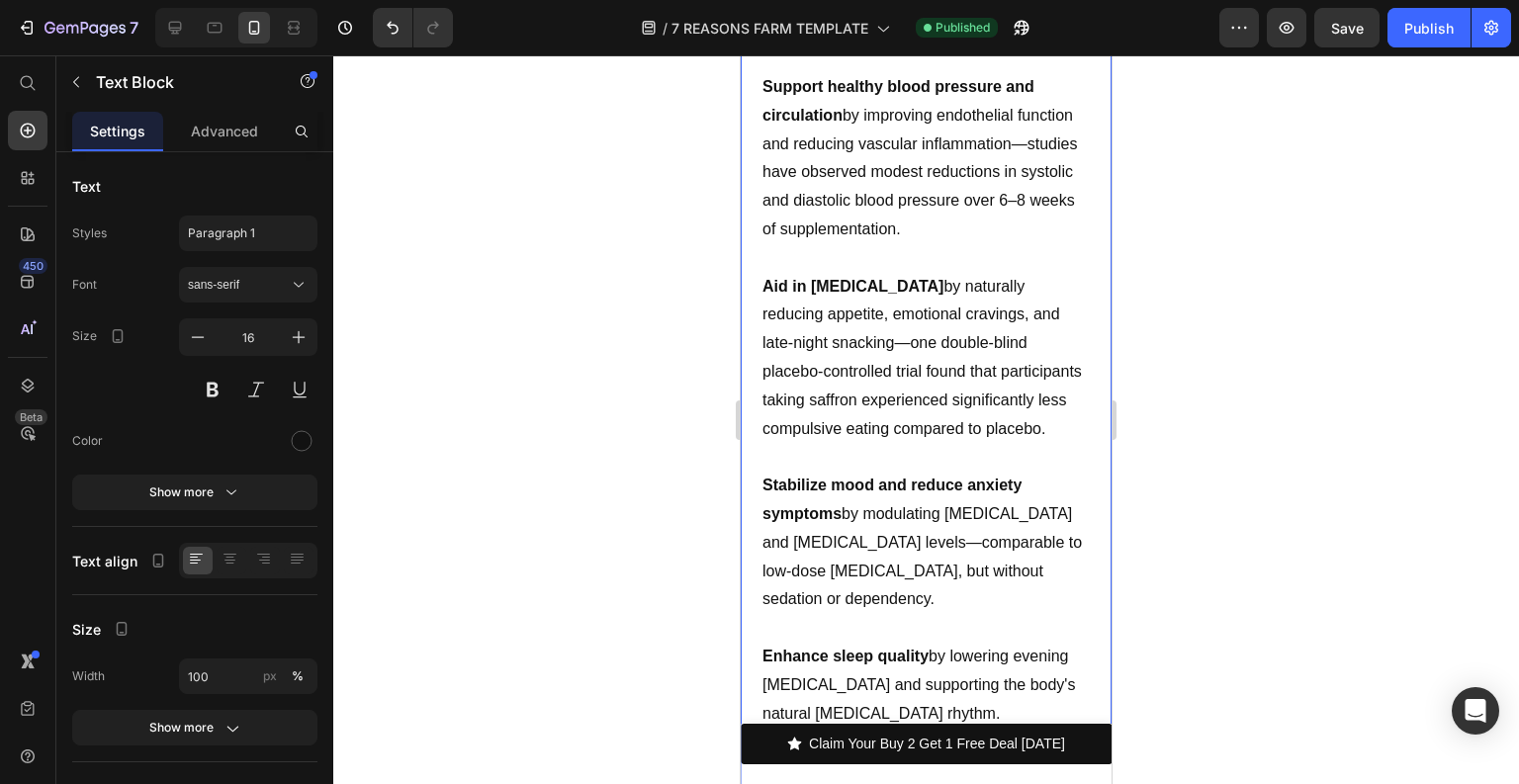 scroll, scrollTop: 6565, scrollLeft: 0, axis: vertical 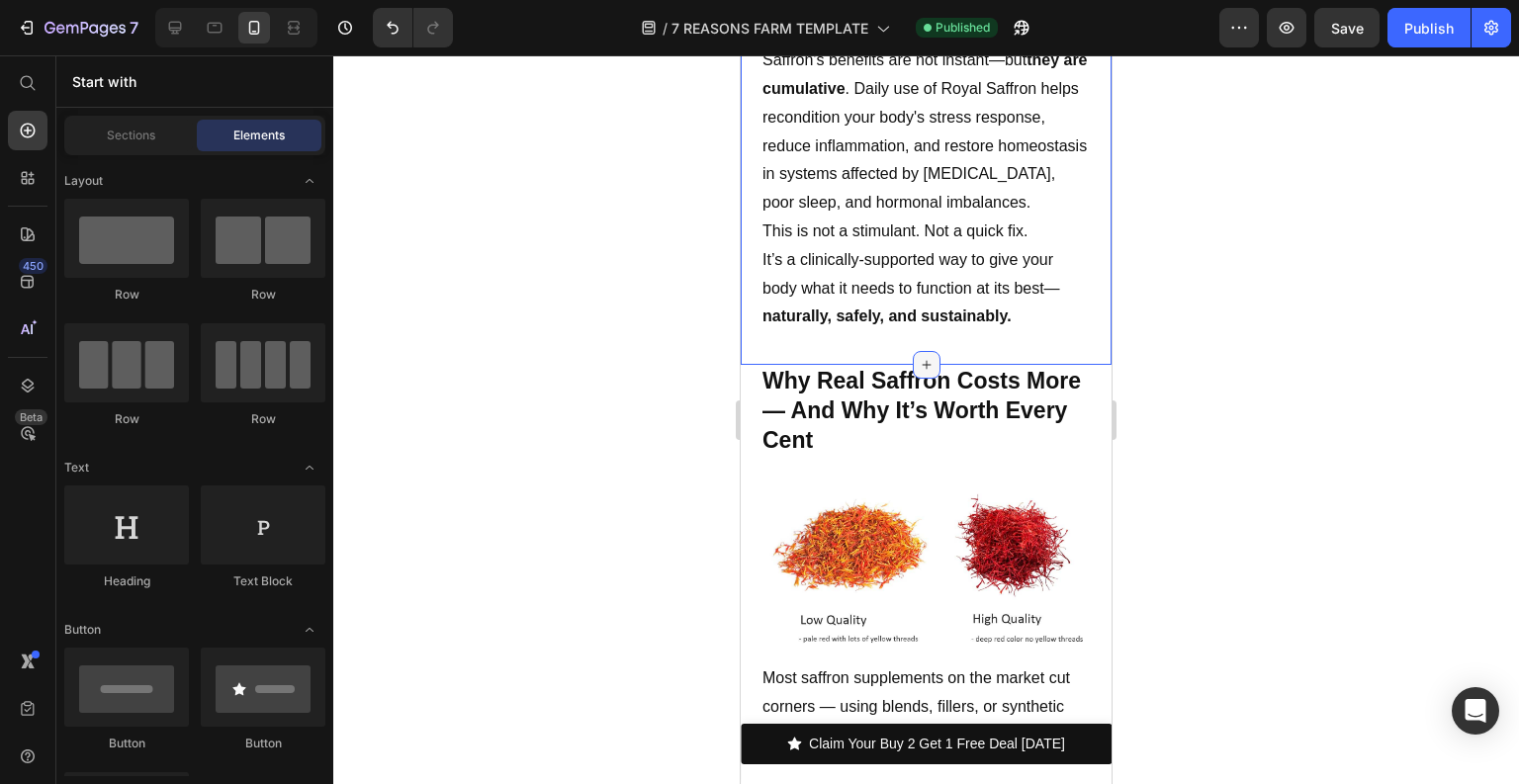 click 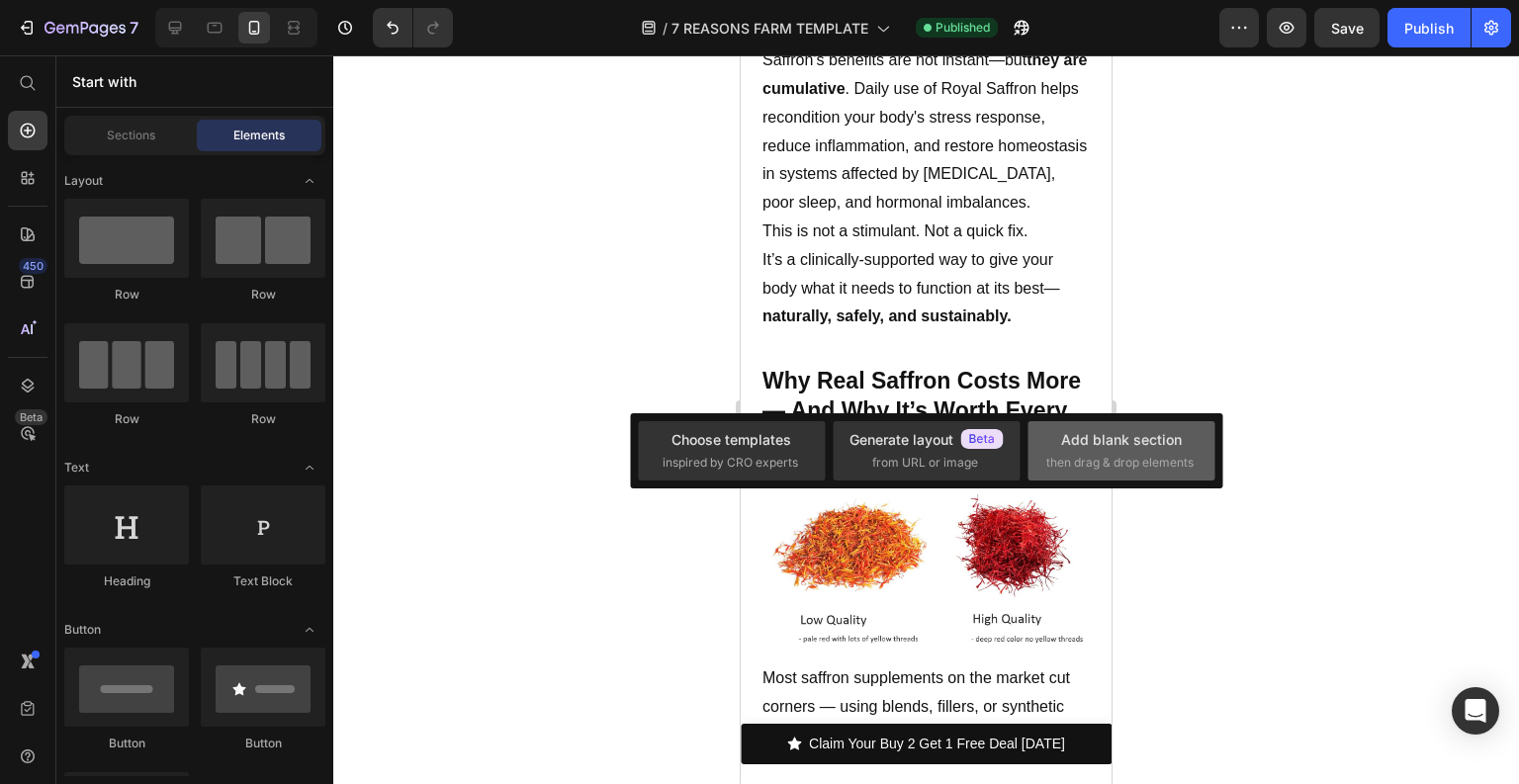 click on "Add blank section" at bounding box center (1121, 439) 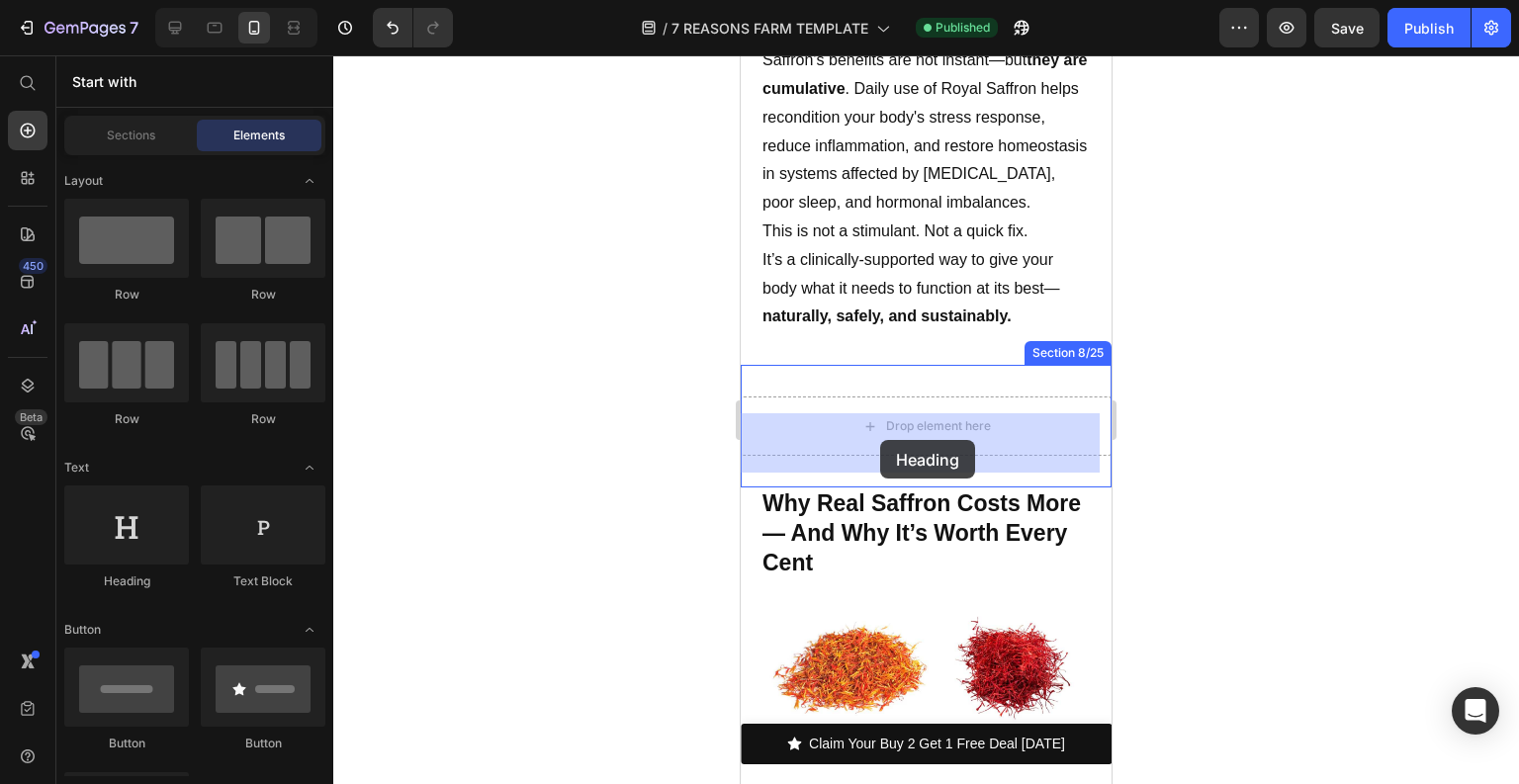 drag, startPoint x: 883, startPoint y: 577, endPoint x: 879, endPoint y: 441, distance: 136.05881 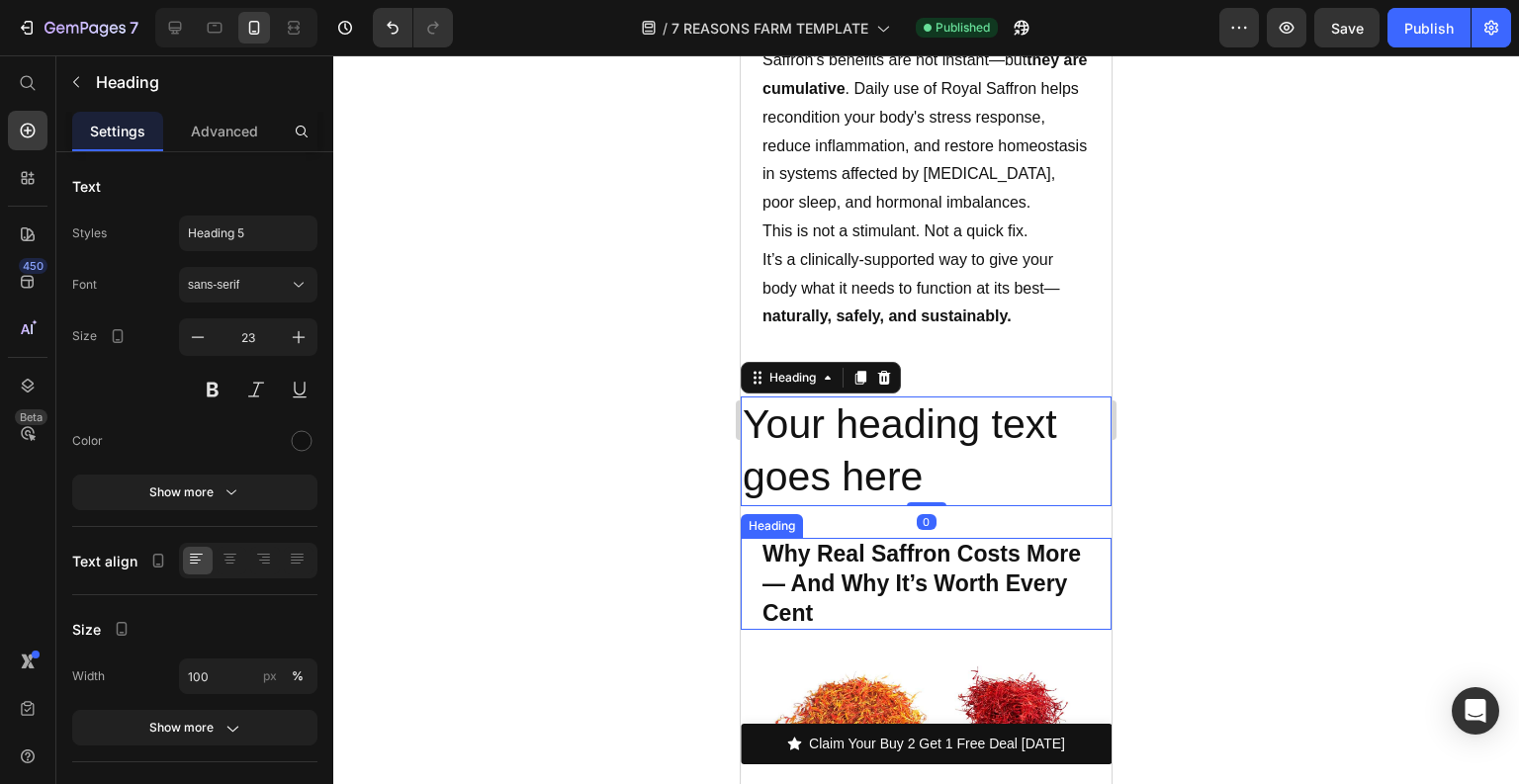 click on "Why Real Saffron Costs More — And Why It’s Worth Every Cent" at bounding box center [922, 583] 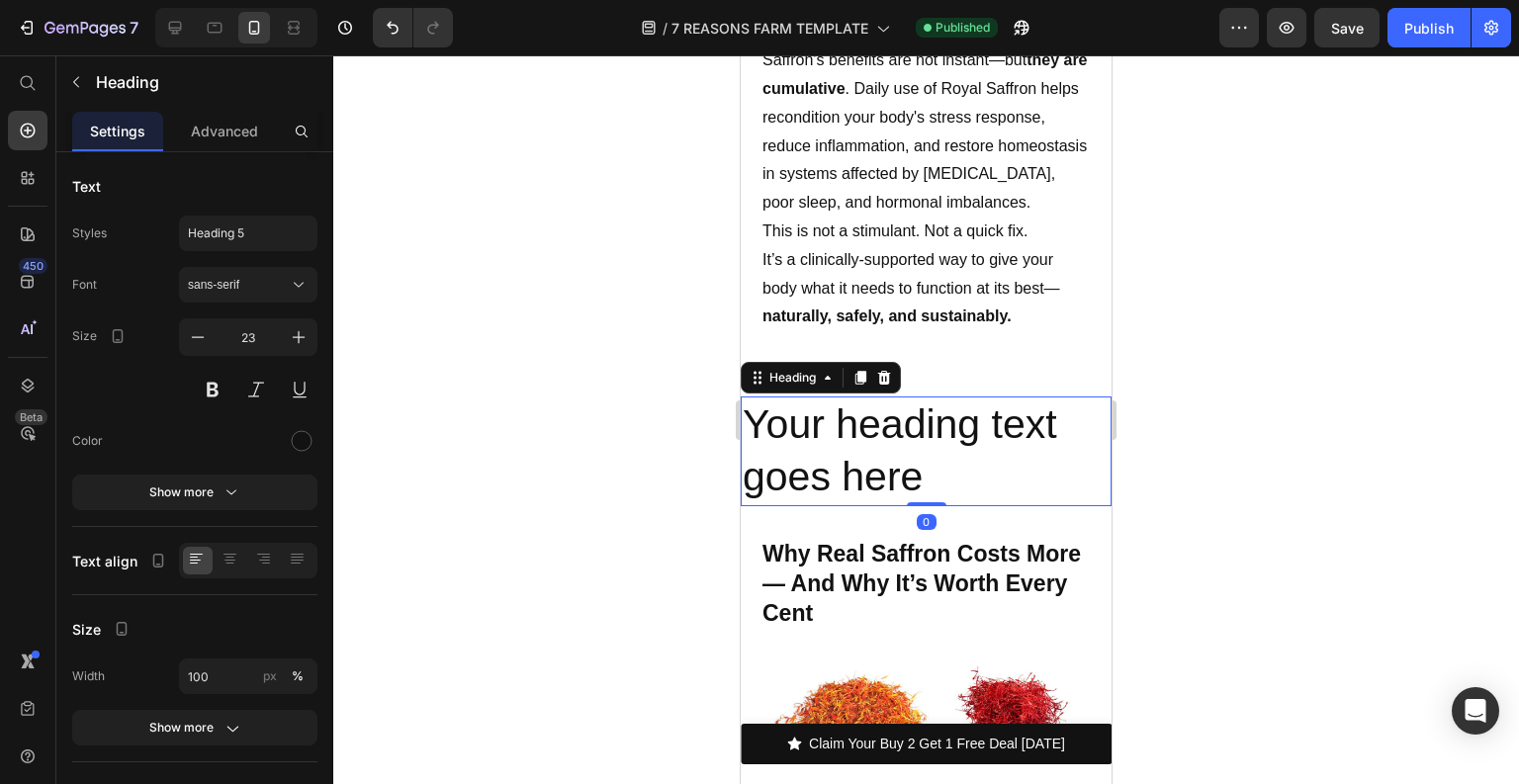 click on "Your heading text goes here" at bounding box center [926, 451] 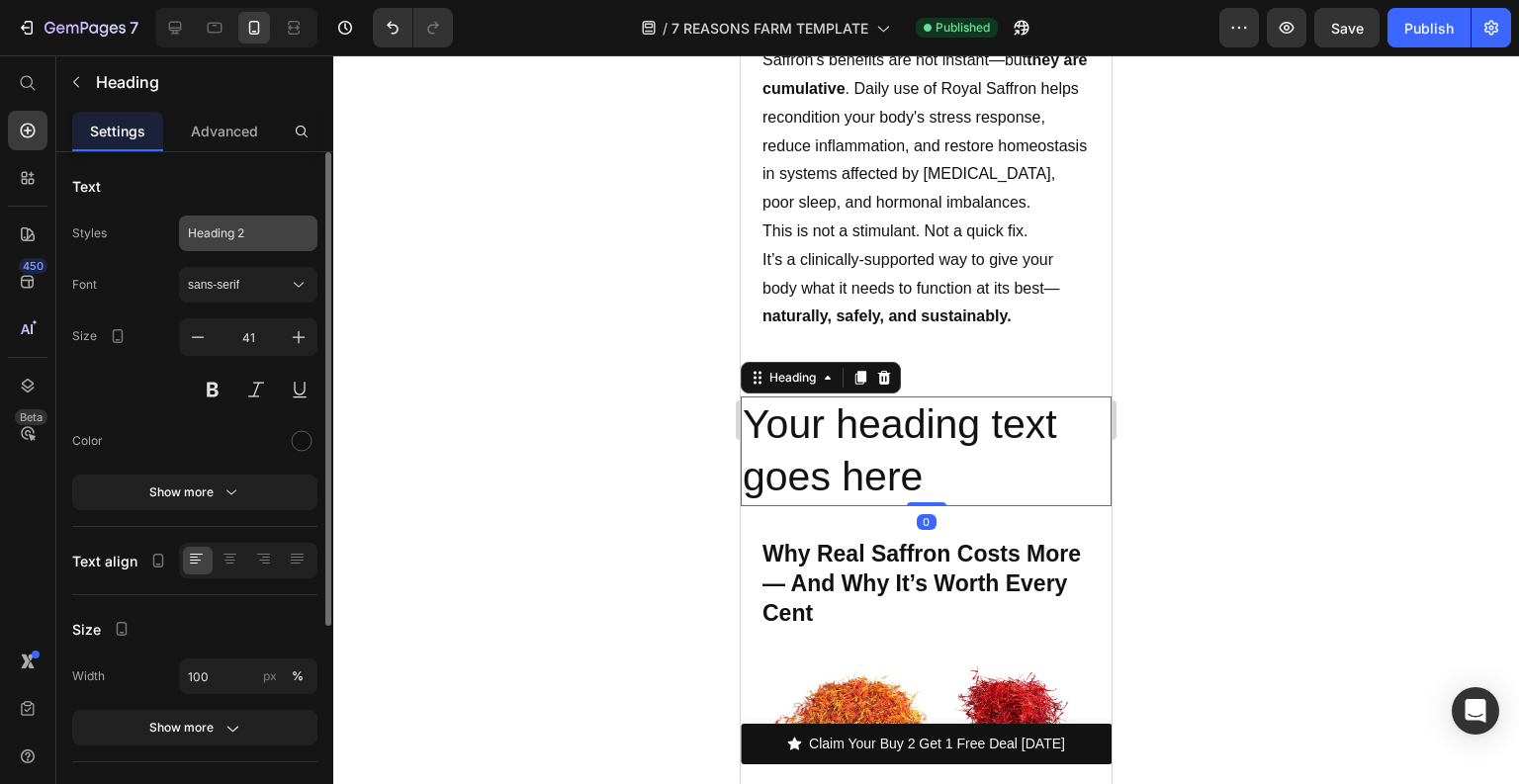 click on "Heading 2" at bounding box center (248, 233) 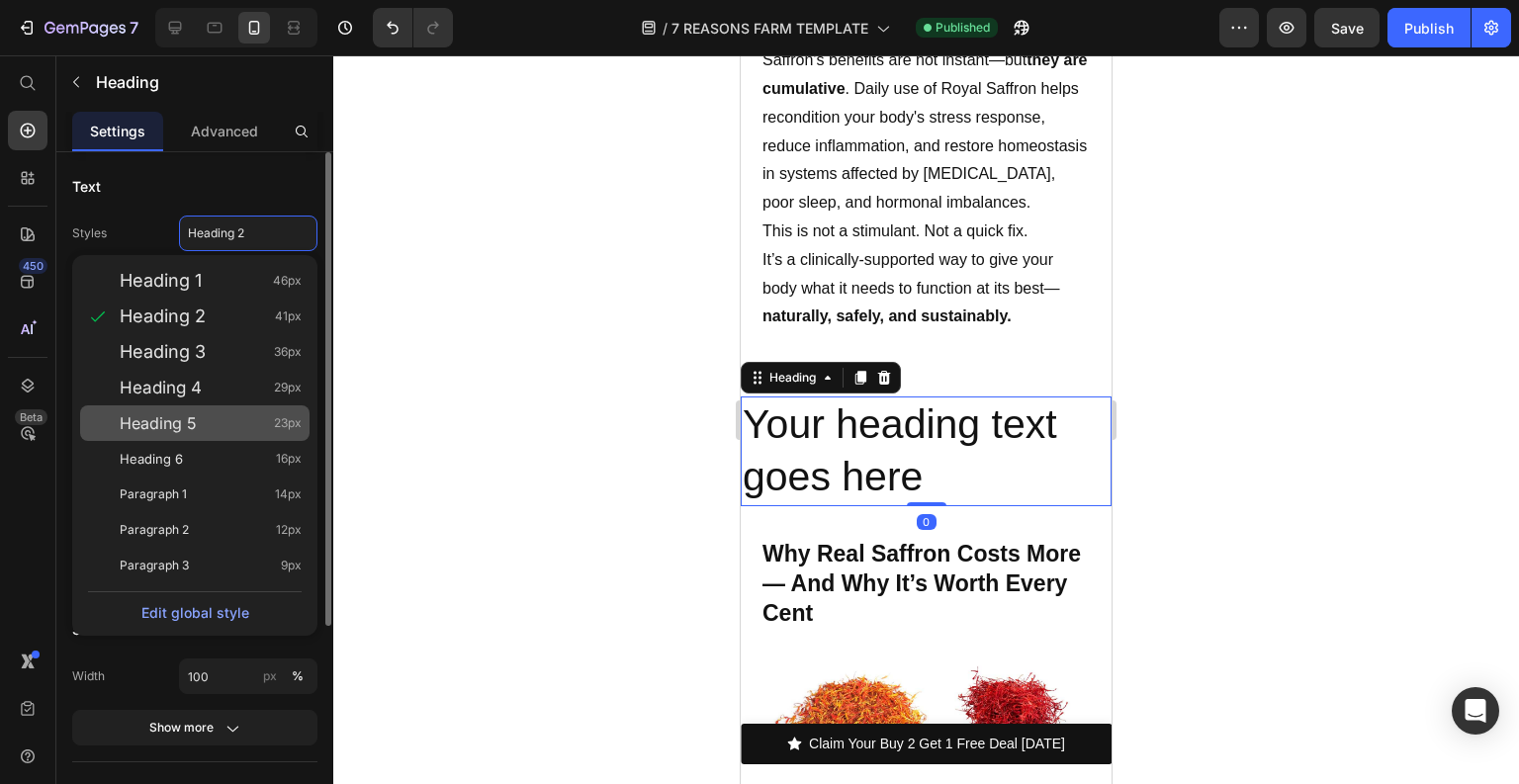 click on "Heading 5 23px" at bounding box center (211, 423) 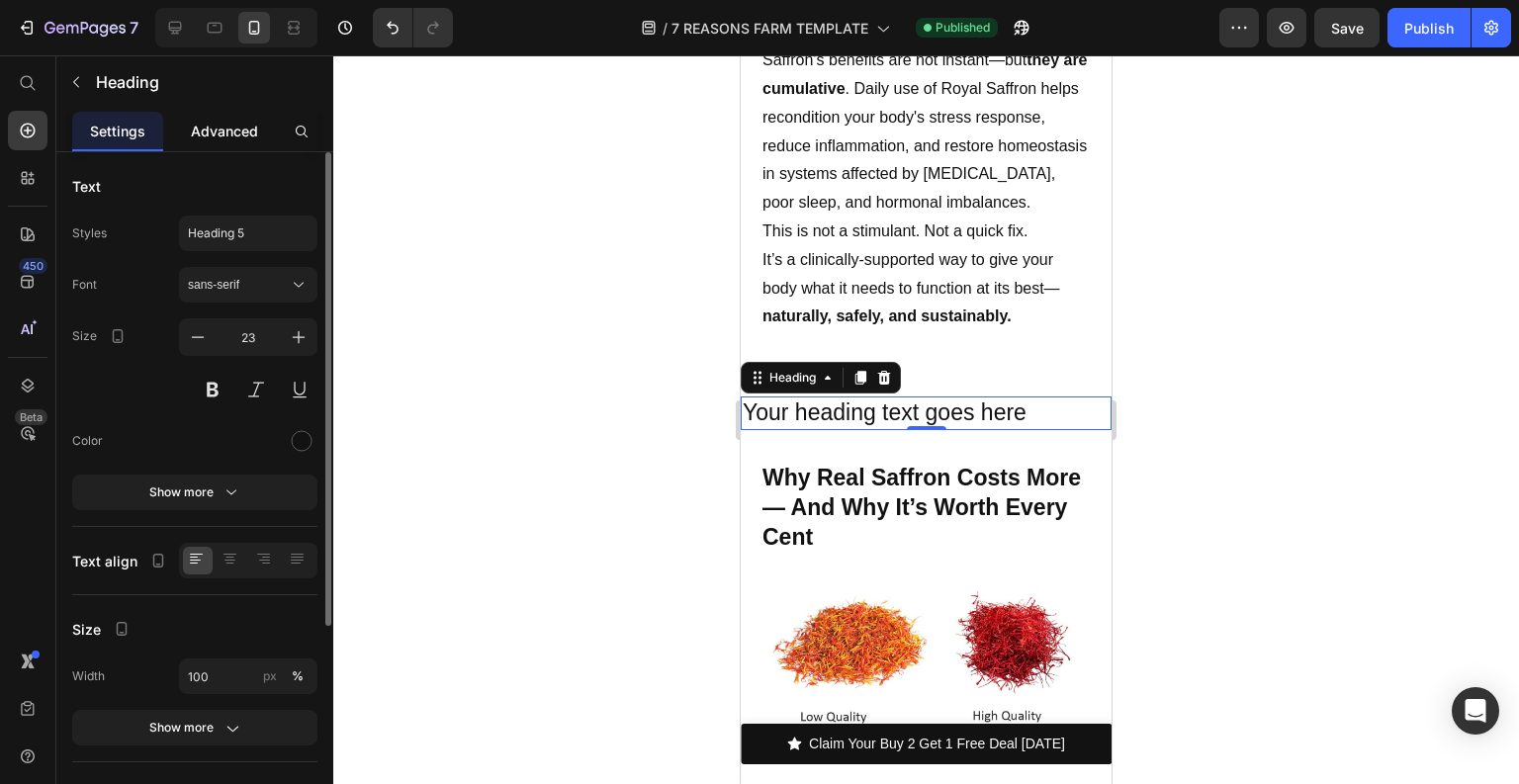 click on "Advanced" at bounding box center (224, 131) 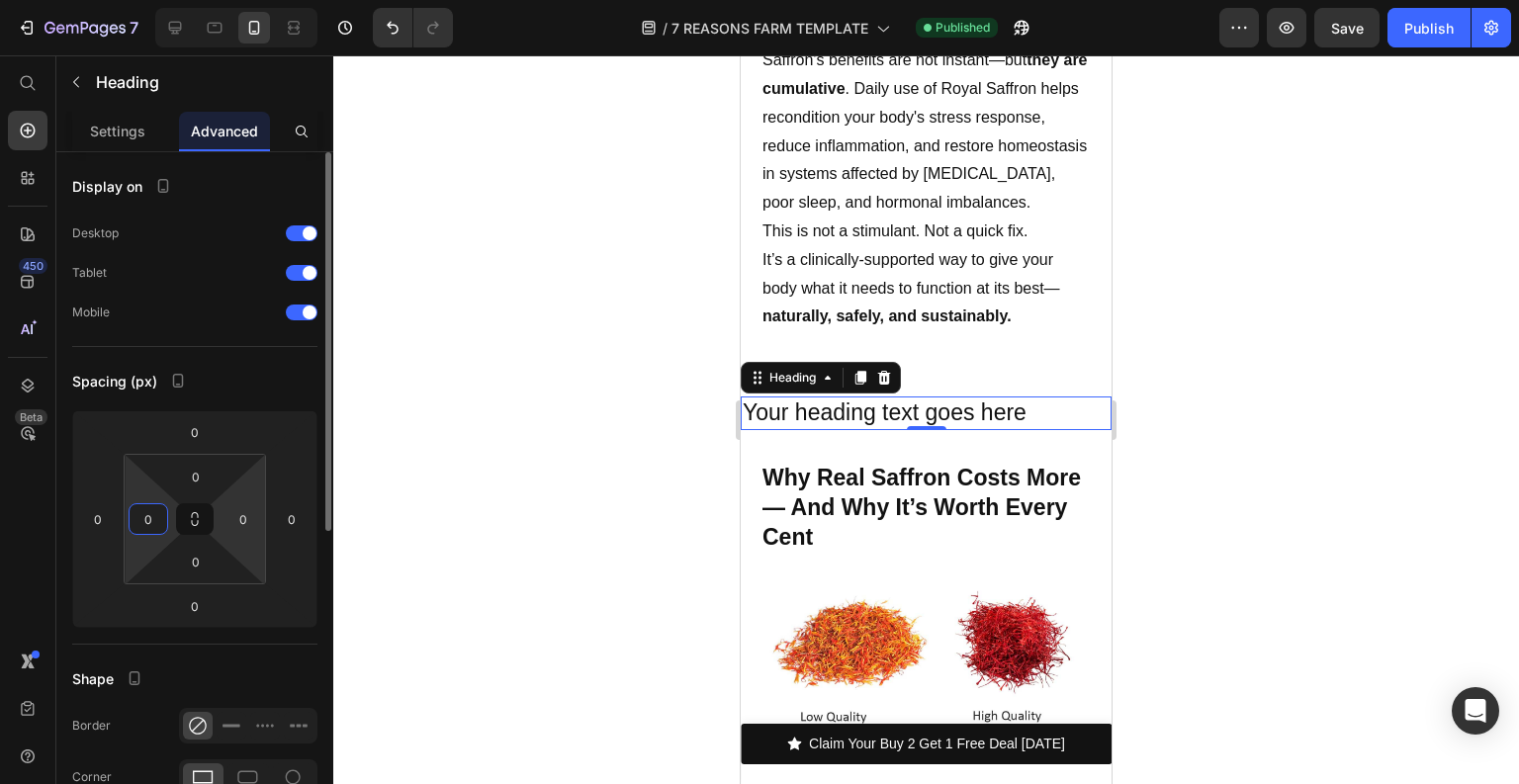 drag, startPoint x: 145, startPoint y: 518, endPoint x: 219, endPoint y: 516, distance: 74.02702 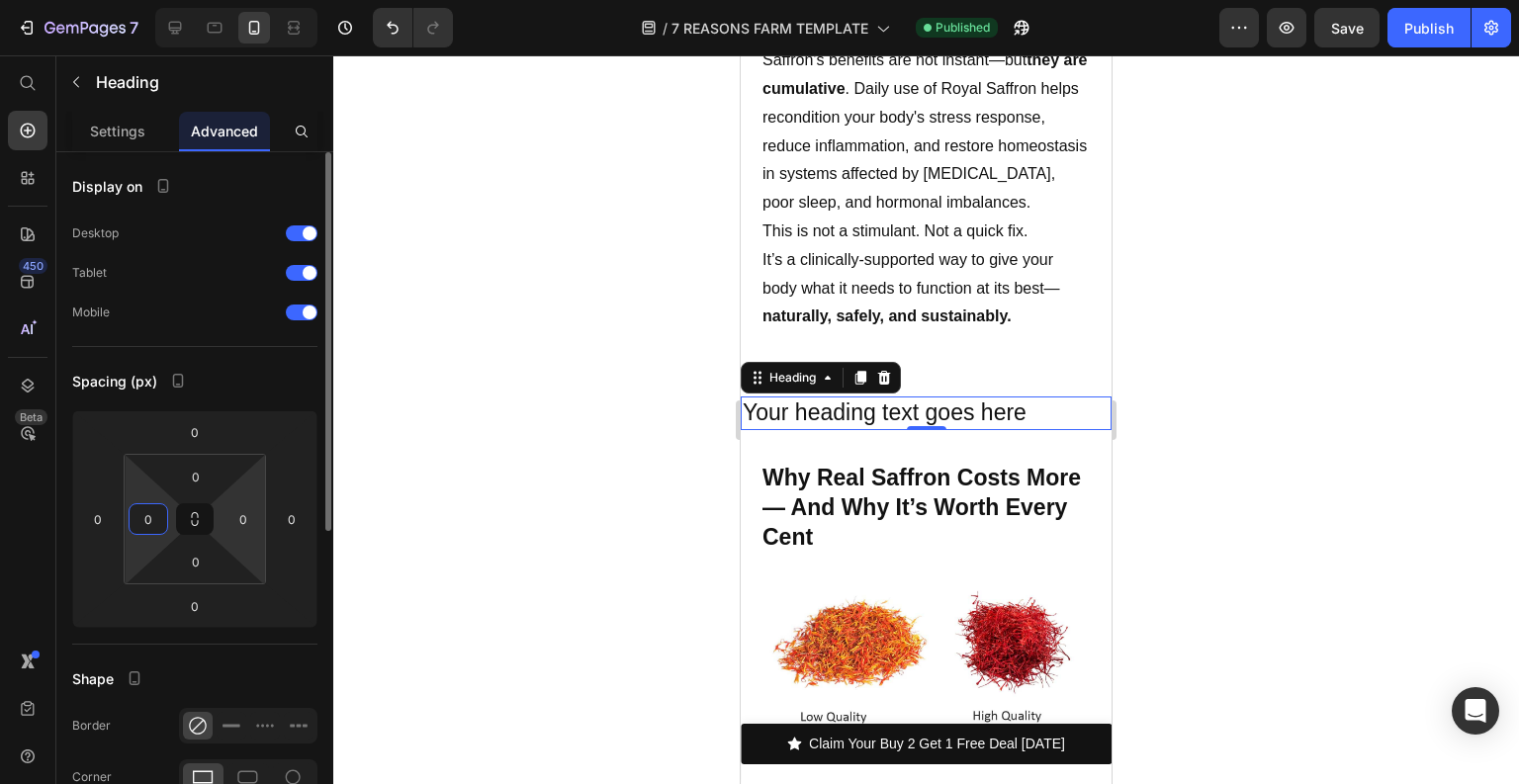 click on "0" at bounding box center (148, 519) 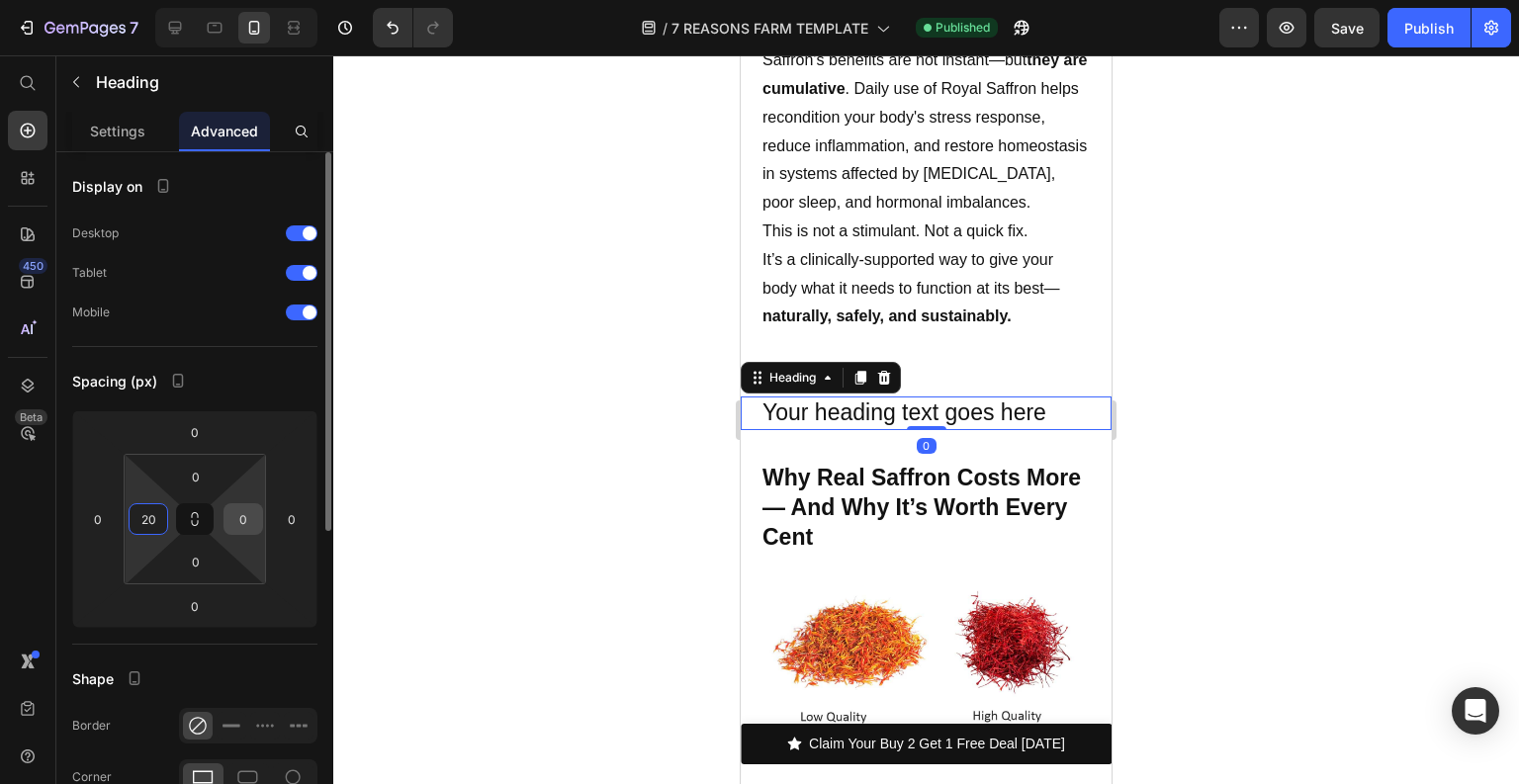 type on "20" 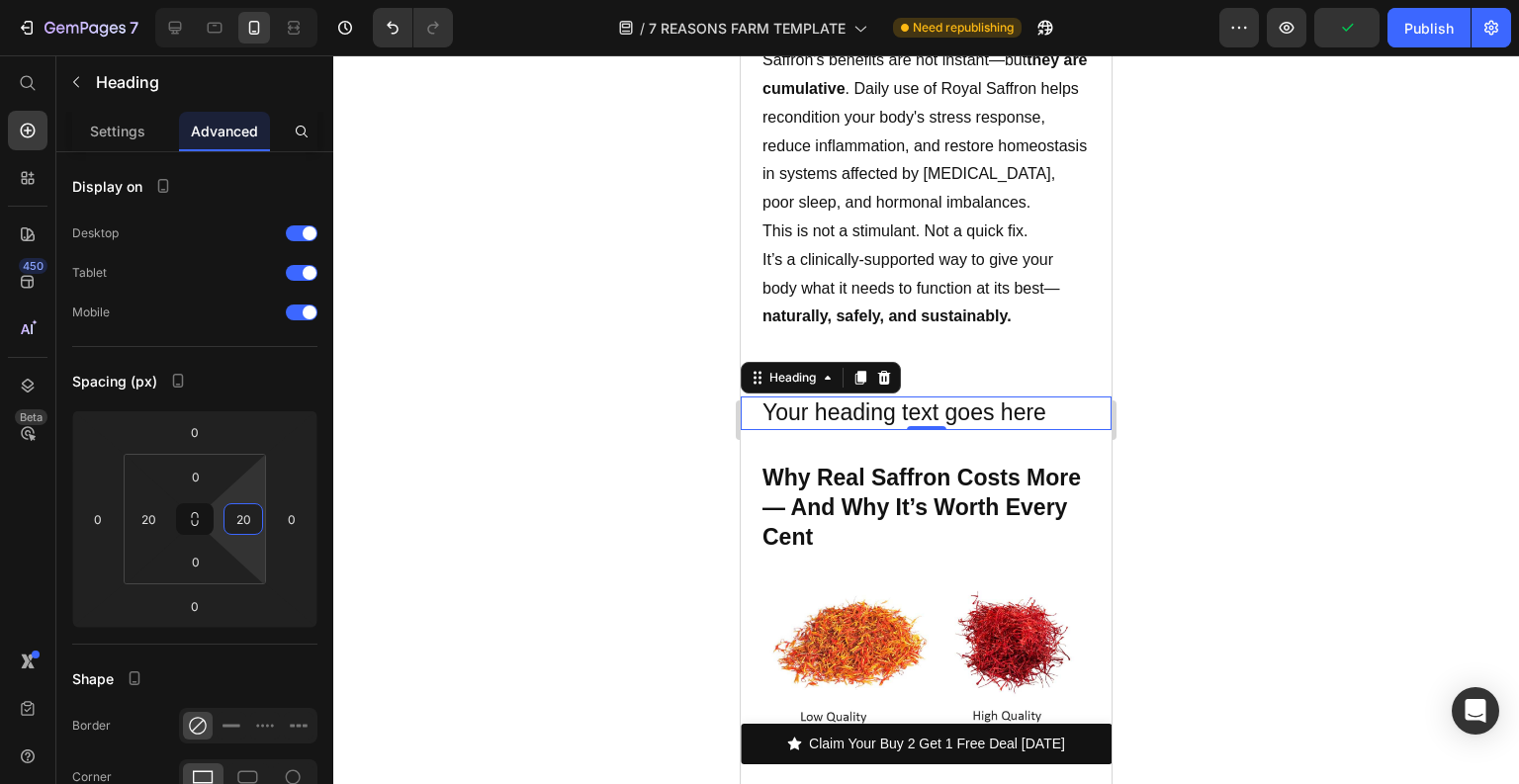 type on "20" 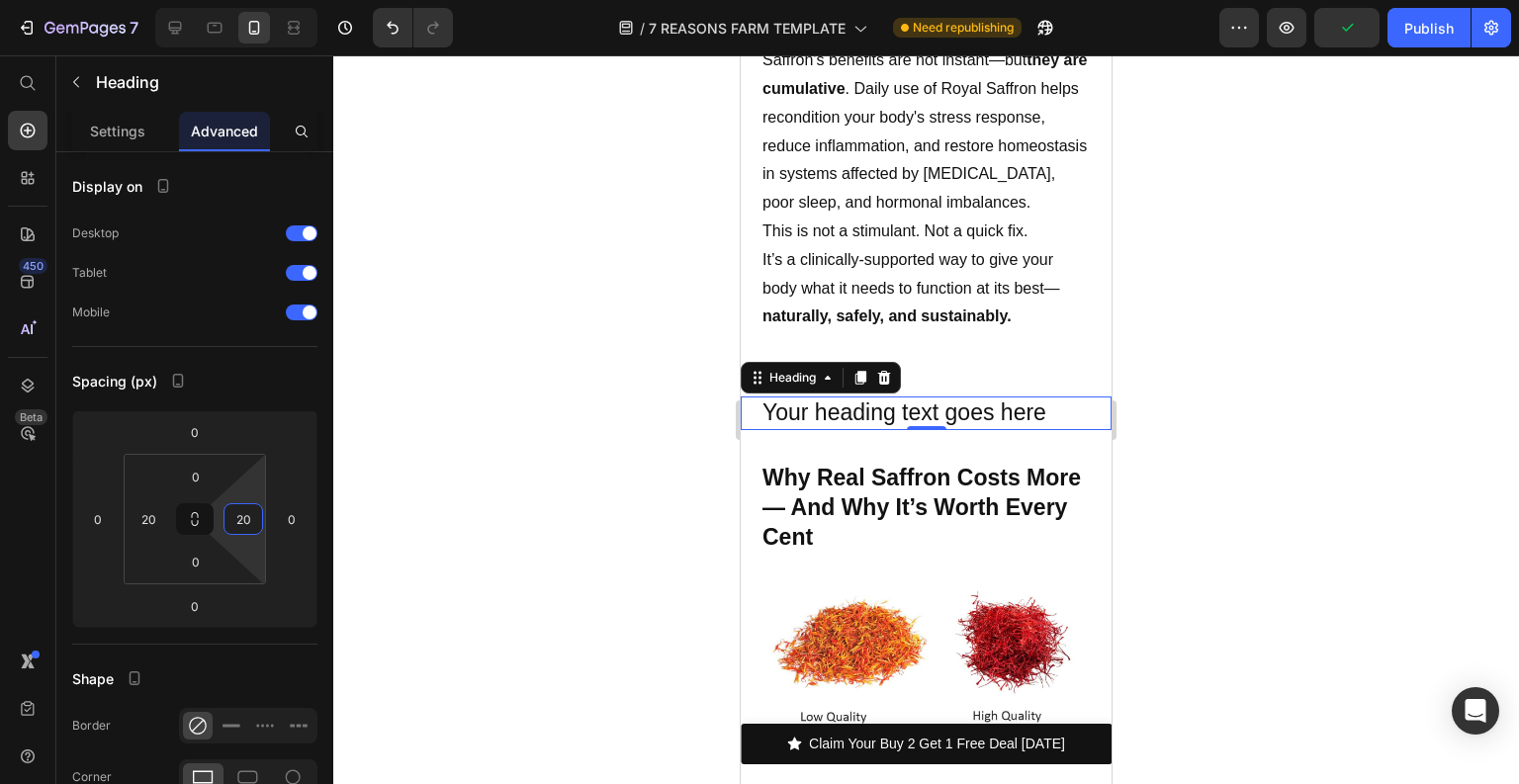 click on "Your heading text goes here" at bounding box center (926, 413) 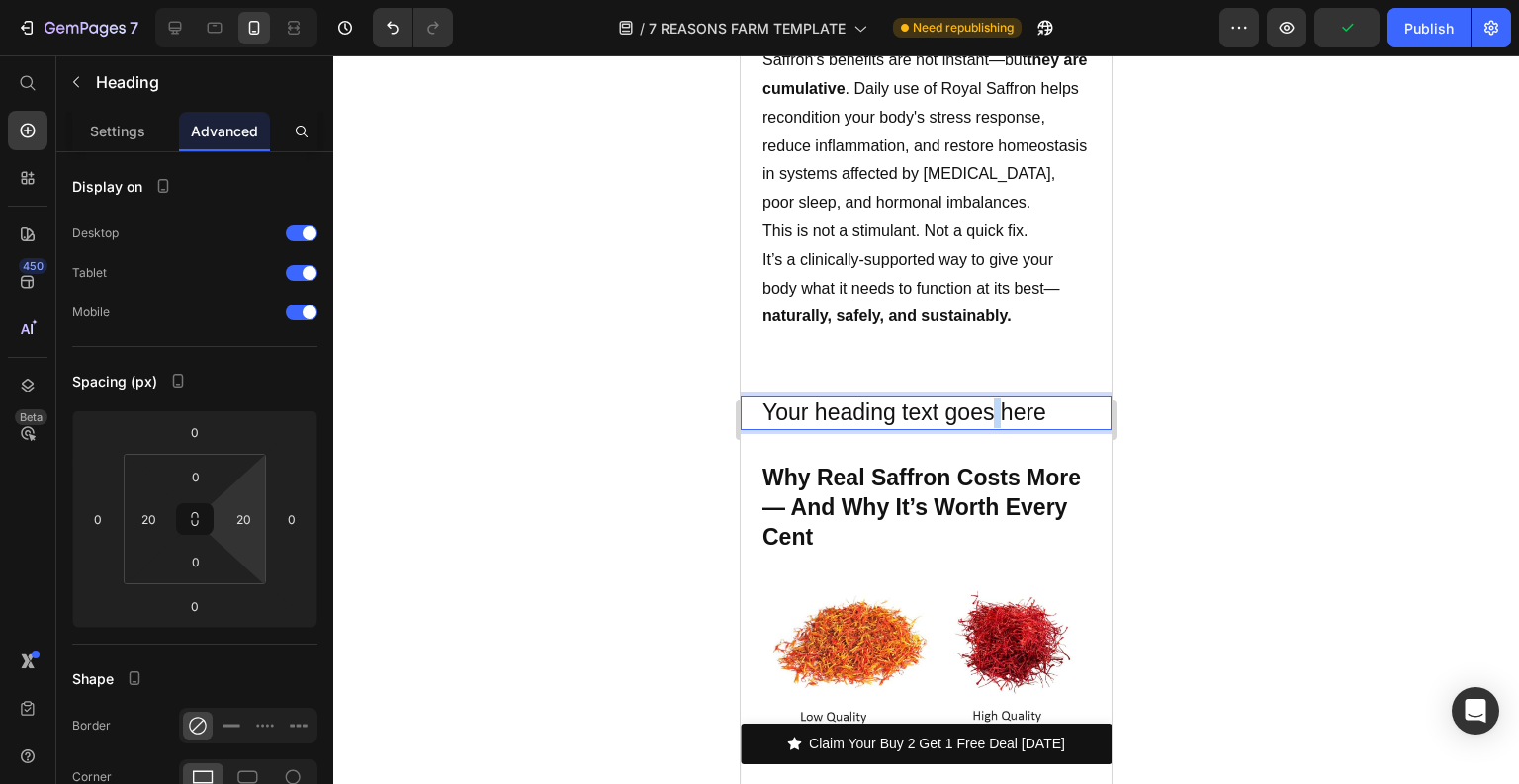 click on "Your heading text goes here" at bounding box center (926, 413) 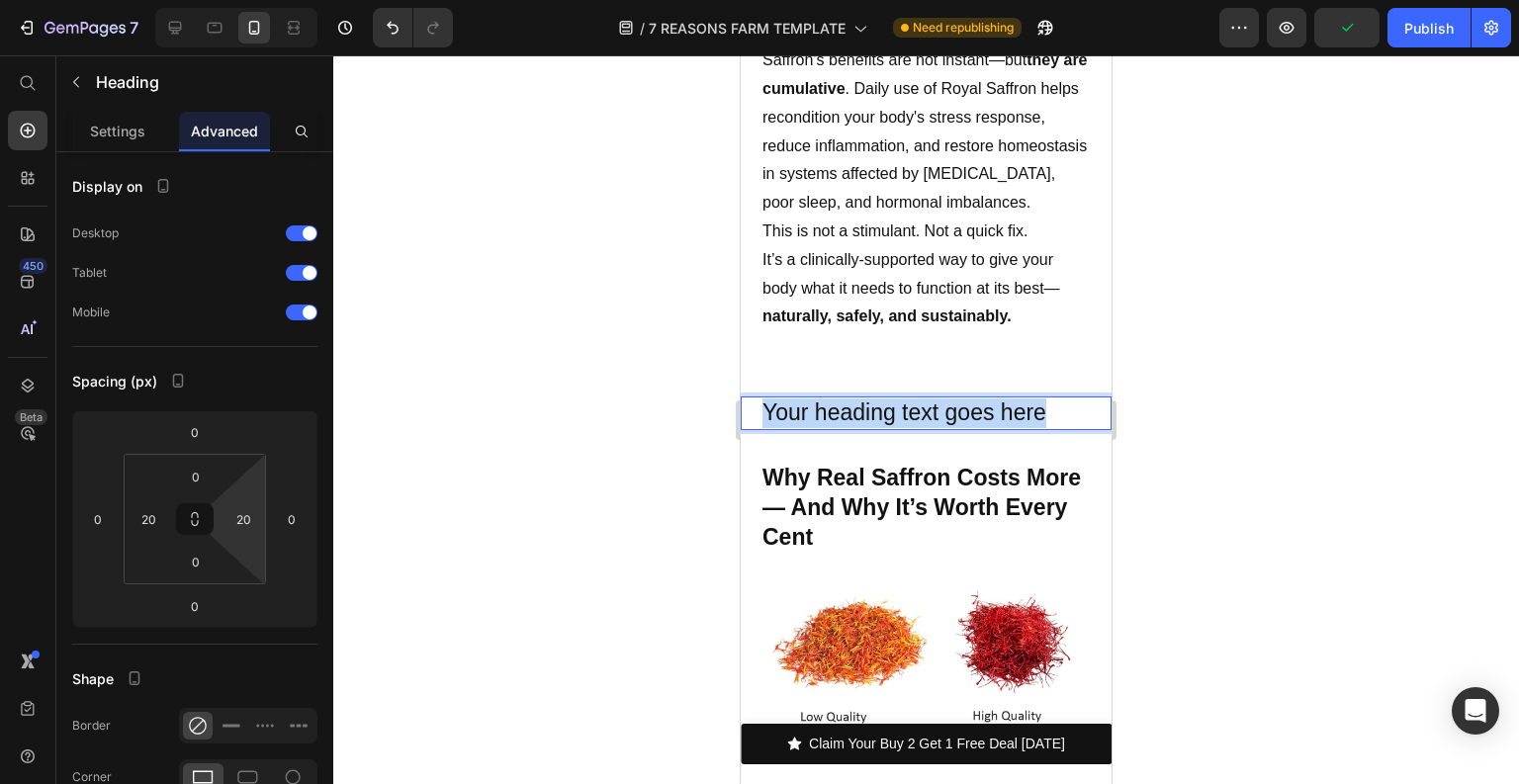 click on "Your heading text goes here" at bounding box center [926, 413] 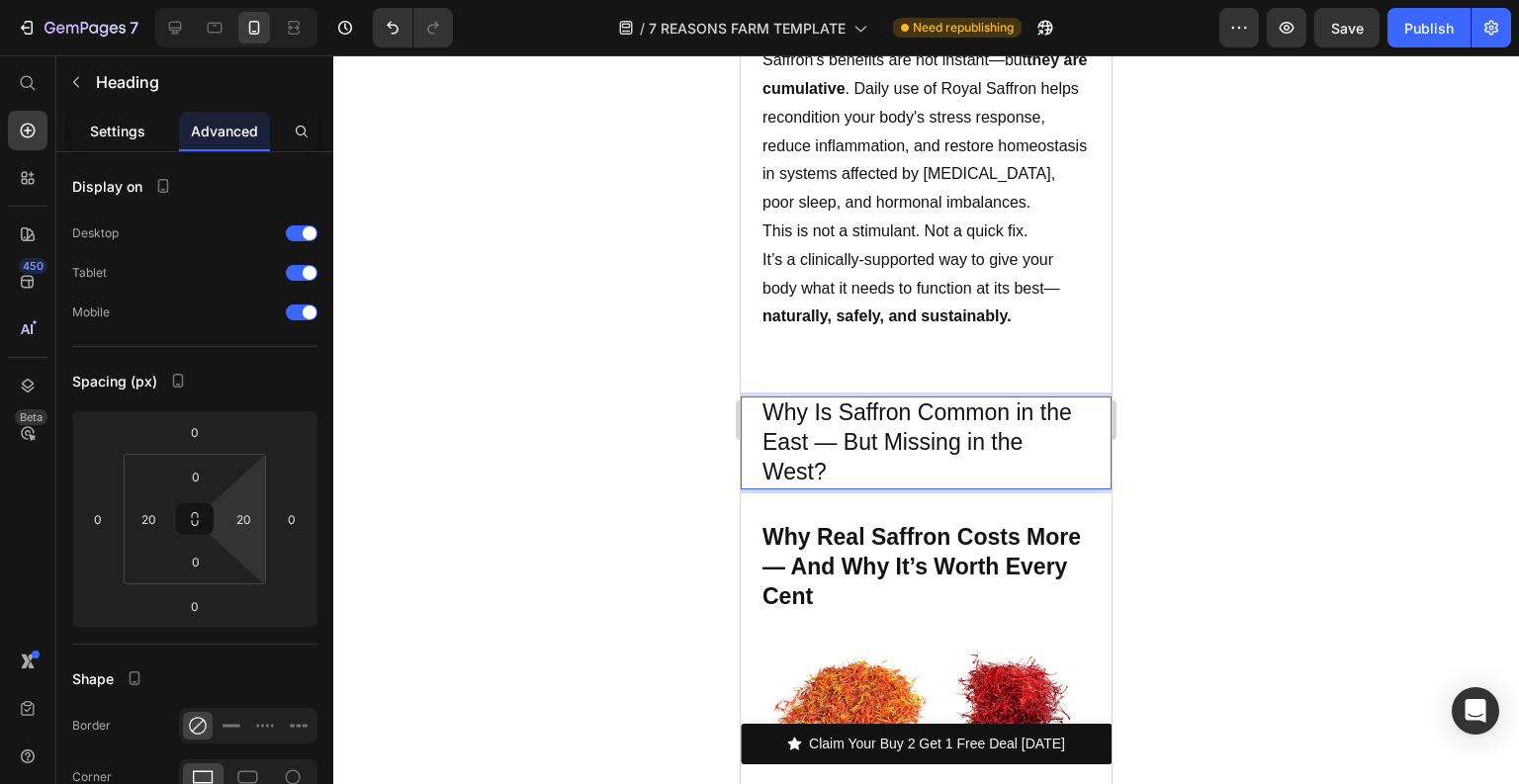 click on "Settings" at bounding box center (118, 131) 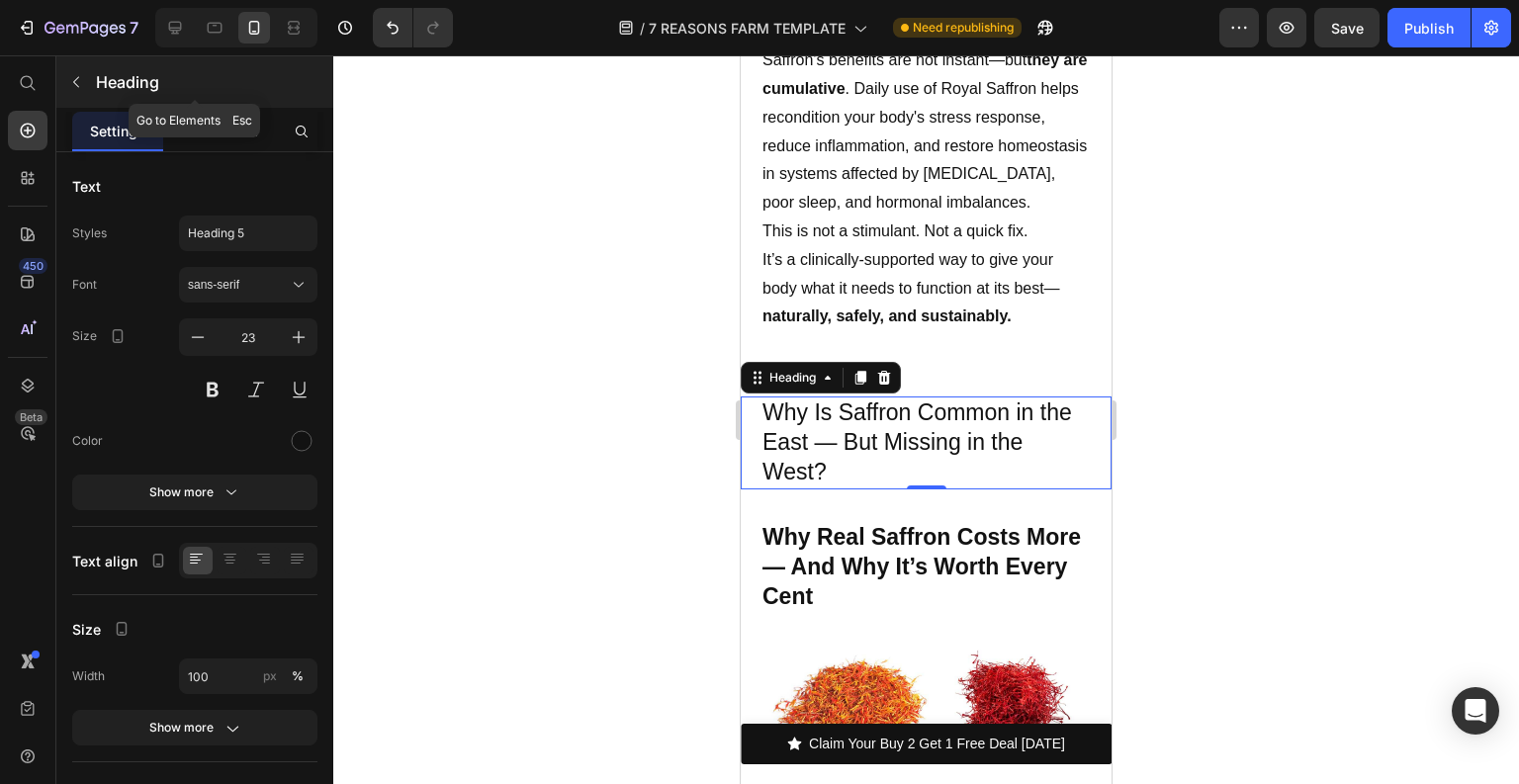 click 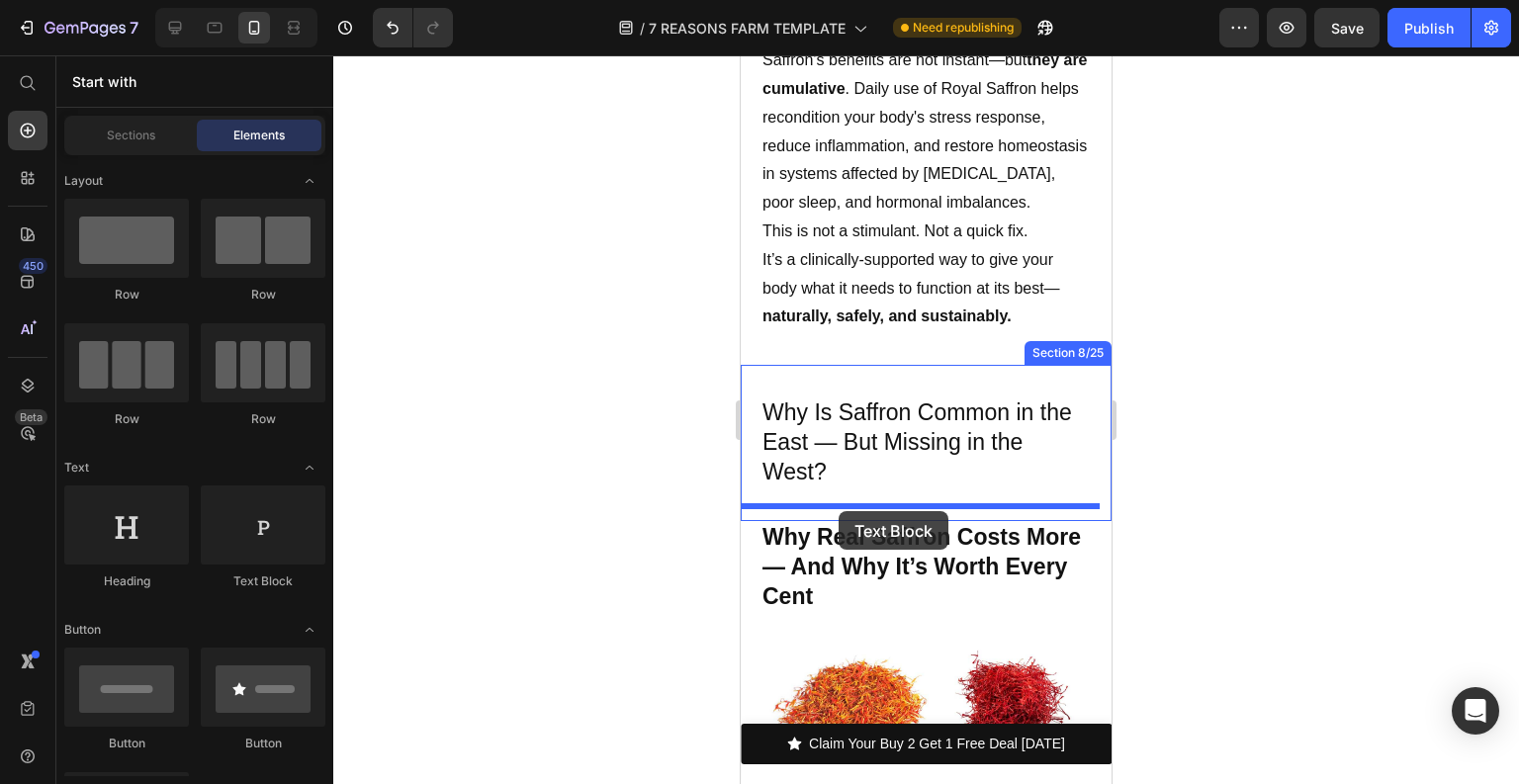 drag, startPoint x: 1029, startPoint y: 594, endPoint x: 839, endPoint y: 511, distance: 207.33789 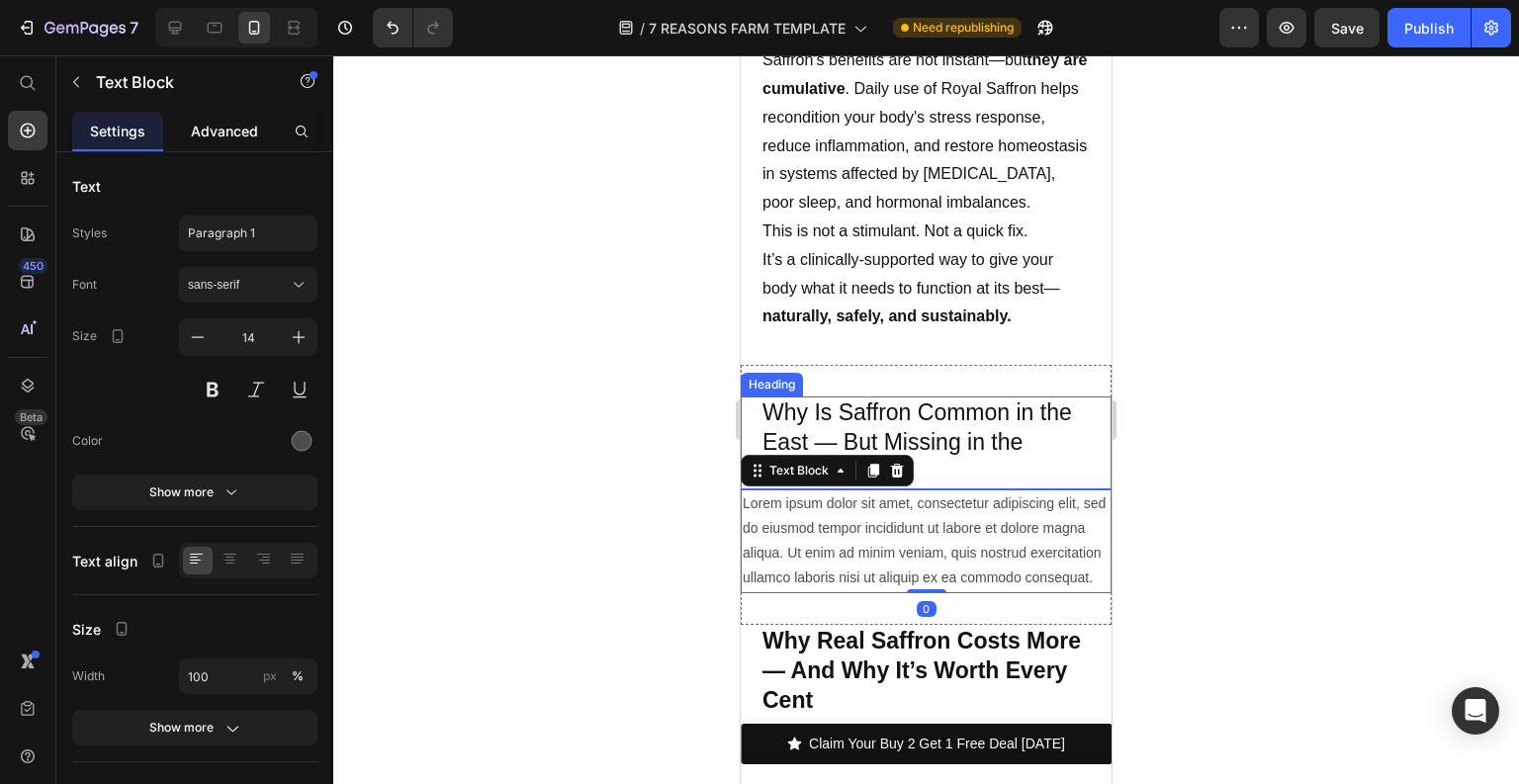 click on "Advanced" 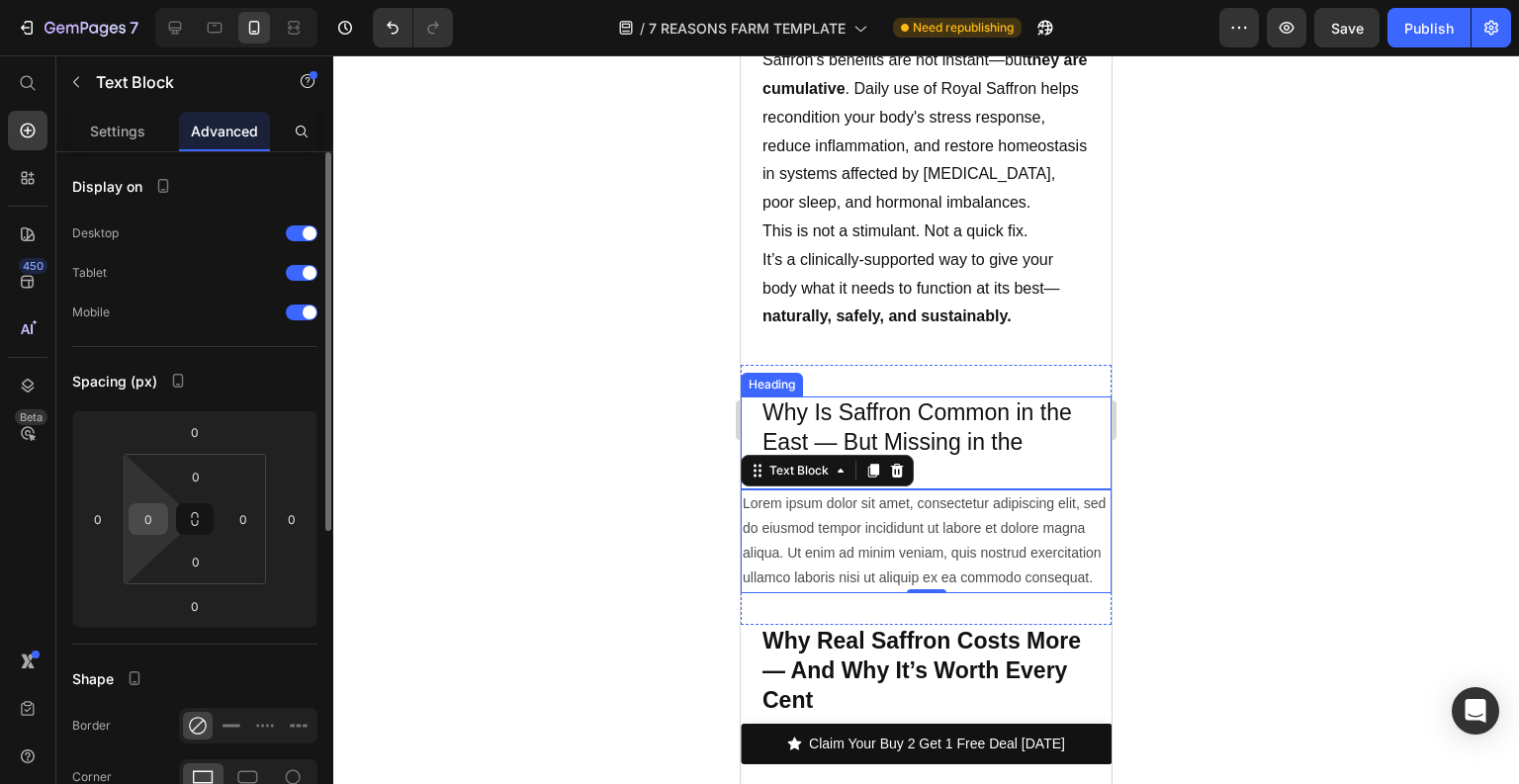 click on "0" at bounding box center (148, 519) 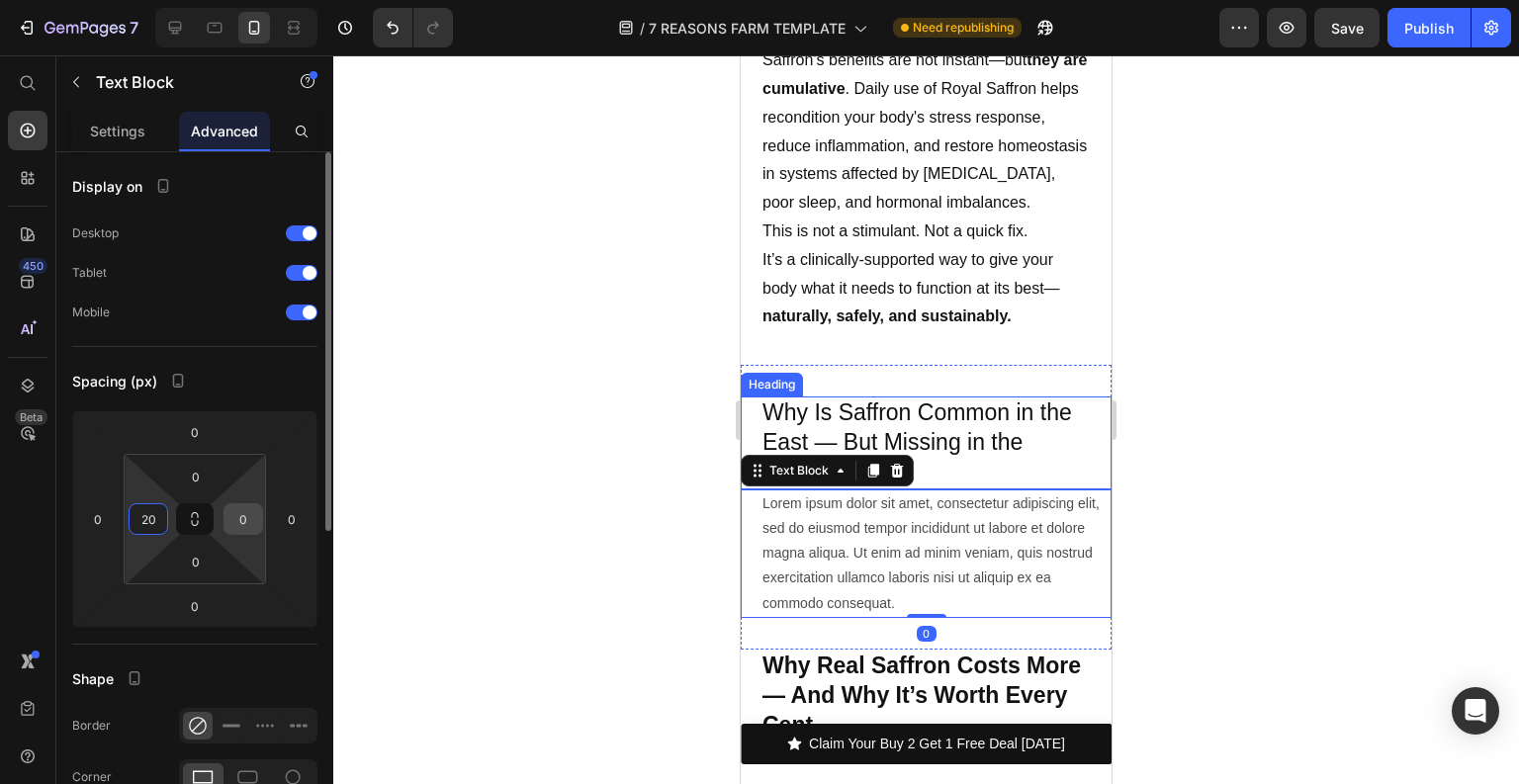type on "20" 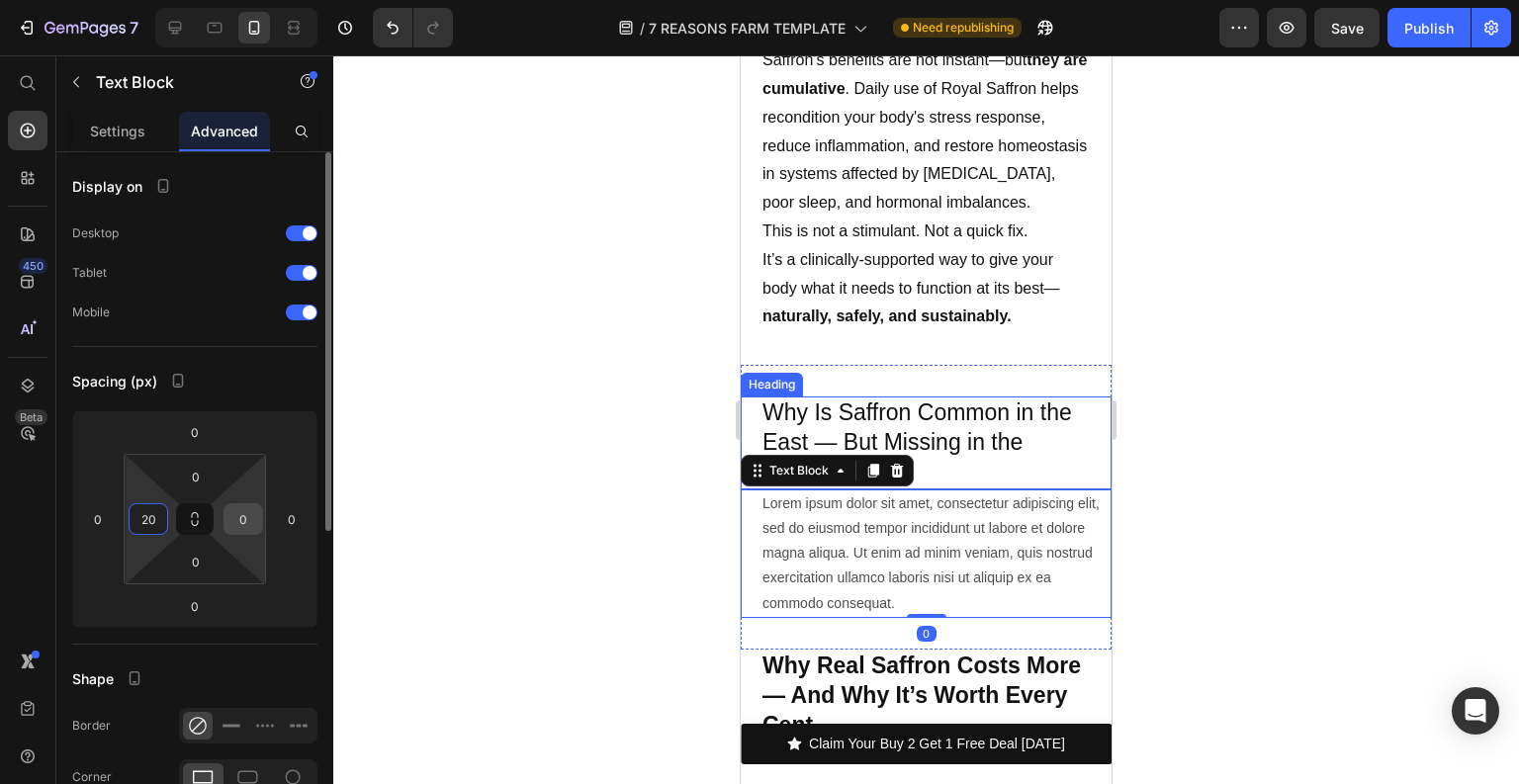 click on "0" at bounding box center [243, 519] 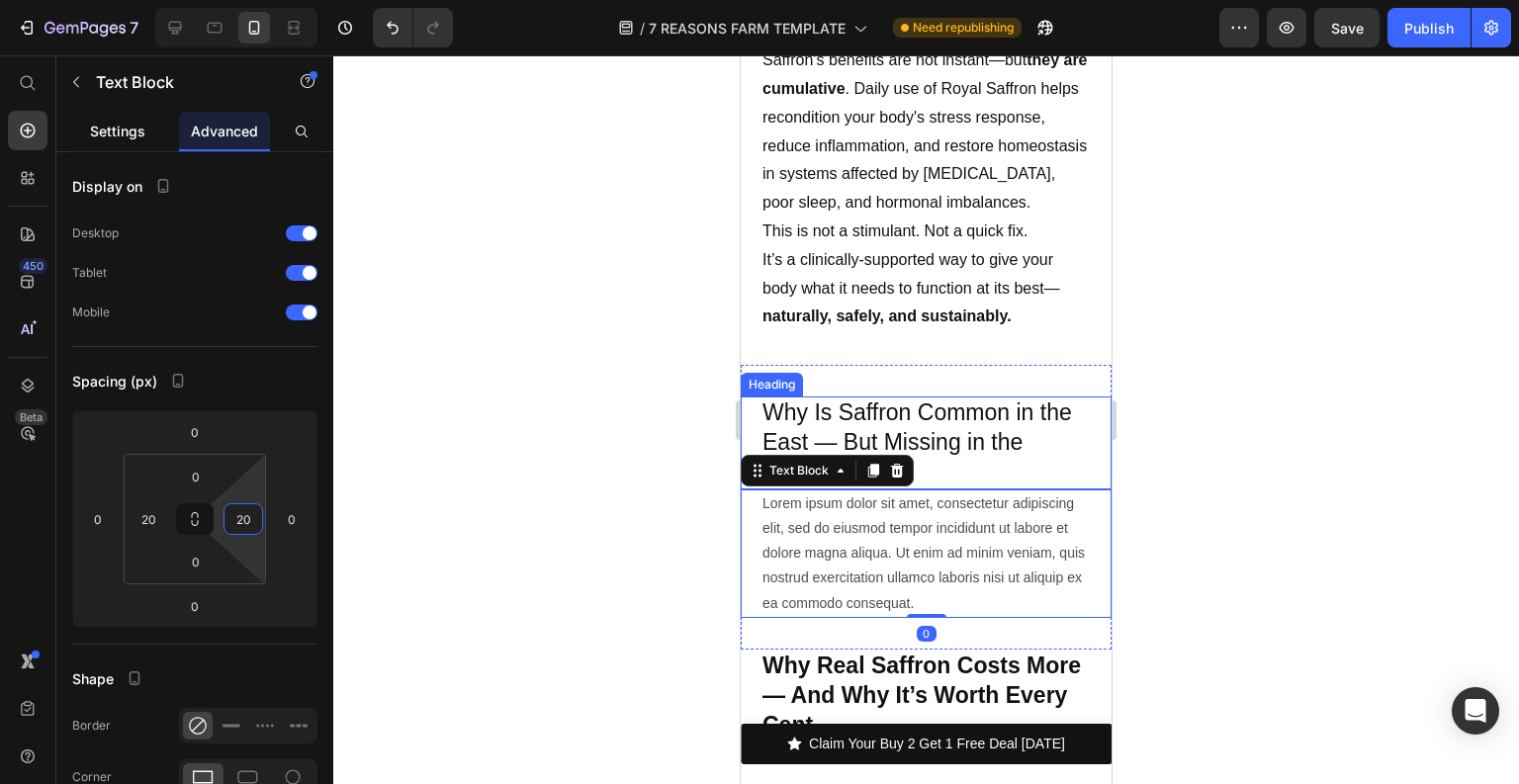 type on "20" 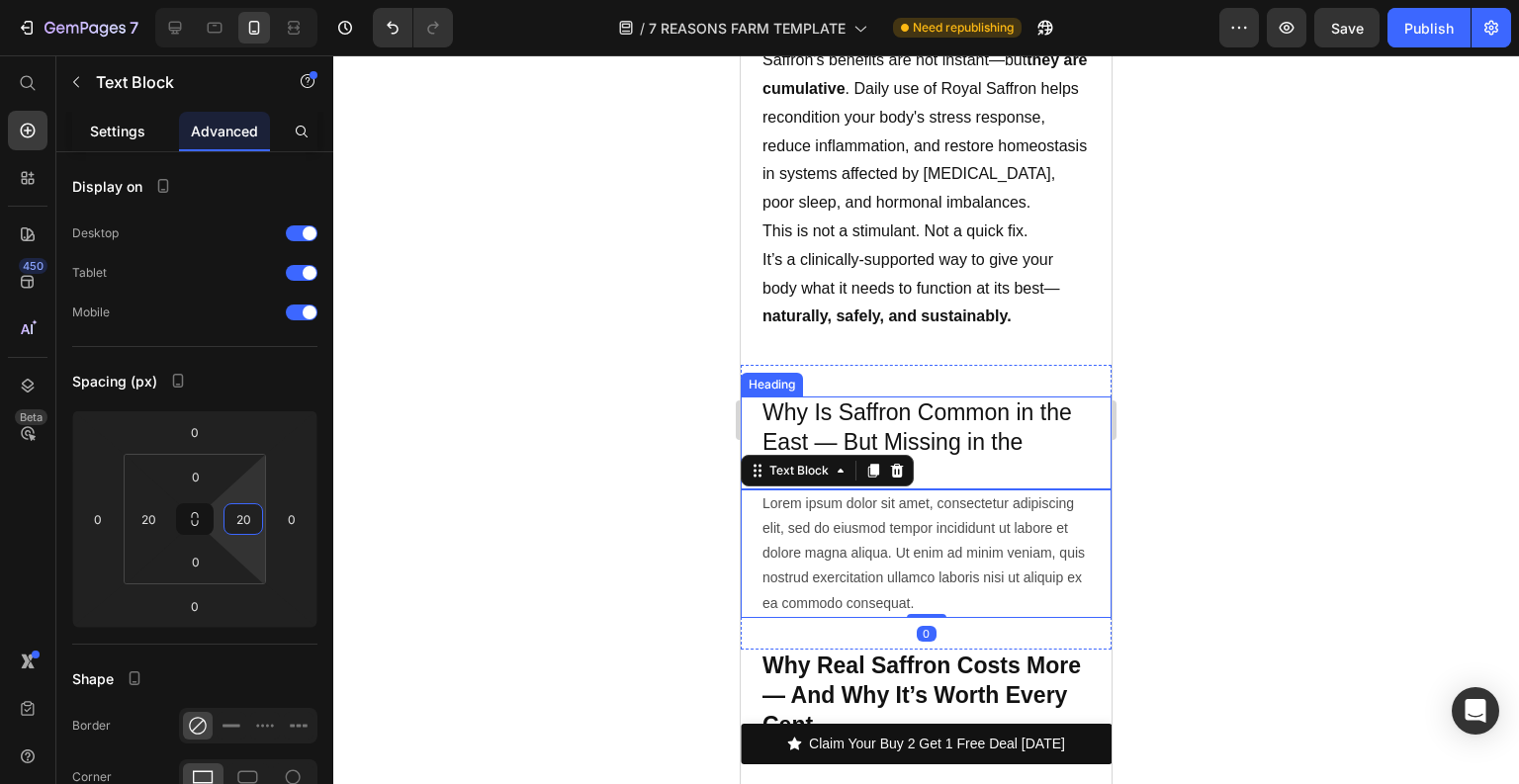 click on "Settings" at bounding box center [118, 131] 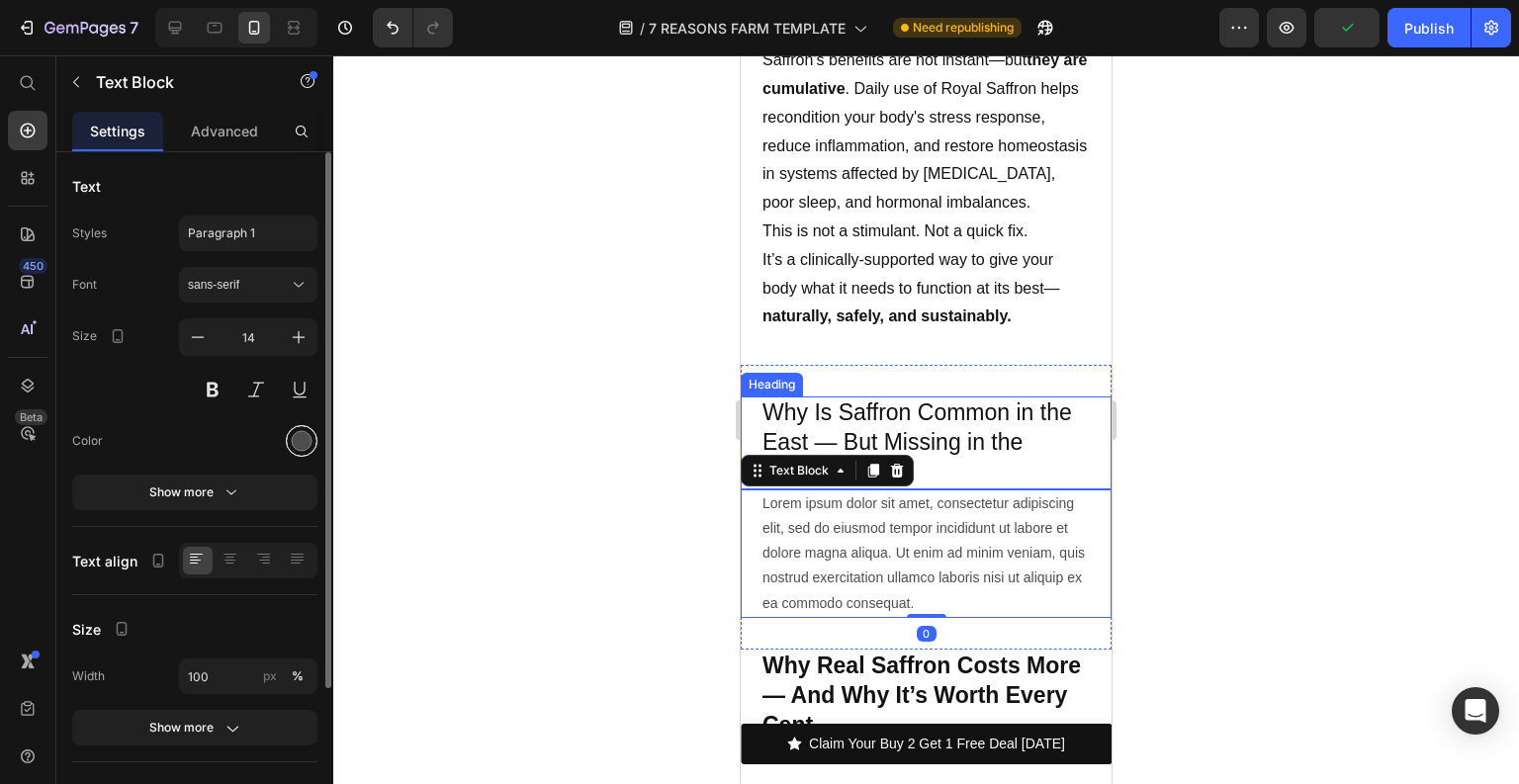 click at bounding box center (302, 441) 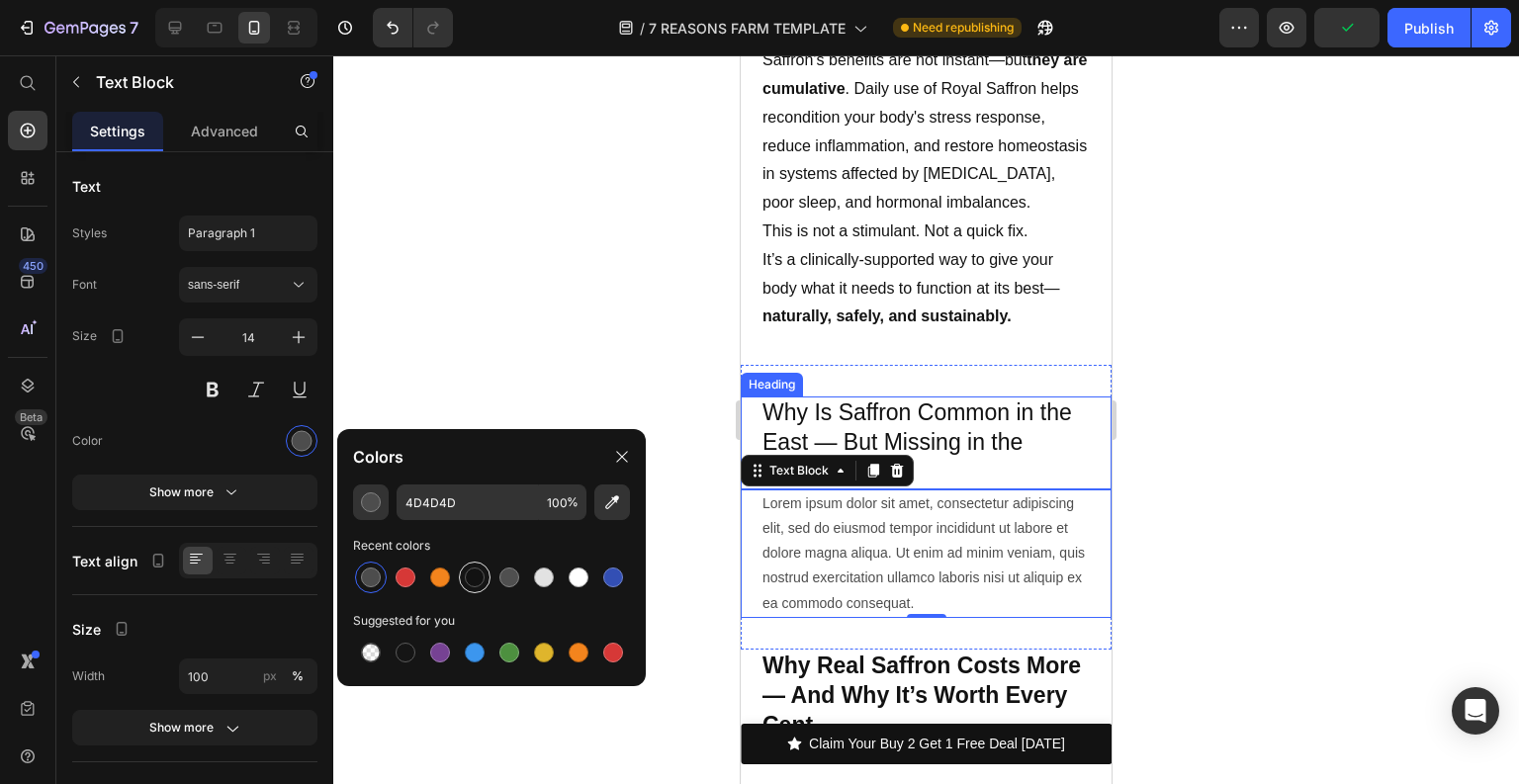 drag, startPoint x: 467, startPoint y: 580, endPoint x: 165, endPoint y: 460, distance: 324.96769 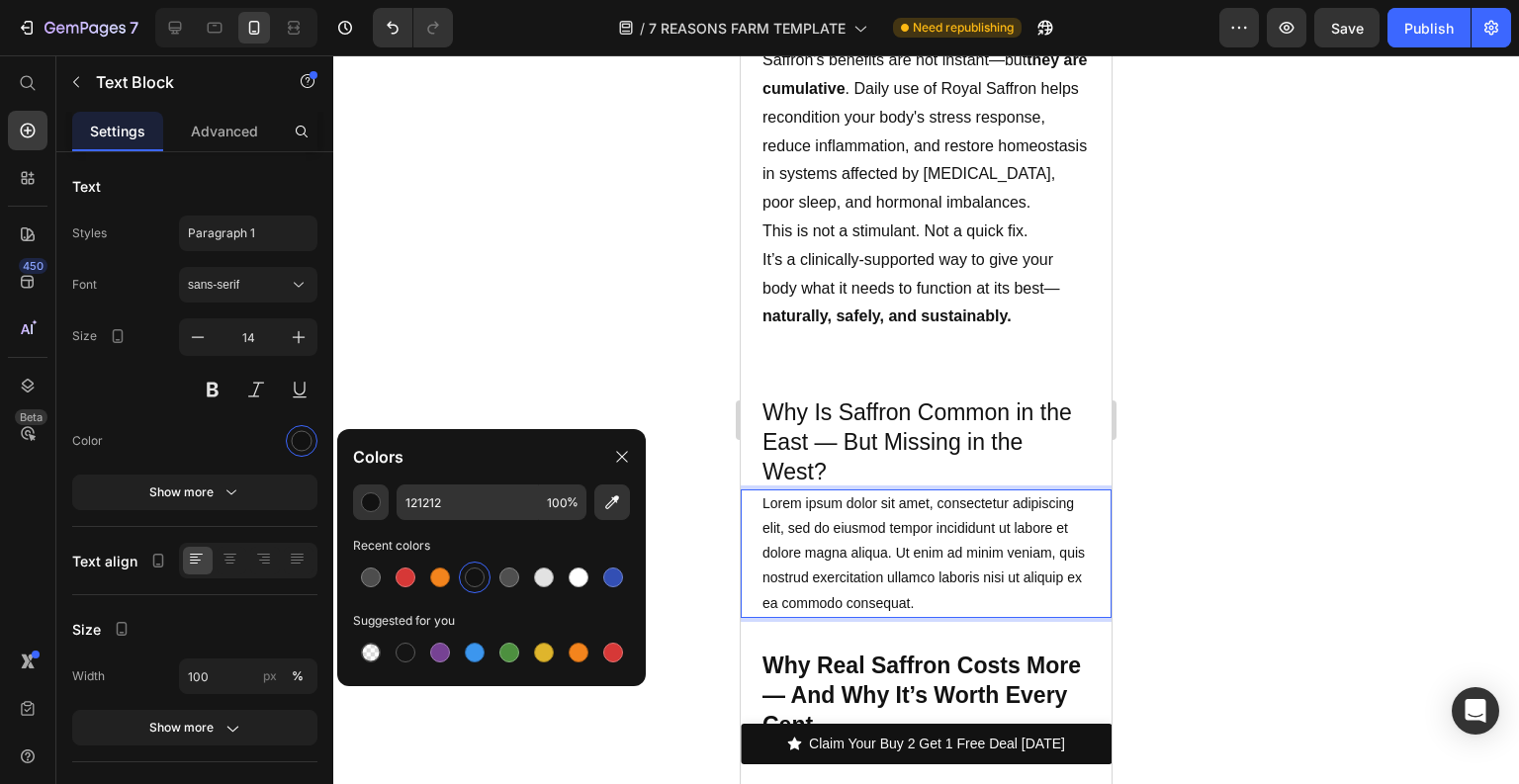 click on "Lorem ipsum dolor sit amet, consectetur adipiscing elit, sed do eiusmod tempor incididunt ut labore et dolore magna aliqua. Ut enim ad minim veniam, quis nostrud exercitation ullamco laboris nisi ut aliquip ex ea commodo consequat." at bounding box center (926, 554) 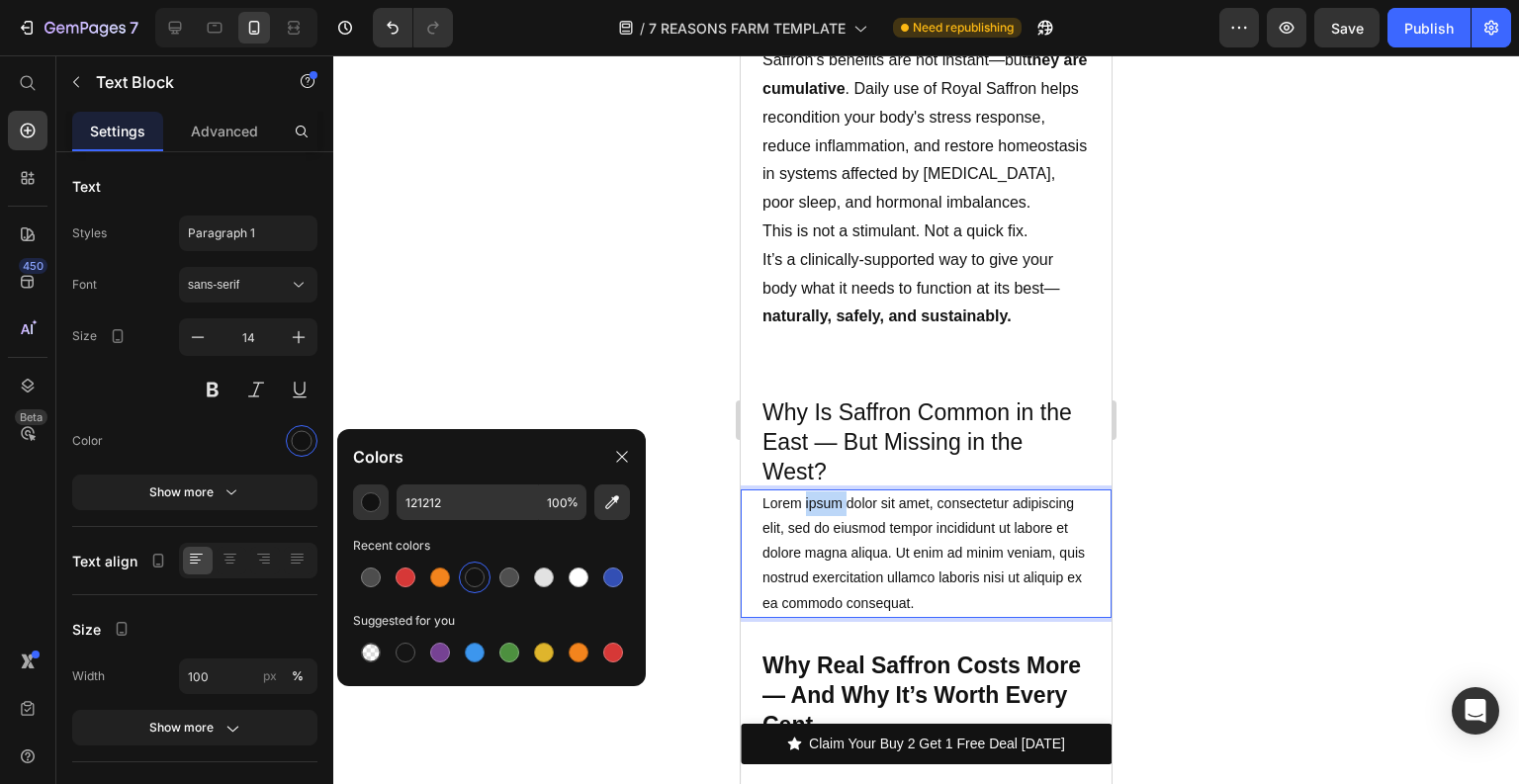 click on "Lorem ipsum dolor sit amet, consectetur adipiscing elit, sed do eiusmod tempor incididunt ut labore et dolore magna aliqua. Ut enim ad minim veniam, quis nostrud exercitation ullamco laboris nisi ut aliquip ex ea commodo consequat." at bounding box center (926, 554) 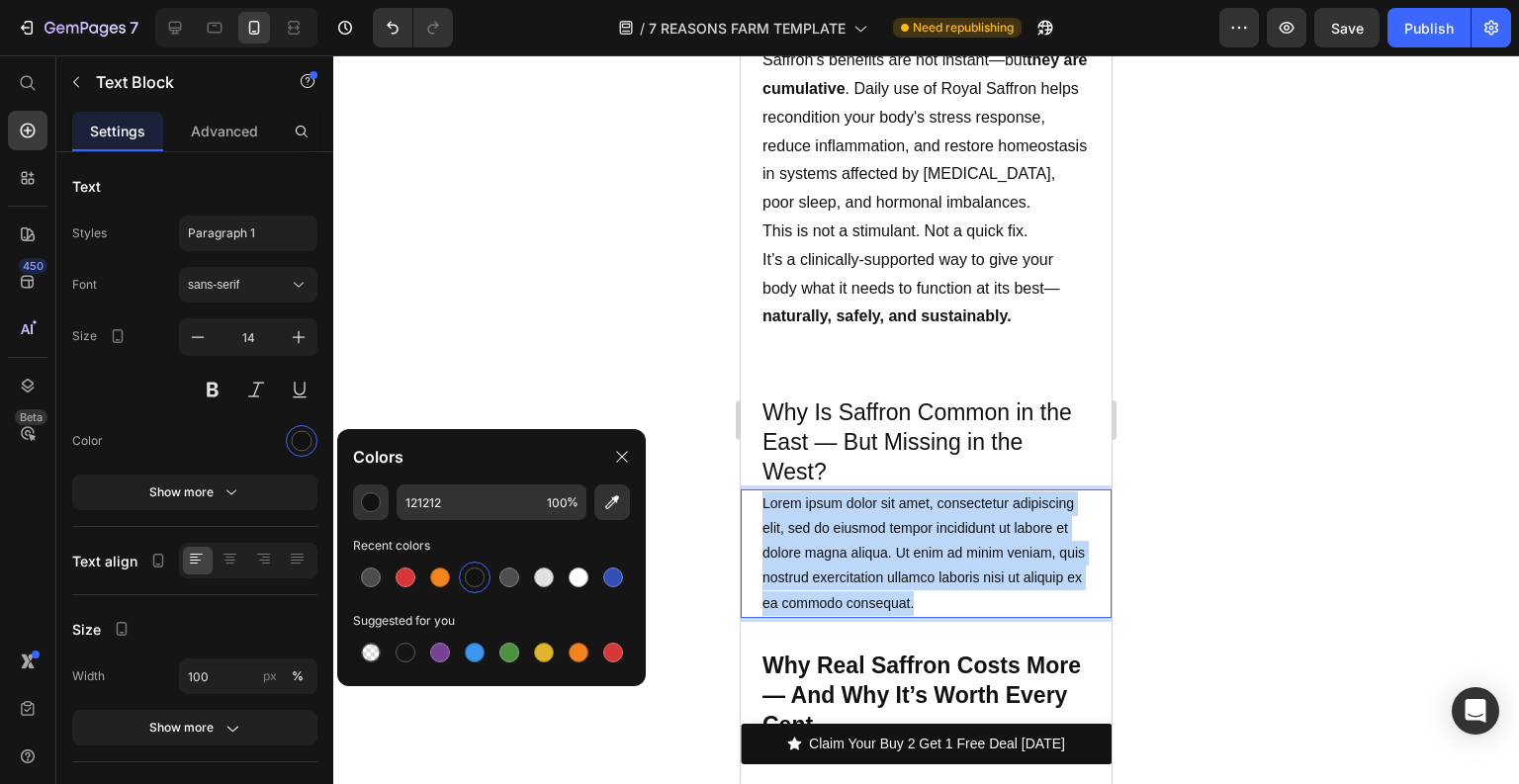 click on "Lorem ipsum dolor sit amet, consectetur adipiscing elit, sed do eiusmod tempor incididunt ut labore et dolore magna aliqua. Ut enim ad minim veniam, quis nostrud exercitation ullamco laboris nisi ut aliquip ex ea commodo consequat." at bounding box center [926, 554] 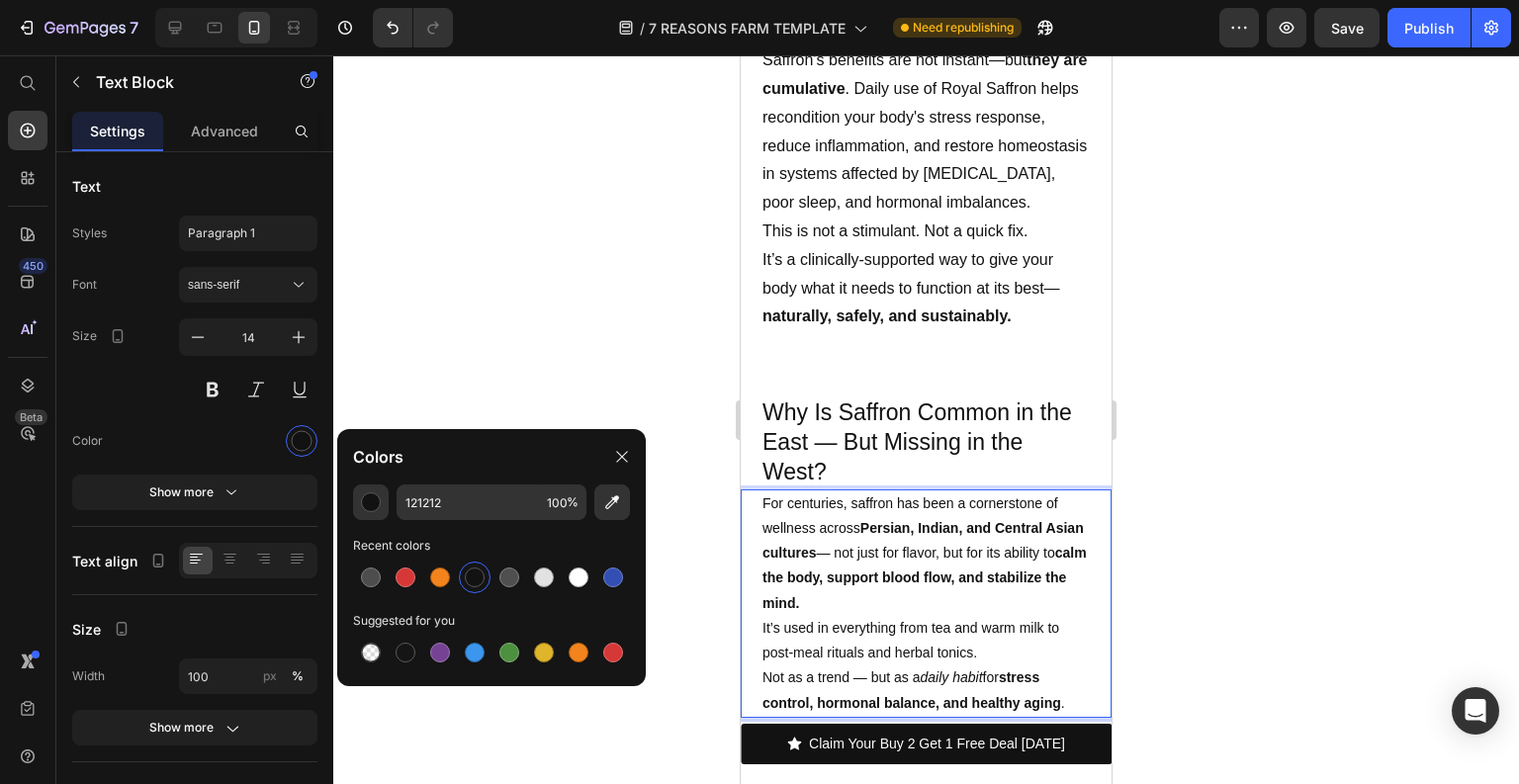 scroll, scrollTop: 7480, scrollLeft: 0, axis: vertical 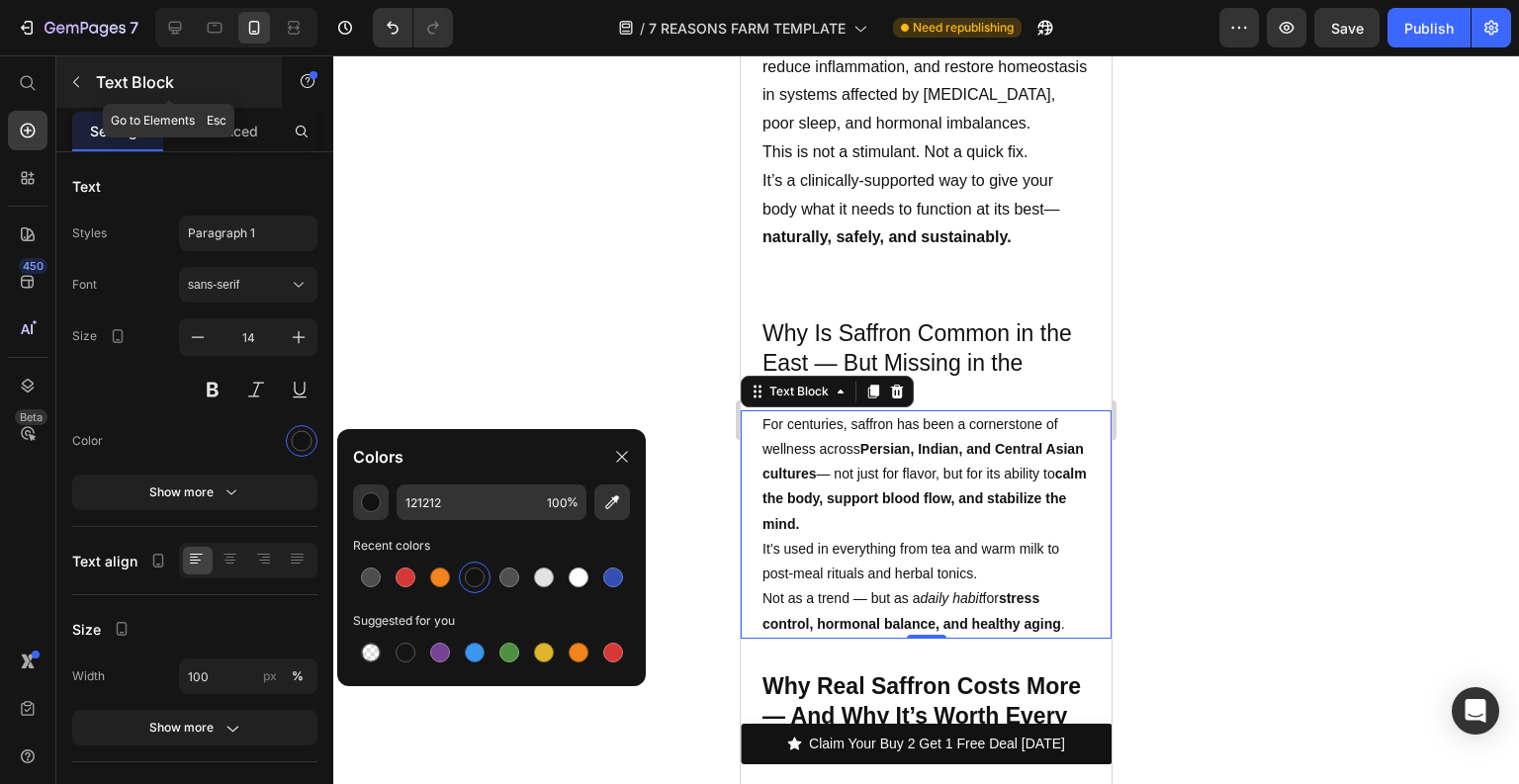 click 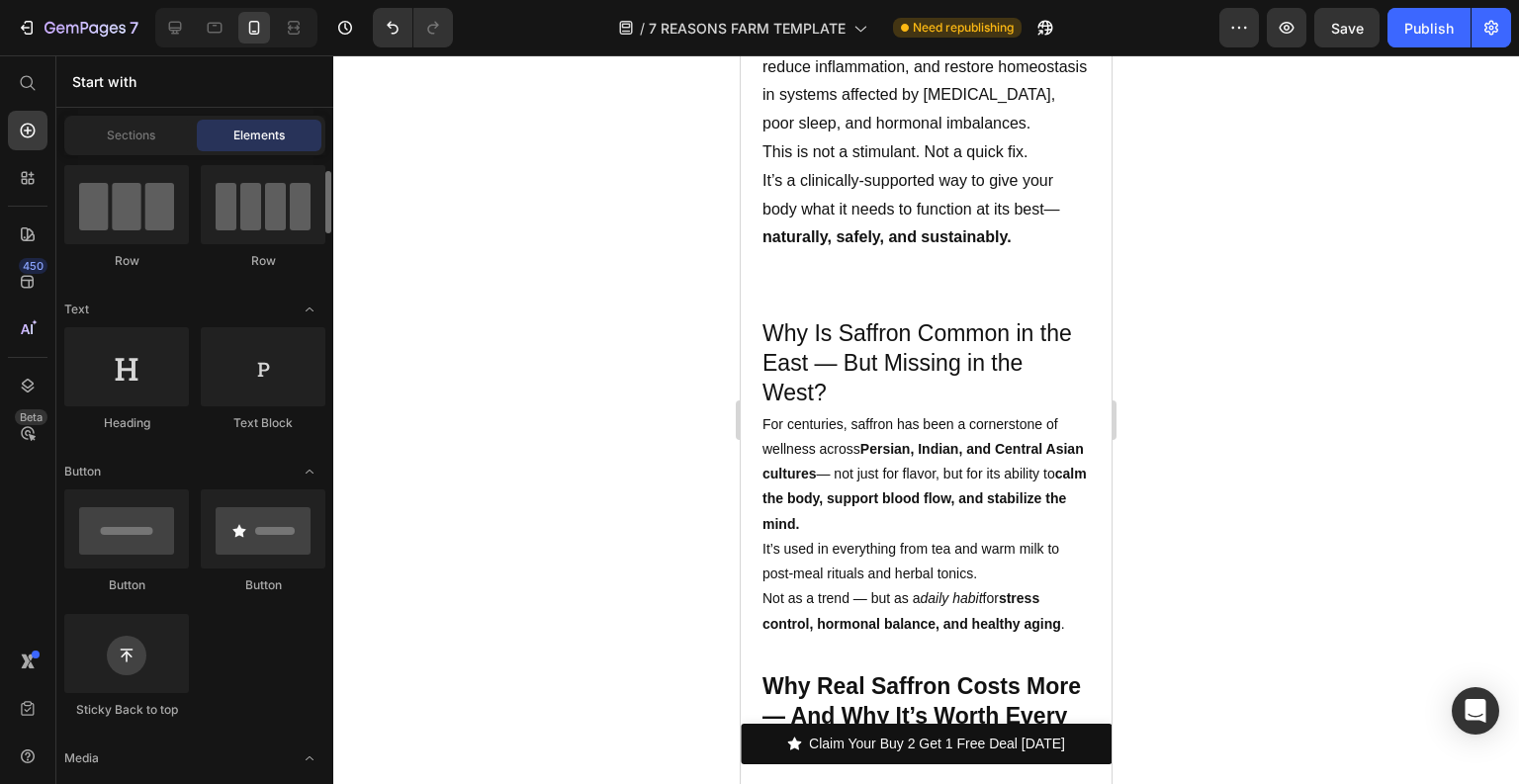 scroll, scrollTop: 316, scrollLeft: 0, axis: vertical 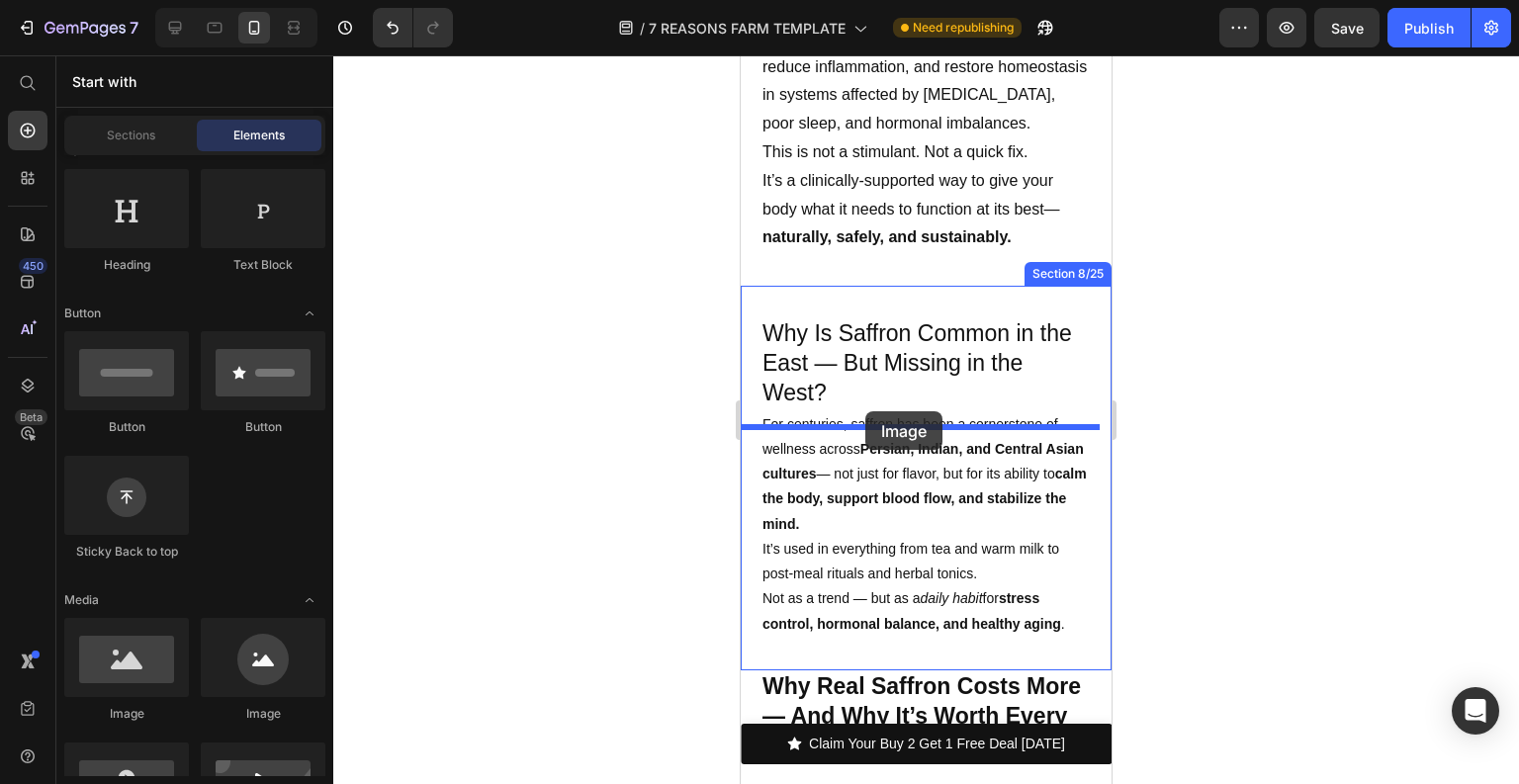 drag, startPoint x: 890, startPoint y: 720, endPoint x: 865, endPoint y: 411, distance: 310 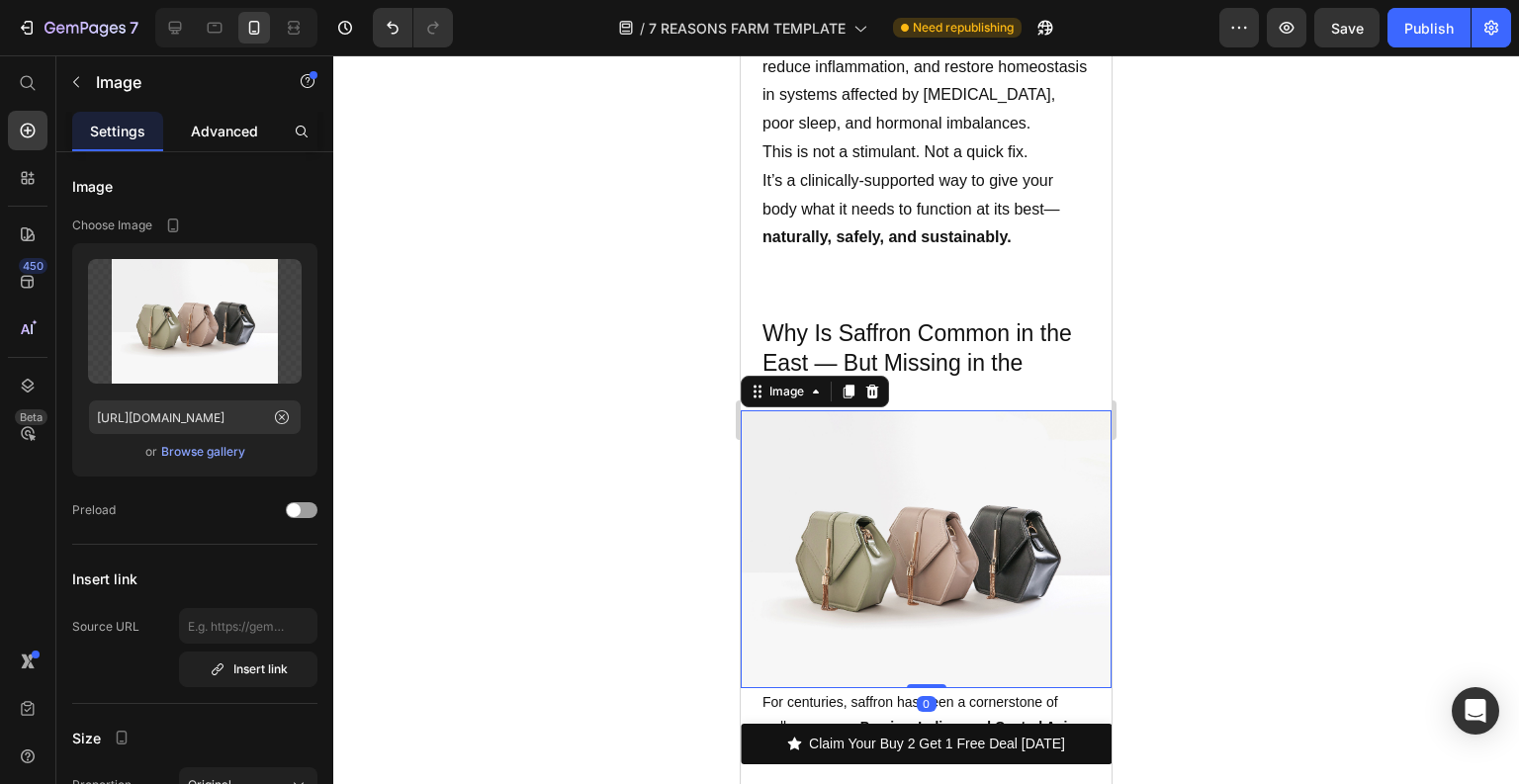 click on "Advanced" at bounding box center (224, 131) 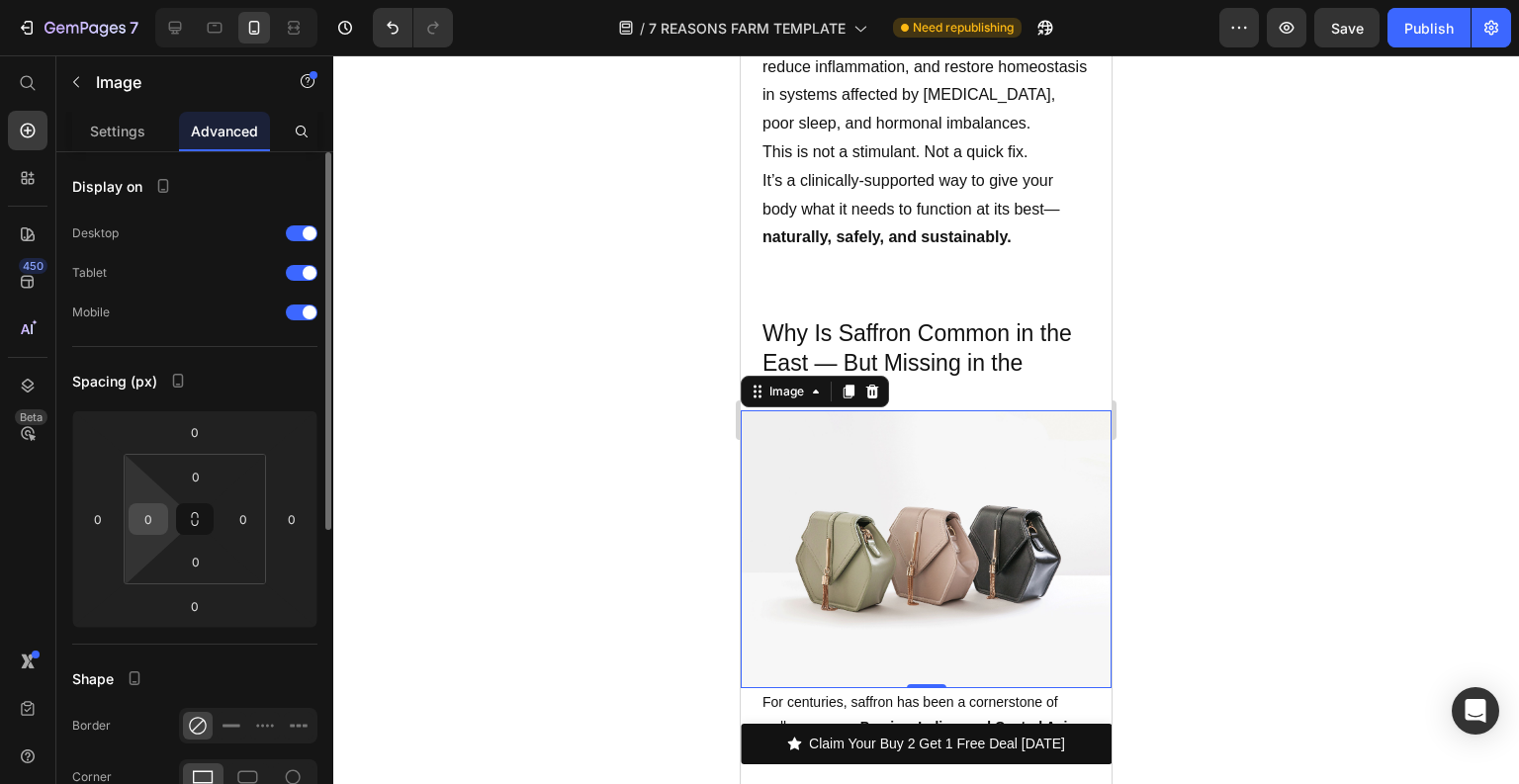 click on "0" at bounding box center (148, 519) 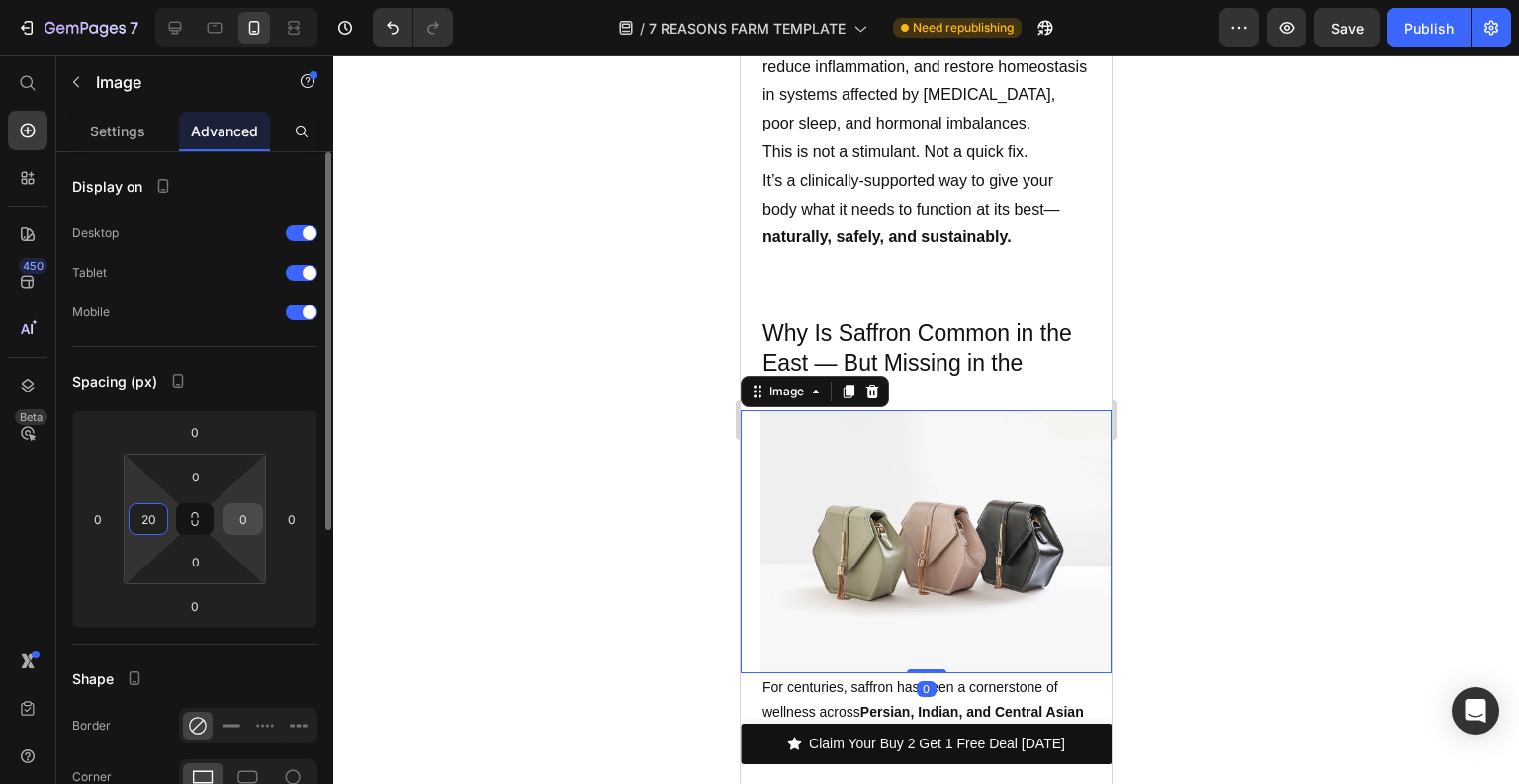 type on "20" 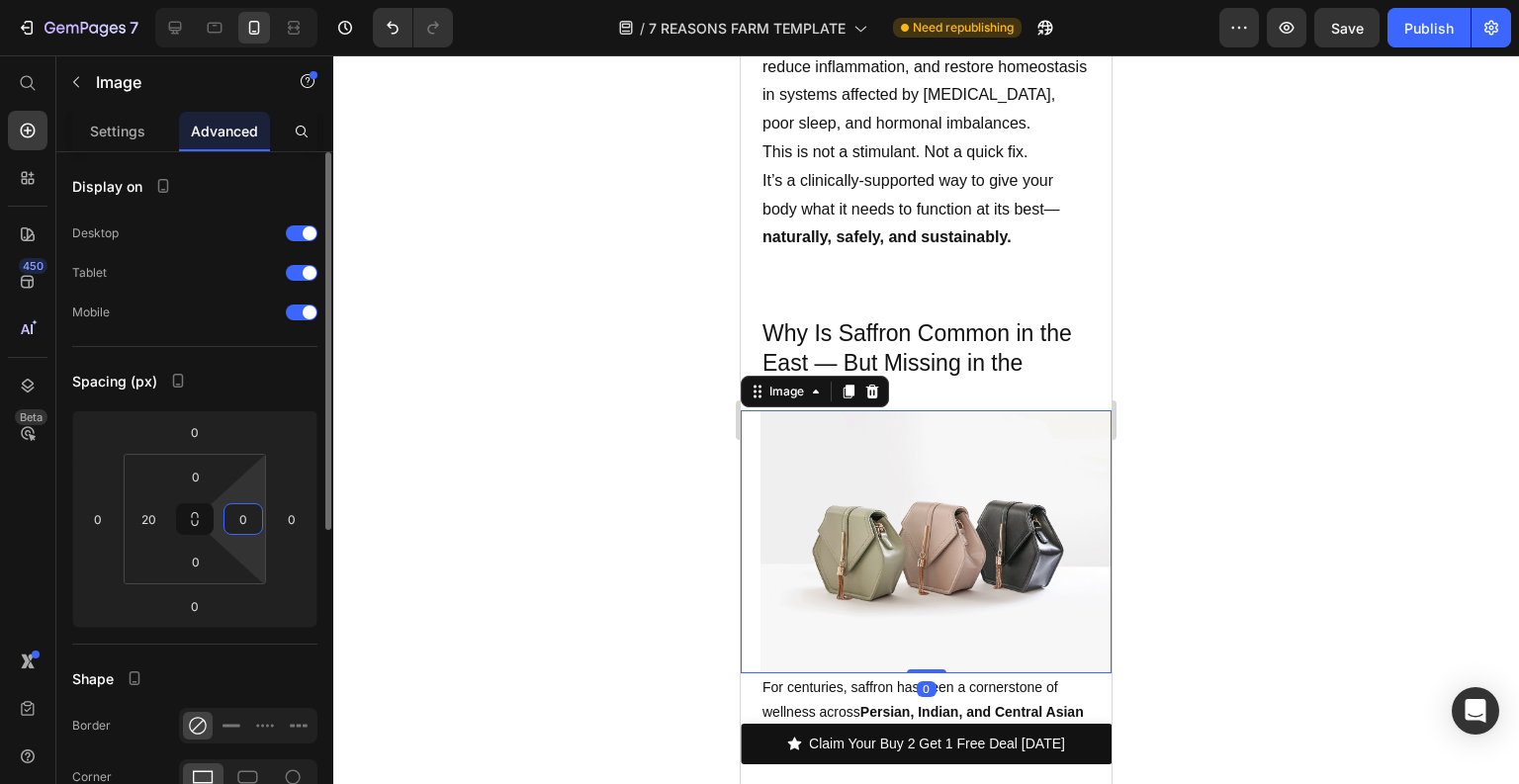 click on "0" at bounding box center [243, 519] 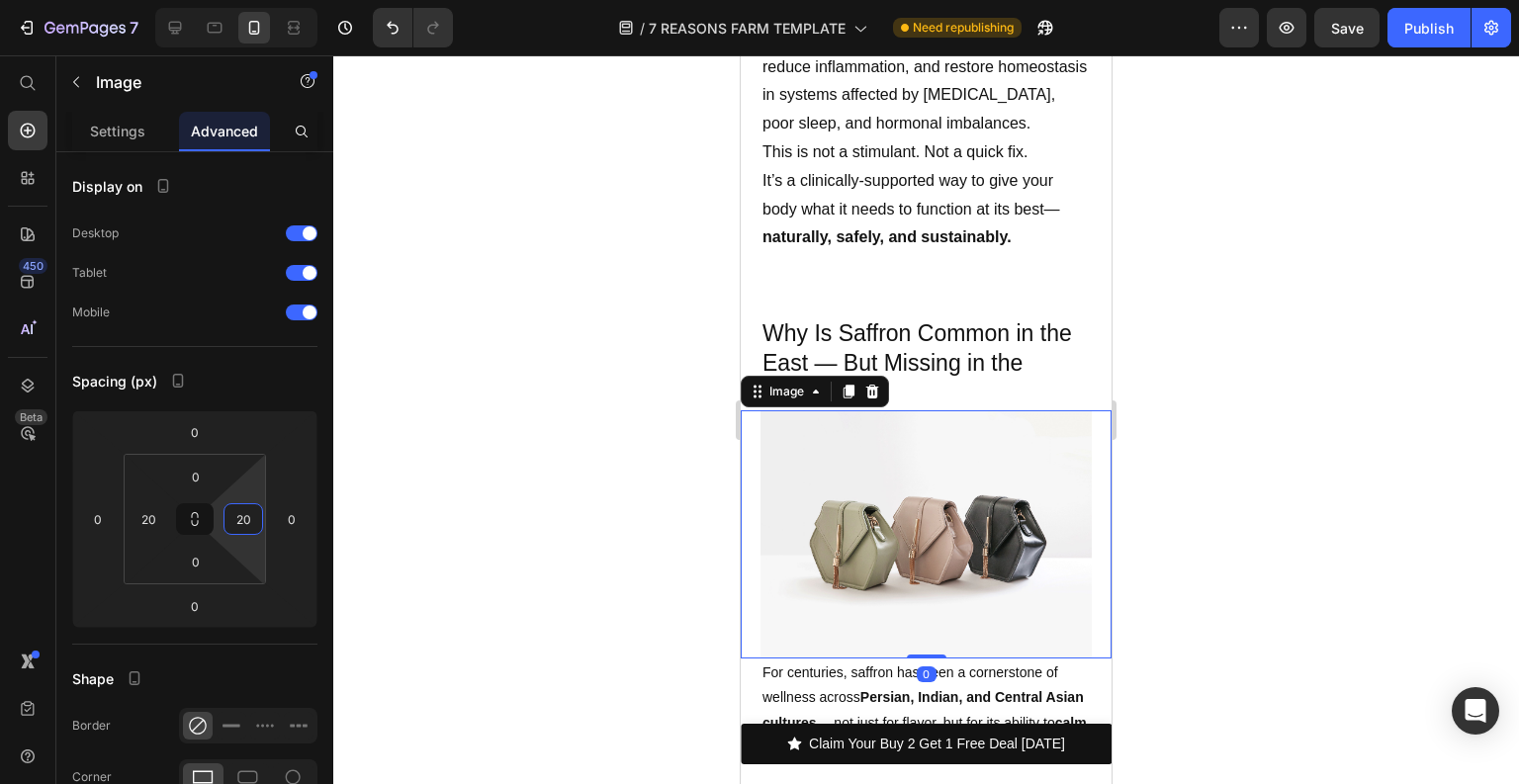 type on "20" 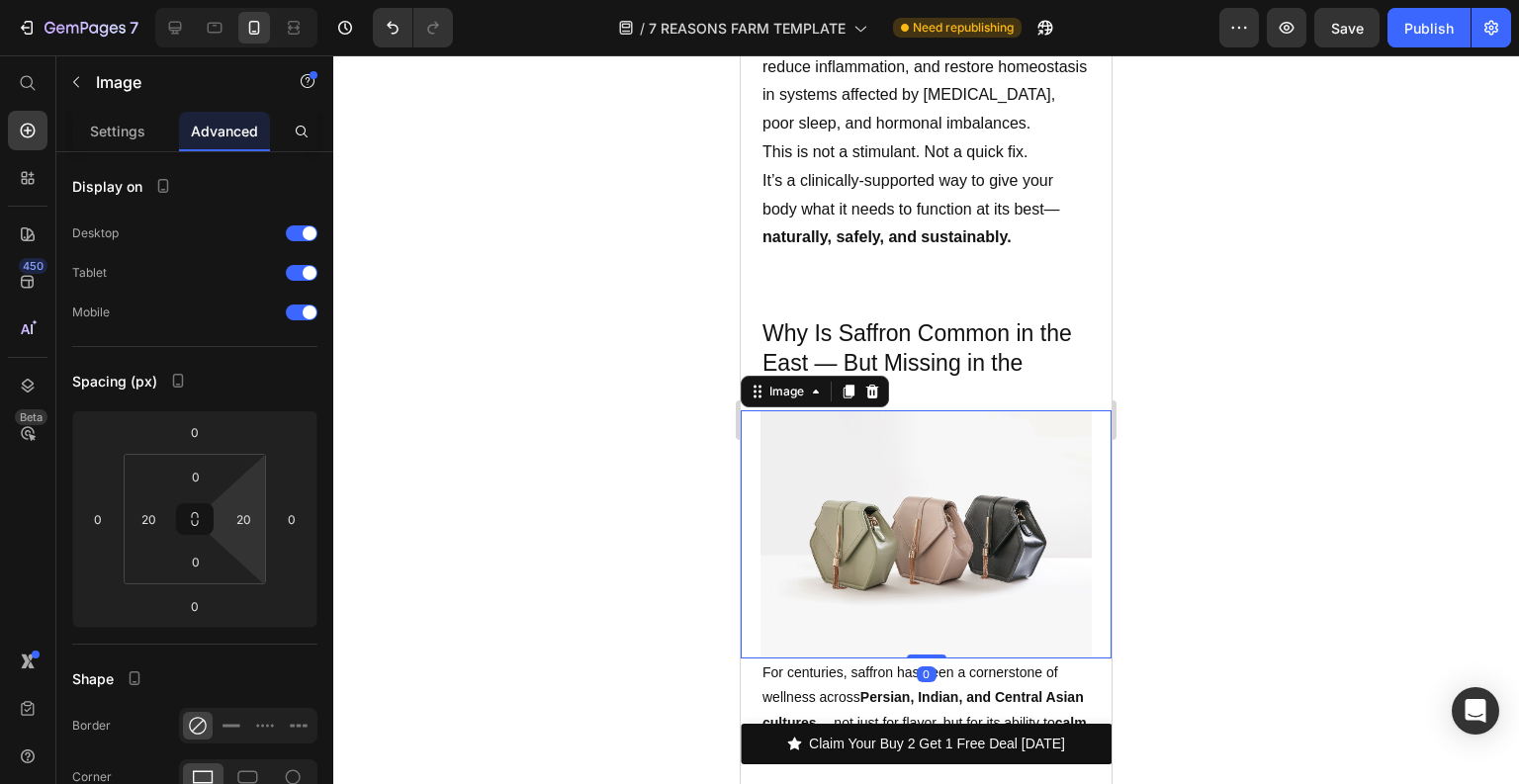 click at bounding box center (926, 534) 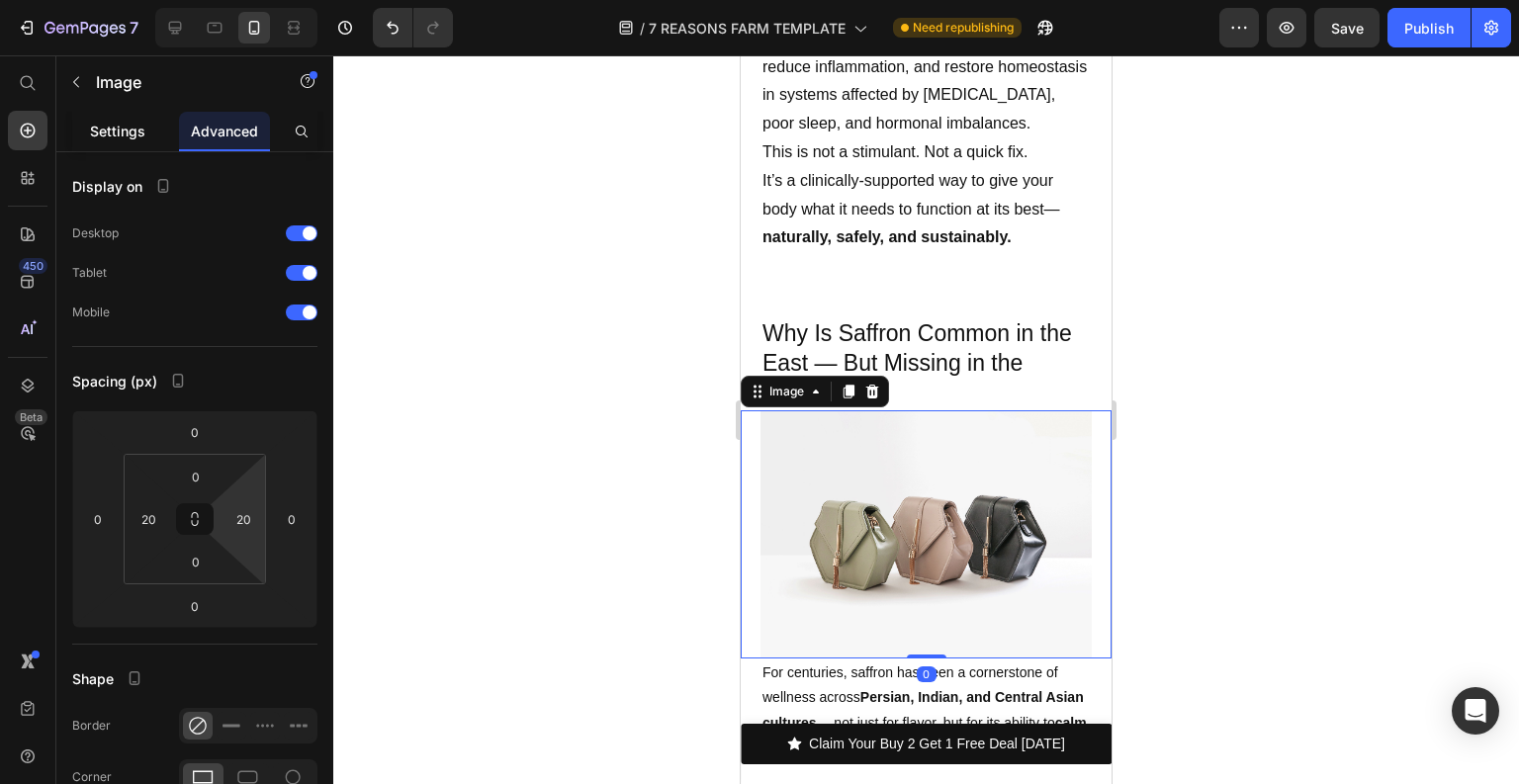 click on "Settings" at bounding box center [118, 131] 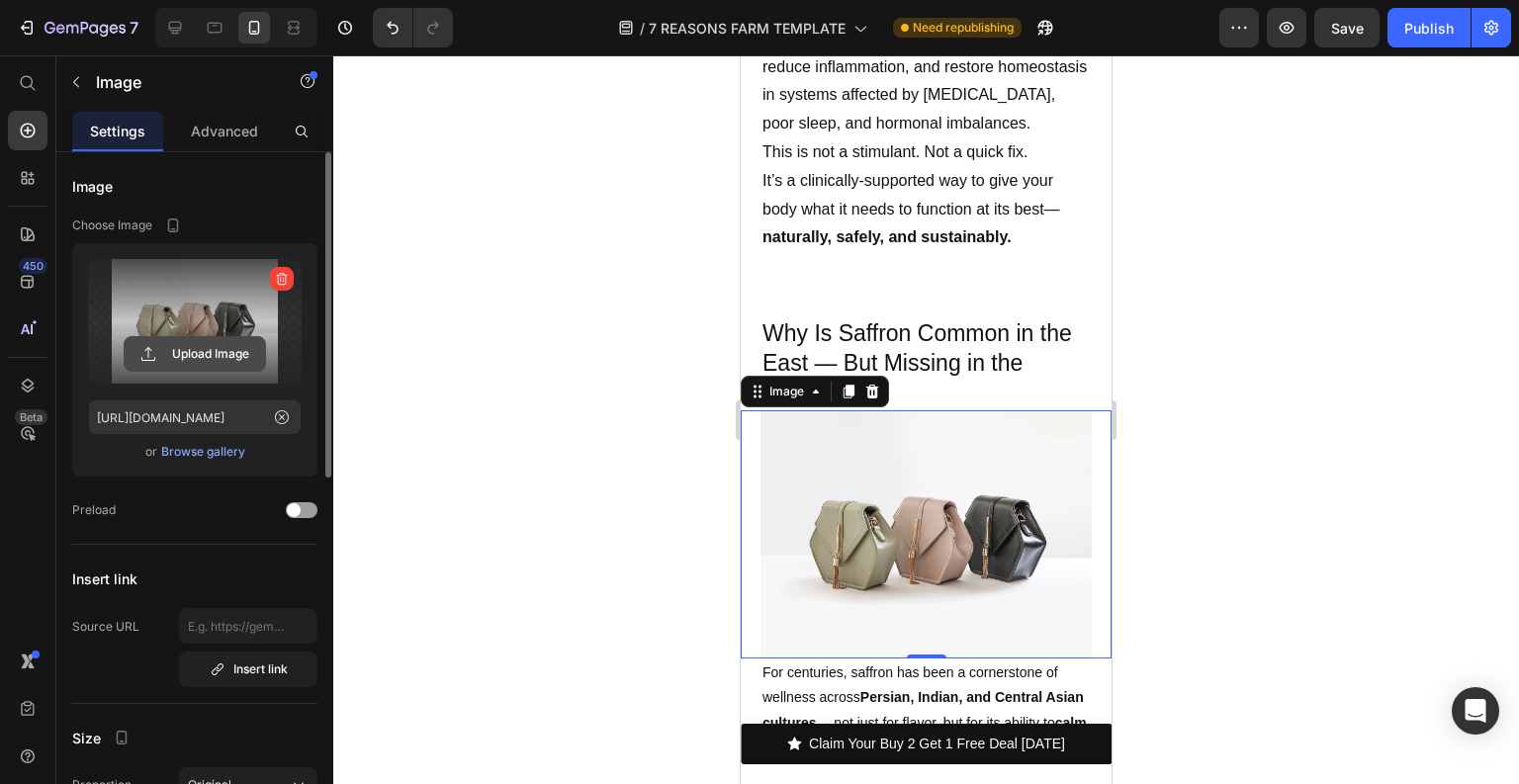 click 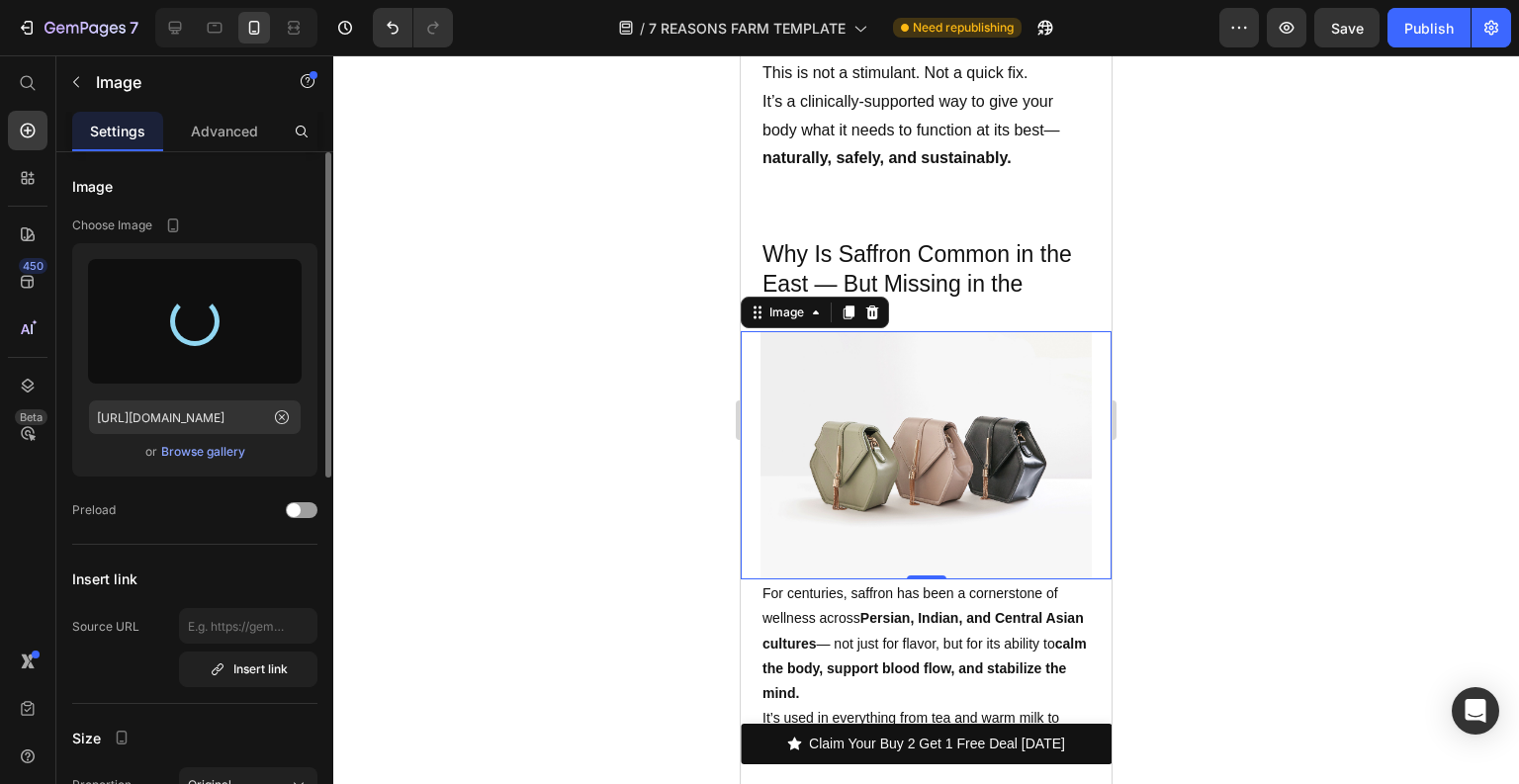 scroll, scrollTop: 7638, scrollLeft: 0, axis: vertical 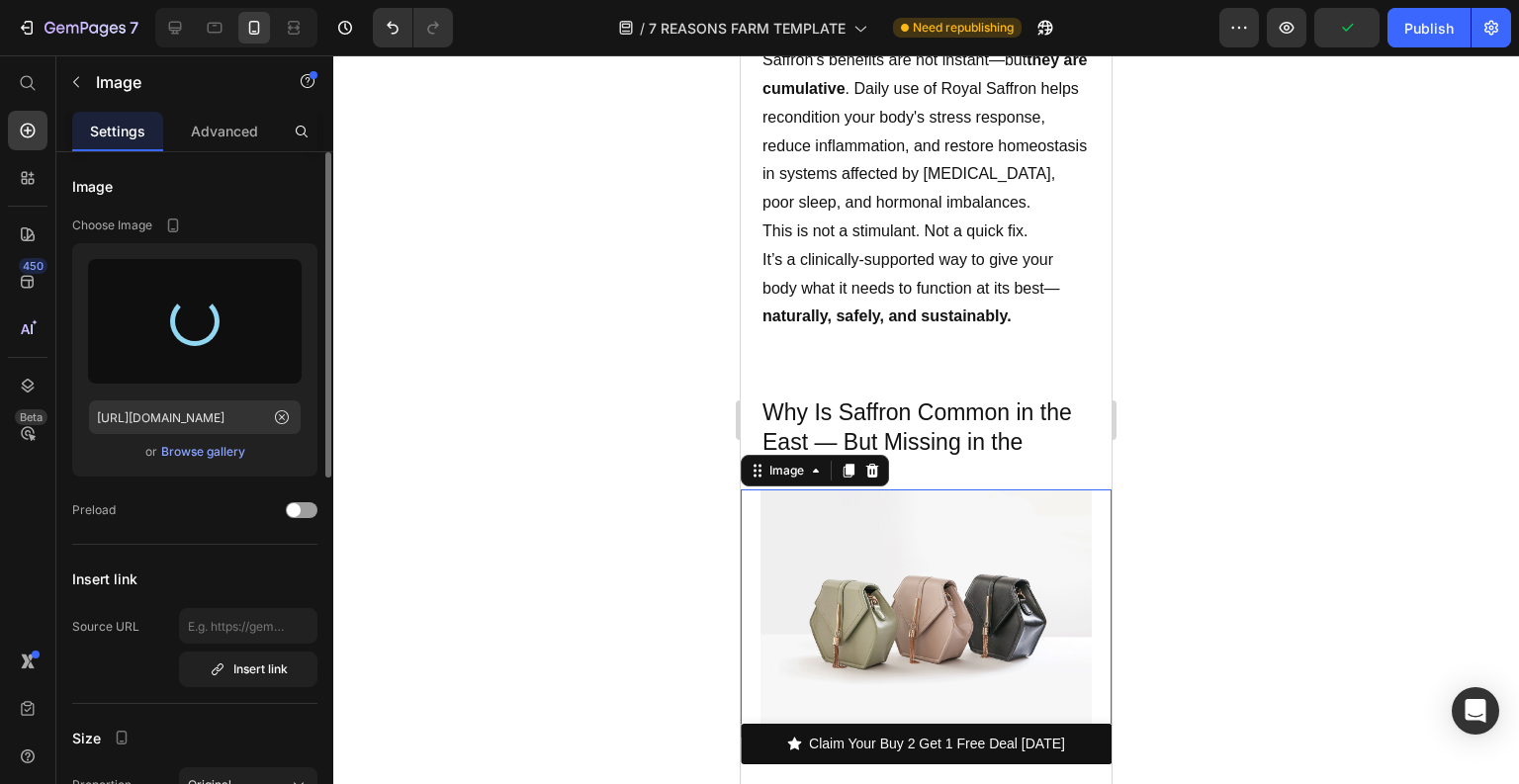 type on "https://cdn.shopify.com/s/files/1/0659/6539/1987/files/gempages_573850301312795717-e0e341c9-abde-46fd-a90c-f0e53124bf30.jpg" 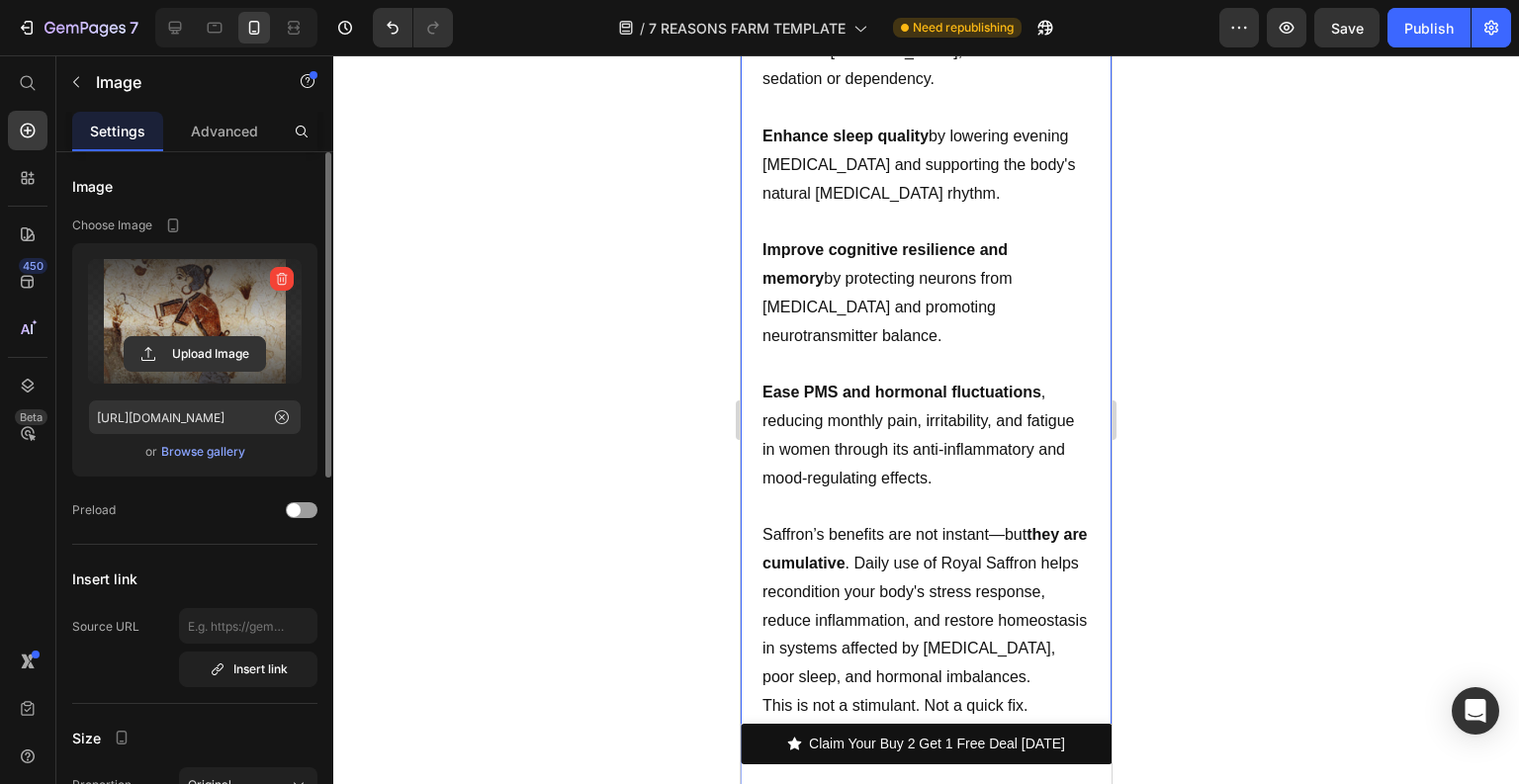 scroll, scrollTop: 7401, scrollLeft: 0, axis: vertical 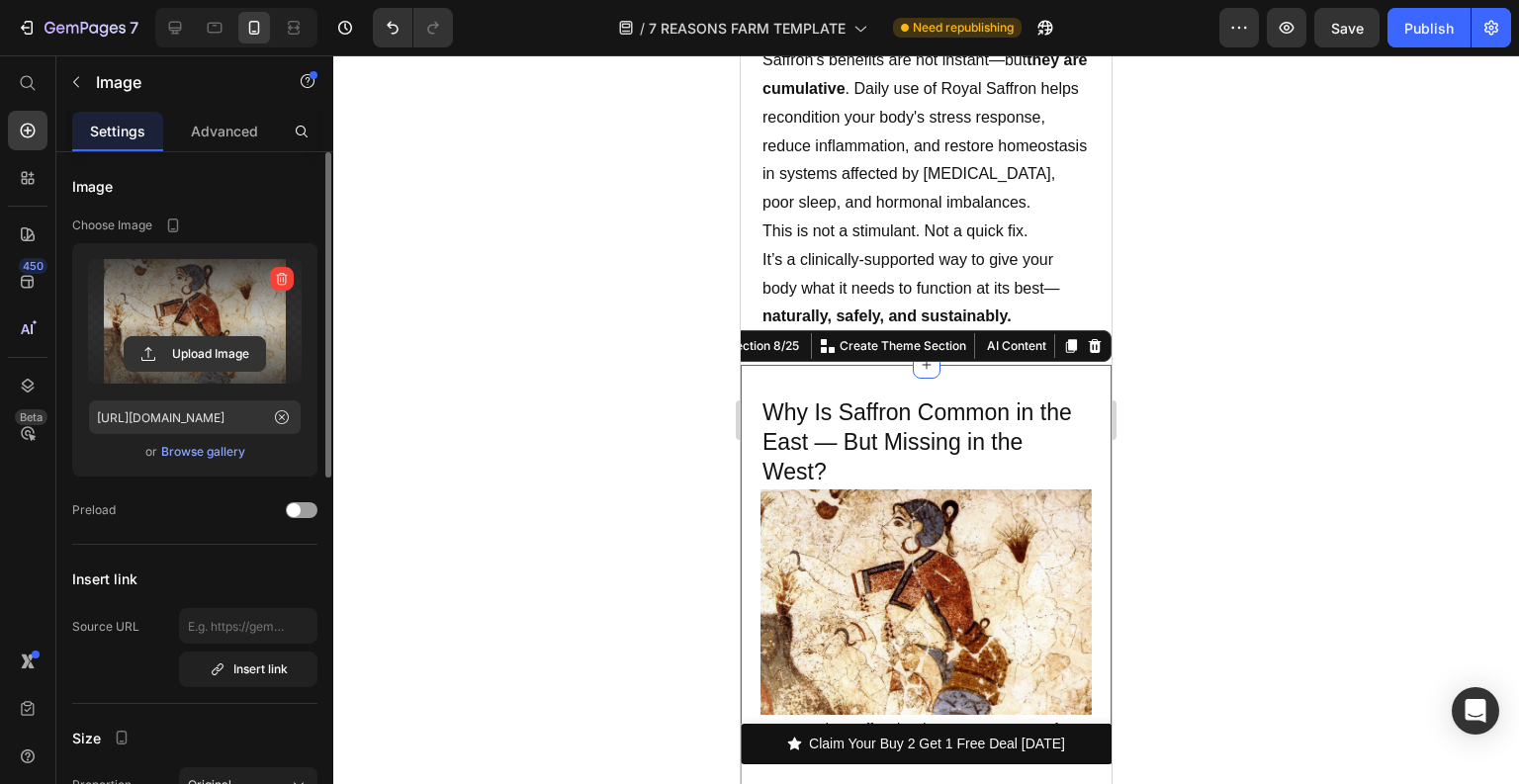 click on "Why Is Saffron Common in the East — But Missing in the West? Heading Image For centuries, saffron has been a cornerstone of wellness across  Persian, Indian, and Central Asian cultures  — not just for flavor, but for its ability to  calm the body, support blood flow, and stabilize the mind. It’s used in everything from tea and warm milk to post-meal rituals and herbal tonics. Not as a trend — but as a  daily habit  for  stress control, hormonal balance, and healthy aging . Text Block Section 8/25   You can create reusable sections Create Theme Section AI Content Write with GemAI What would you like to describe here? Tone and Voice Persuasive Product Getting products... Show more Generate" at bounding box center (926, 669) 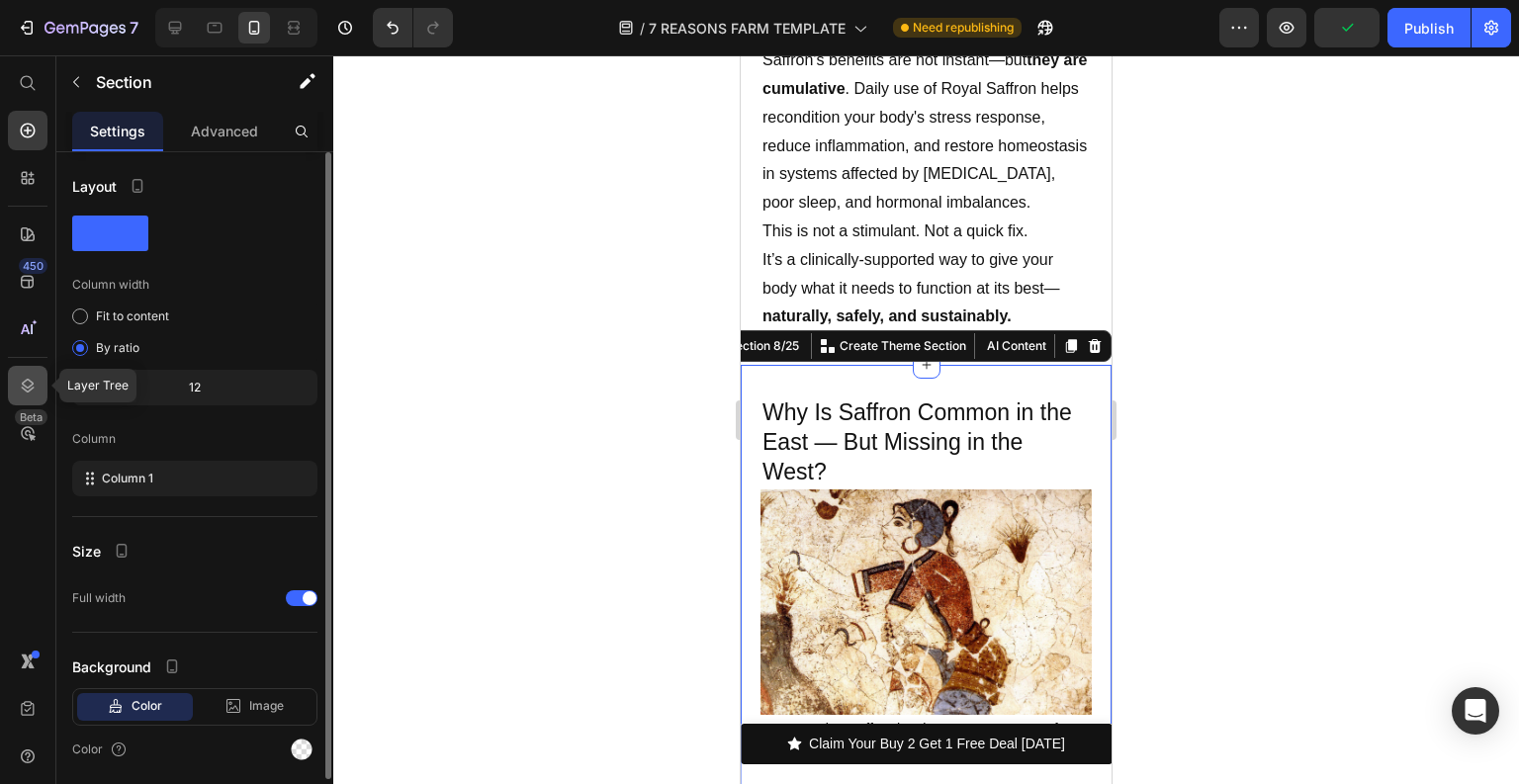 click 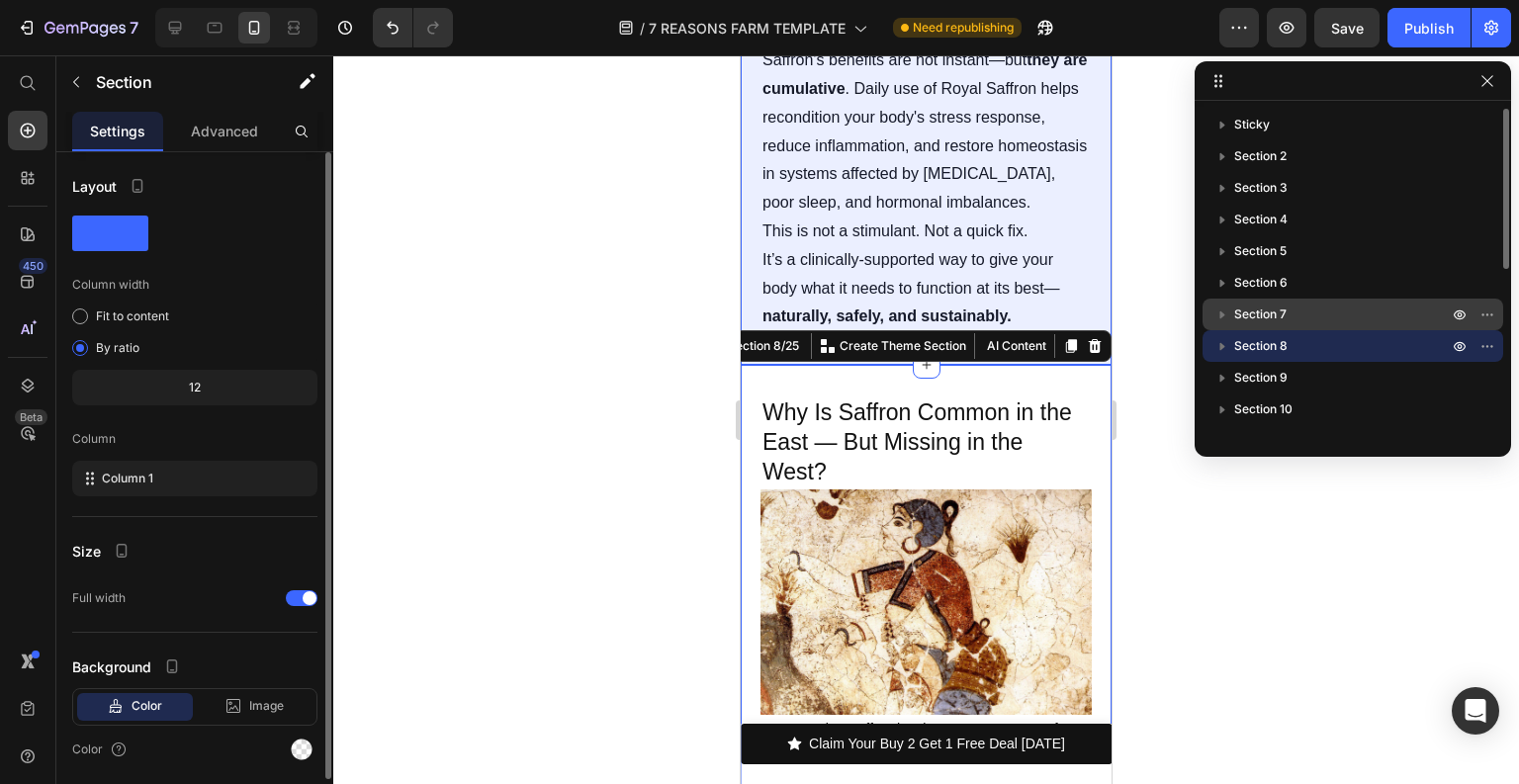 drag, startPoint x: 1240, startPoint y: 348, endPoint x: 1238, endPoint y: 325, distance: 23.086793 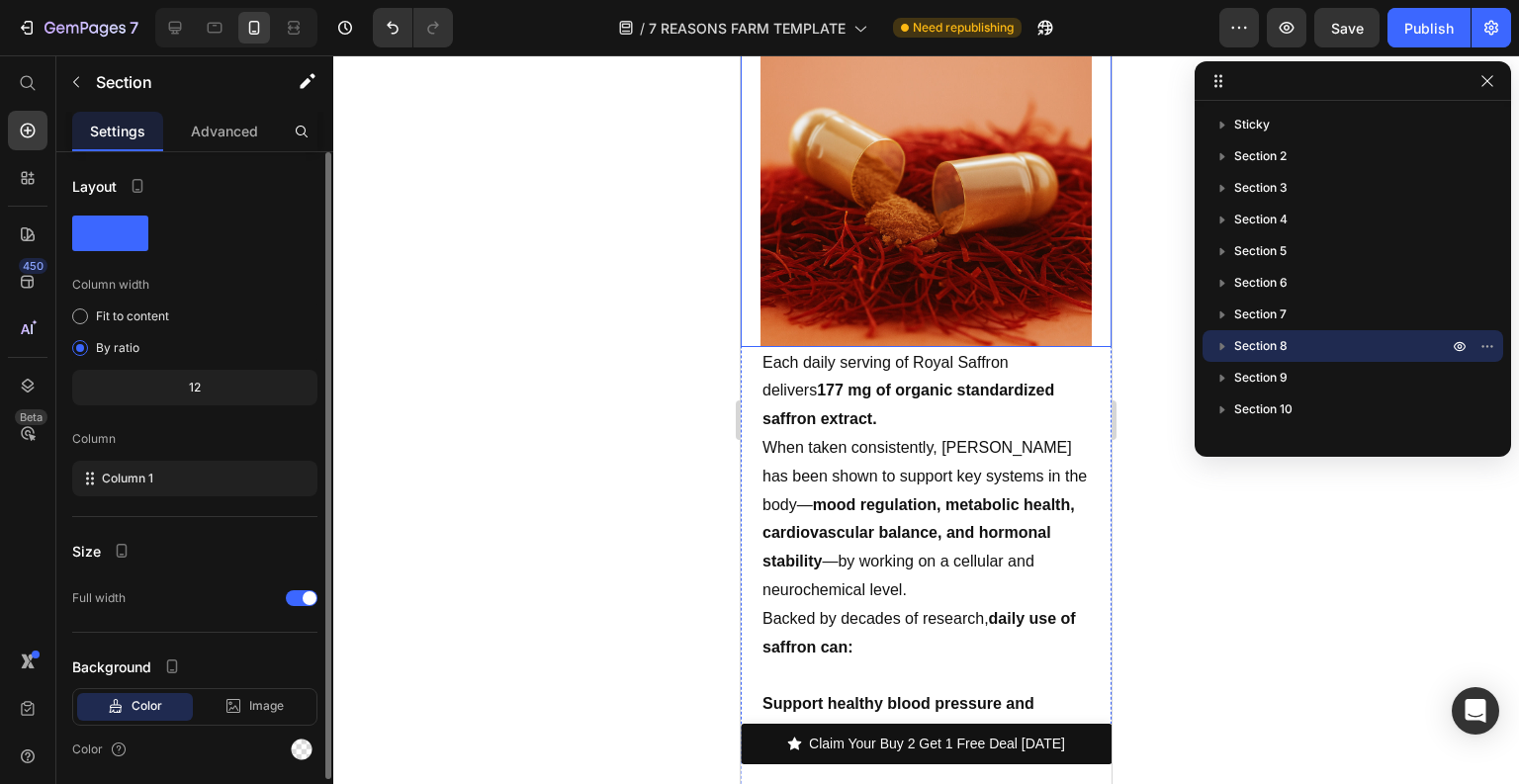scroll, scrollTop: 5424, scrollLeft: 0, axis: vertical 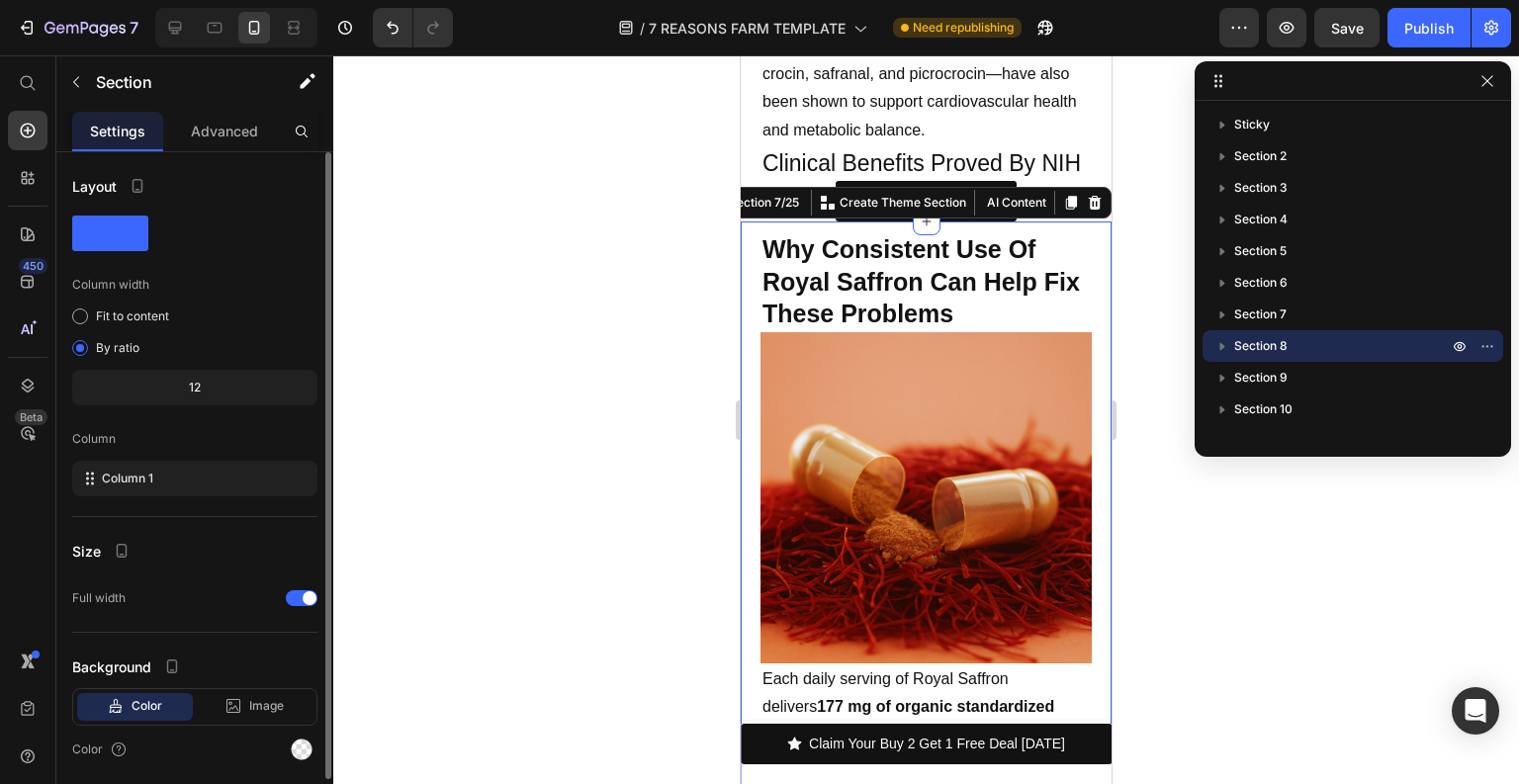click on "Why Consistent Use Of Royal Saffron Can Help Fix These Problems Heading Image Each daily serving of Royal Saffron delivers  177 mg of organic standardized saffron extract. When taken consistently, saffron has been shown to support key systems in the body— mood regulation, metabolic health, cardiovascular balance, and hormonal stability —by working on a cellular and neurochemical level. Backed by decades of research,  daily use of saffron can:   Support healthy blood pressure and circulation  by improving endothelial function and reducing vascular inflammation—studies have observed modest reductions in systolic and diastolic blood pressure over 6–8 weeks of supplementation.   Aid in weight management  by naturally reducing appetite, emotional cravings, and late-night snacking—one double-blind placebo-controlled trial found that participants taking saffron experienced significantly less compulsive eating compared to placebo.   Stabilize mood and reduce anxiety symptoms   Enhance sleep quality" at bounding box center [926, 1257] 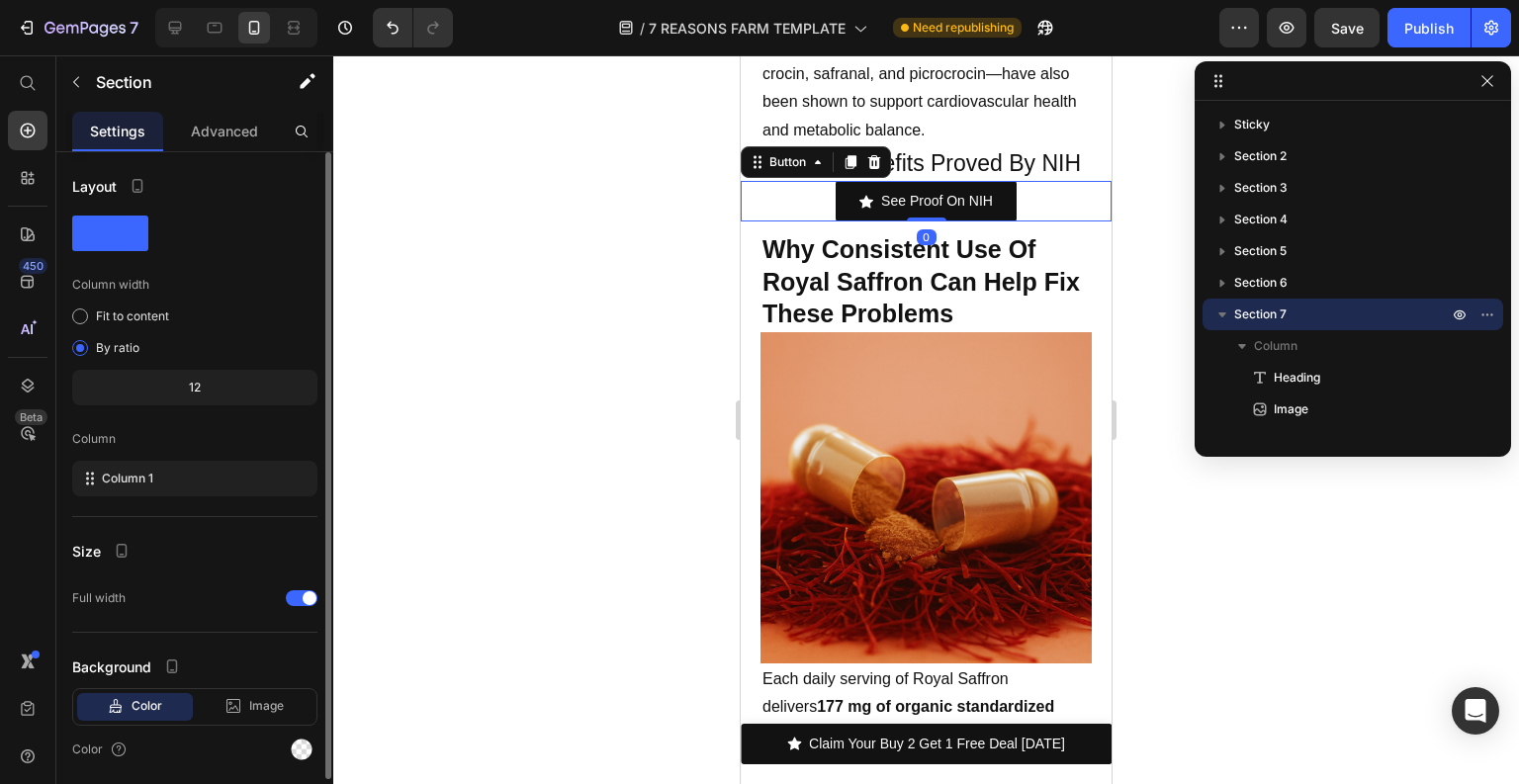 scroll, scrollTop: 216, scrollLeft: 0, axis: vertical 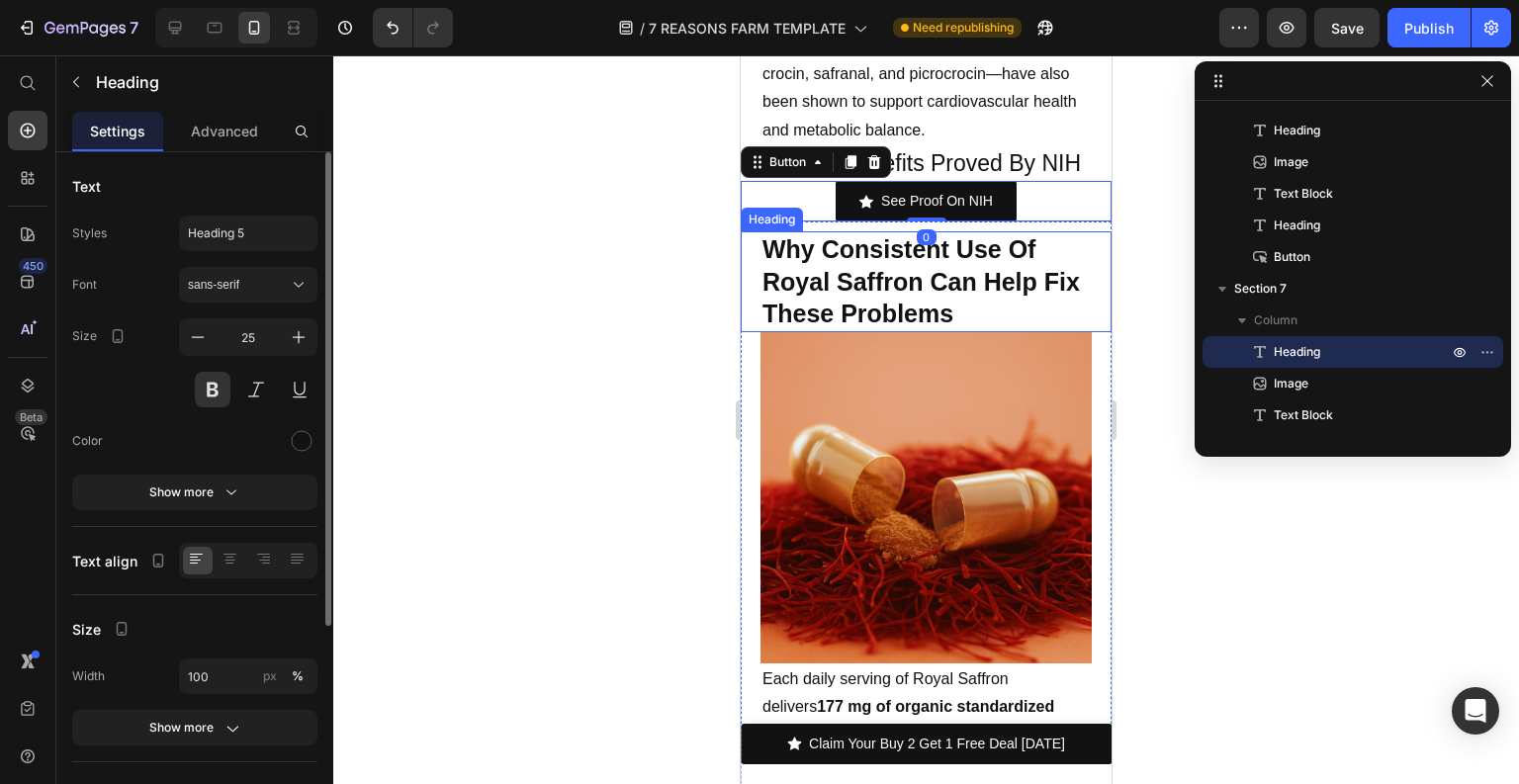 click on "Why Consistent Use Of Royal Saffron Can Help Fix These Problems" at bounding box center [926, 282] 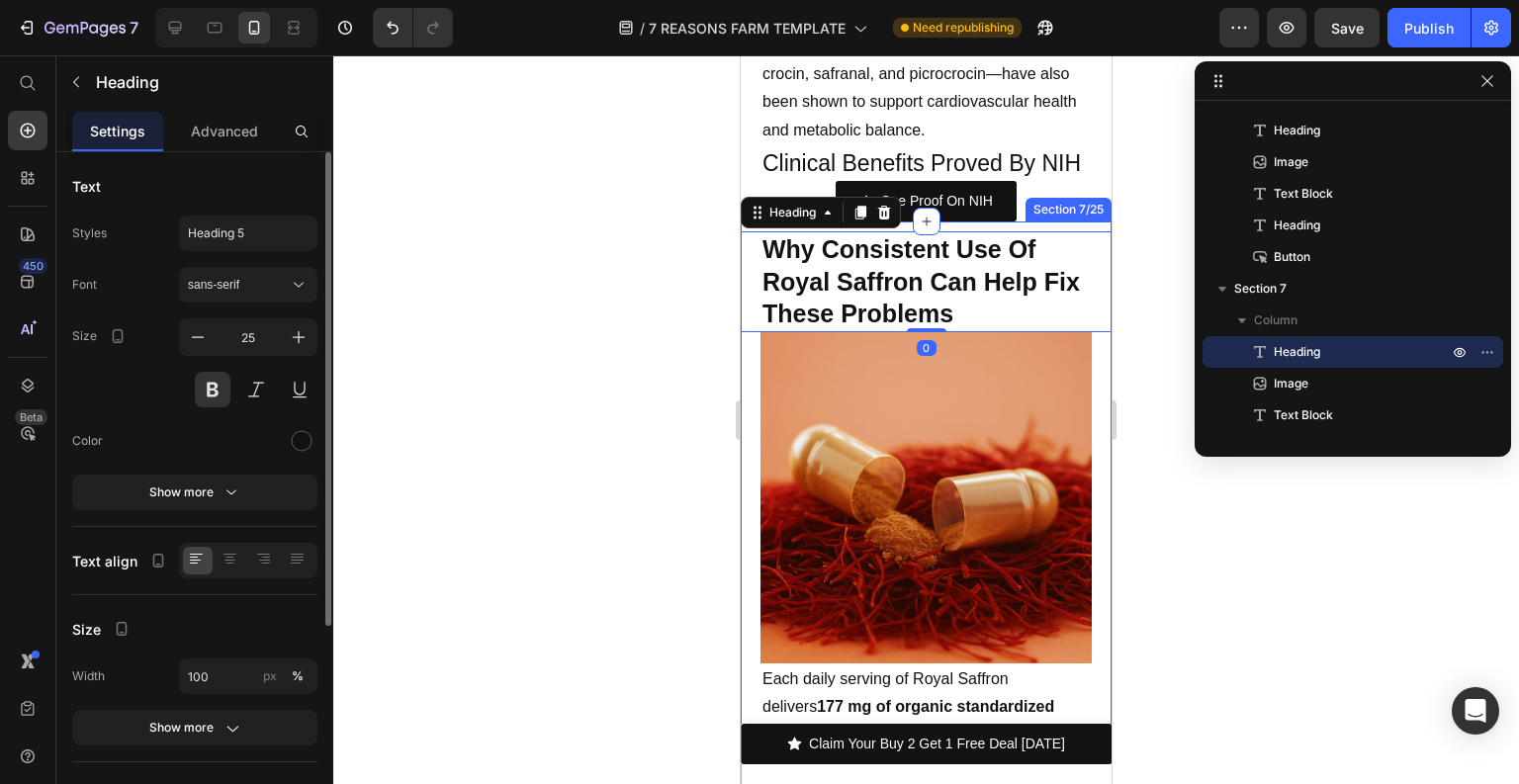 click on "Why Consistent Use Of Royal Saffron Can Help Fix These Problems Heading   0 Image Each daily serving of Royal Saffron delivers  177 mg of organic standardized saffron extract. When taken consistently, saffron has been shown to support key systems in the body— mood regulation, metabolic health, cardiovascular balance, and hormonal stability —by working on a cellular and neurochemical level. Backed by decades of research,  daily use of saffron can:   Support healthy blood pressure and circulation  by improving endothelial function and reducing vascular inflammation—studies have observed modest reductions in systolic and diastolic blood pressure over 6–8 weeks of supplementation.   Aid in weight management  by naturally reducing appetite, emotional cravings, and late-night snacking—one double-blind placebo-controlled trial found that participants taking saffron experienced significantly less compulsive eating compared to placebo.   Stabilize mood and reduce anxiety symptoms   Enhance sleep quality" at bounding box center [926, 1257] 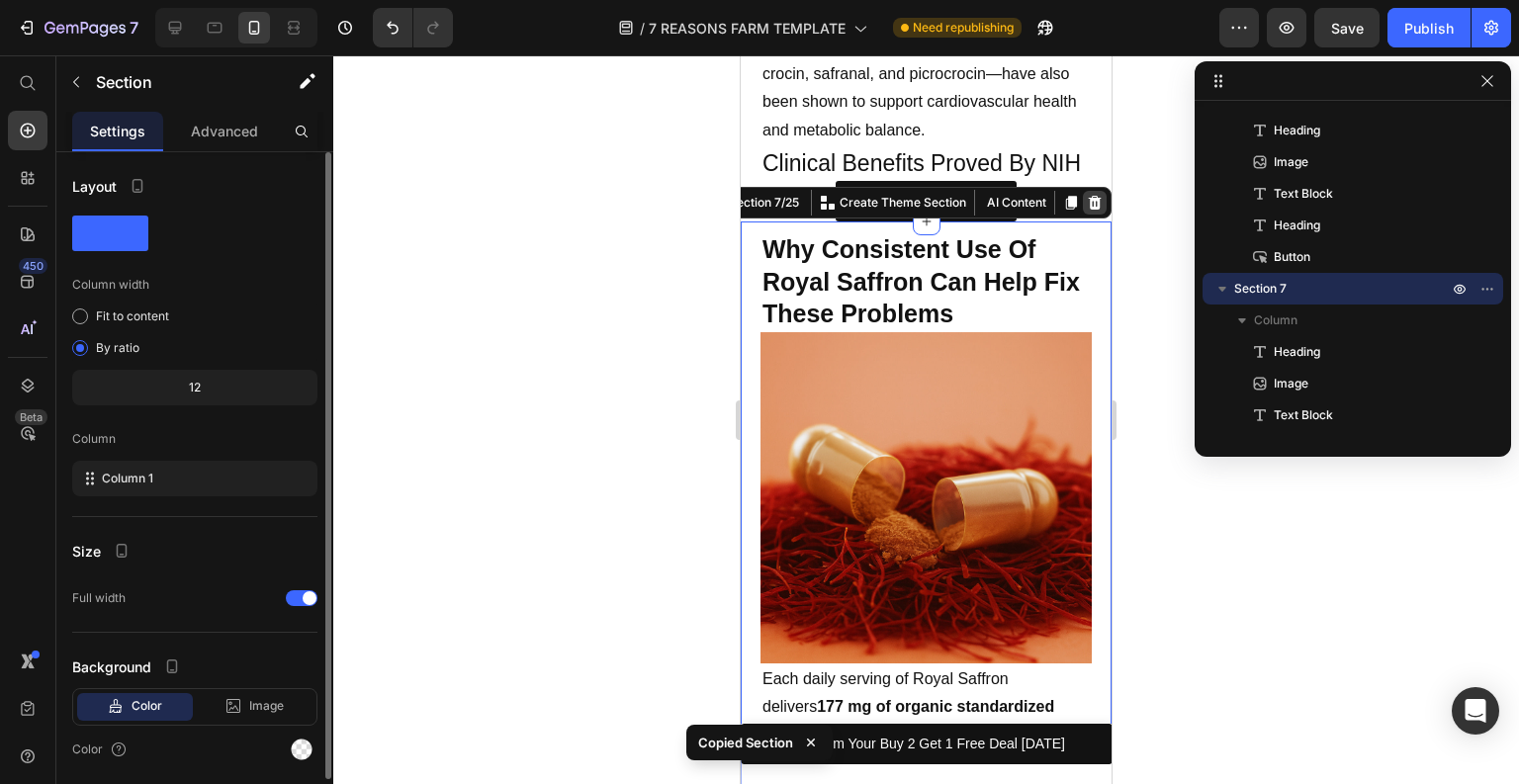 click 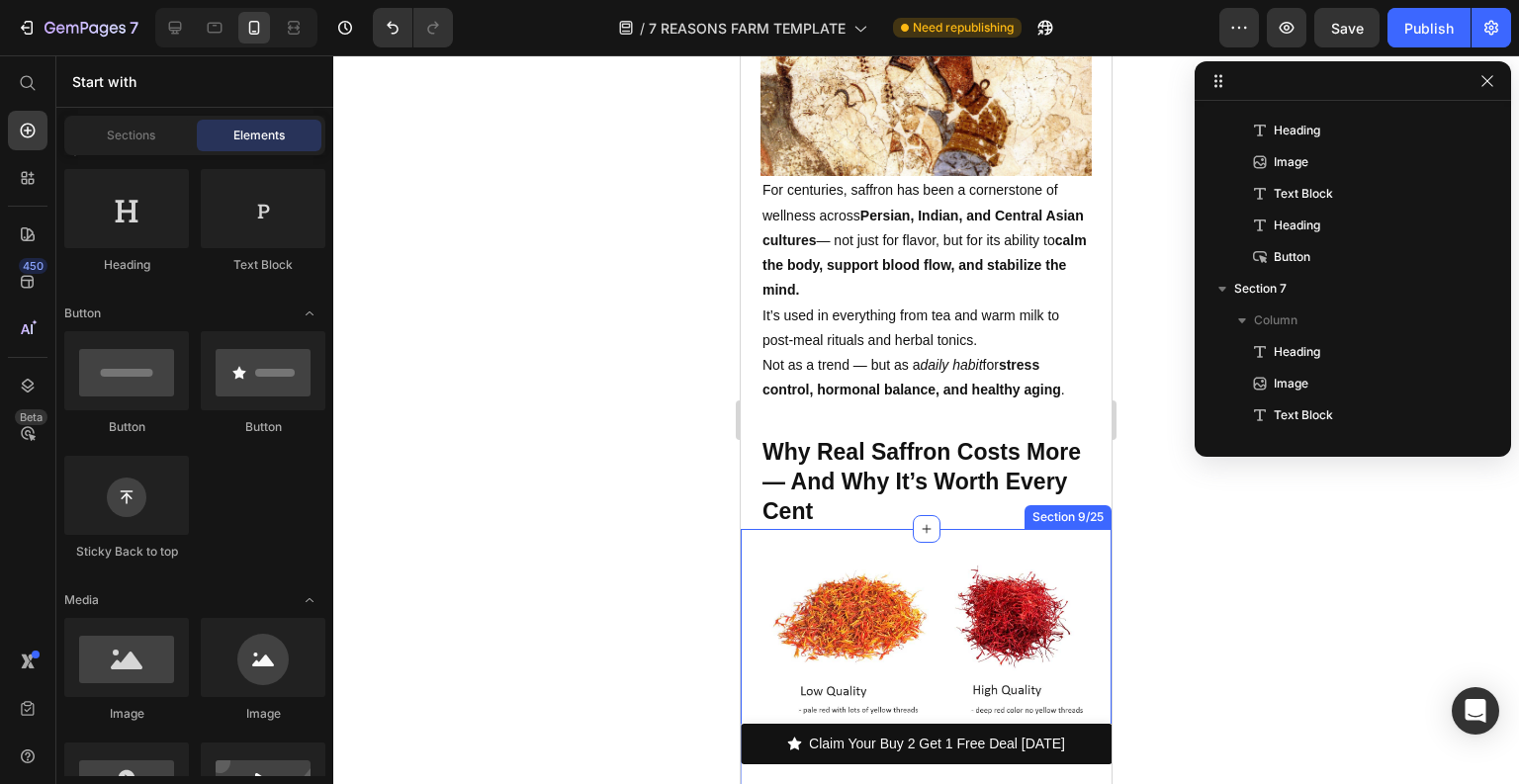 scroll, scrollTop: 5661, scrollLeft: 0, axis: vertical 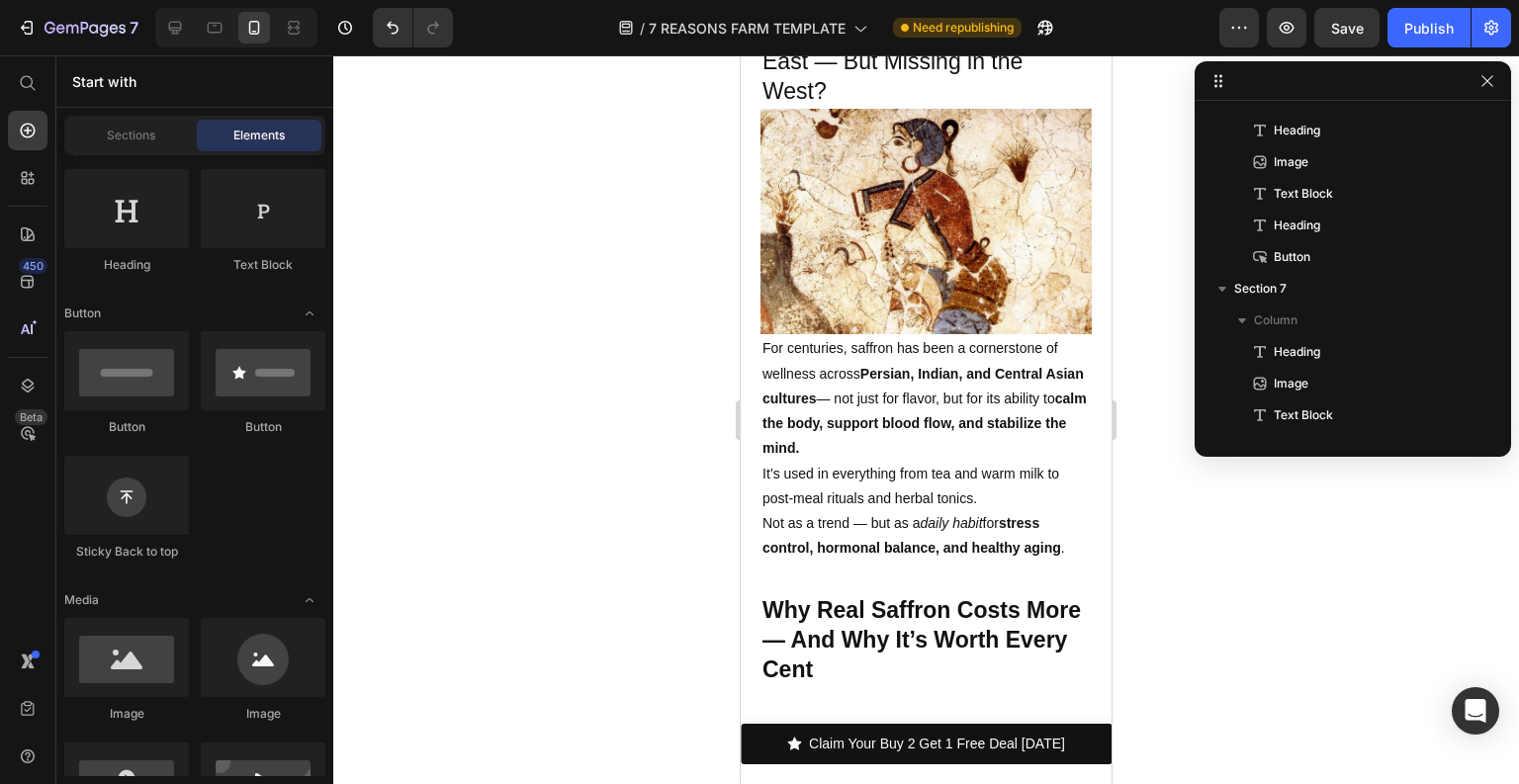 click 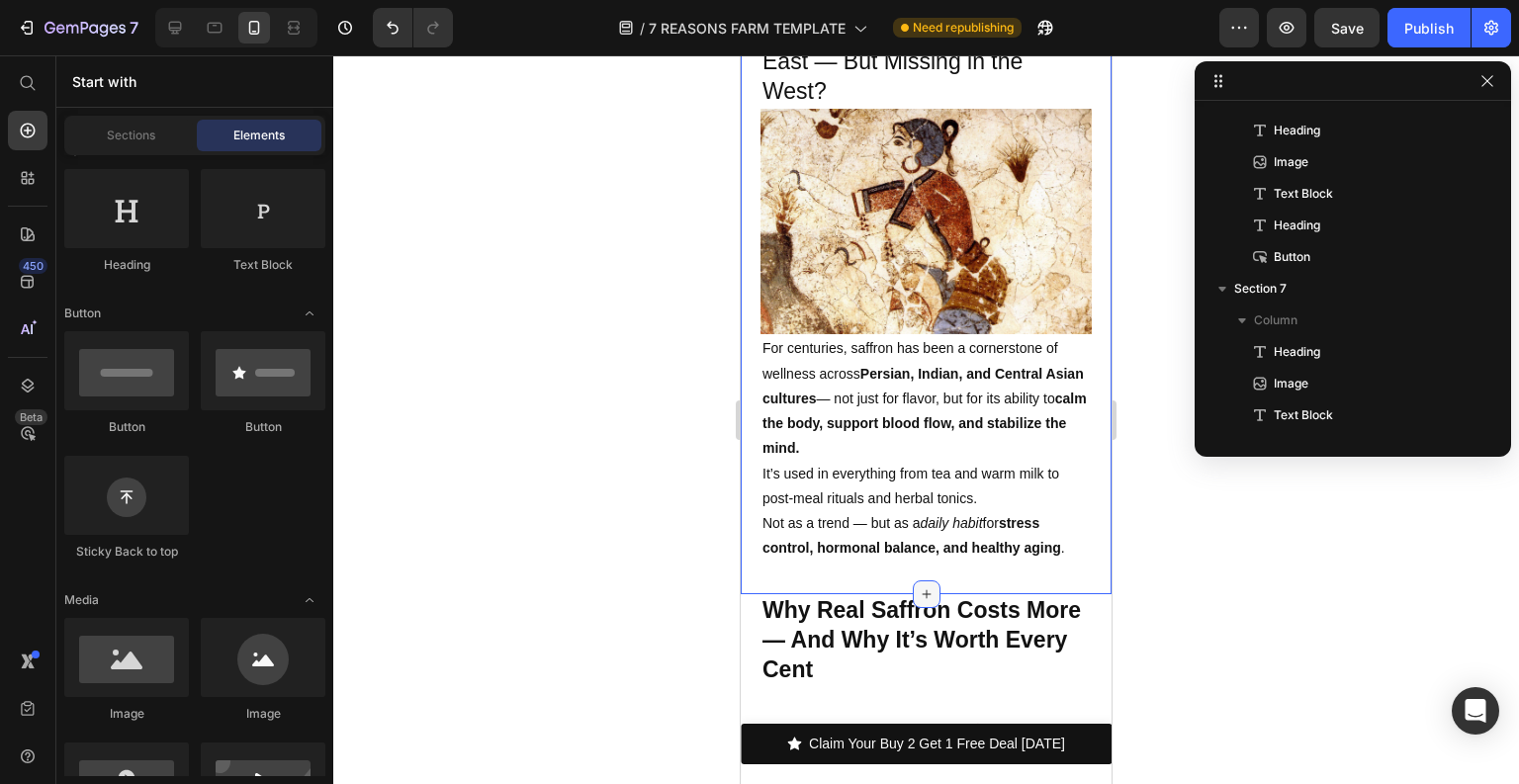 click 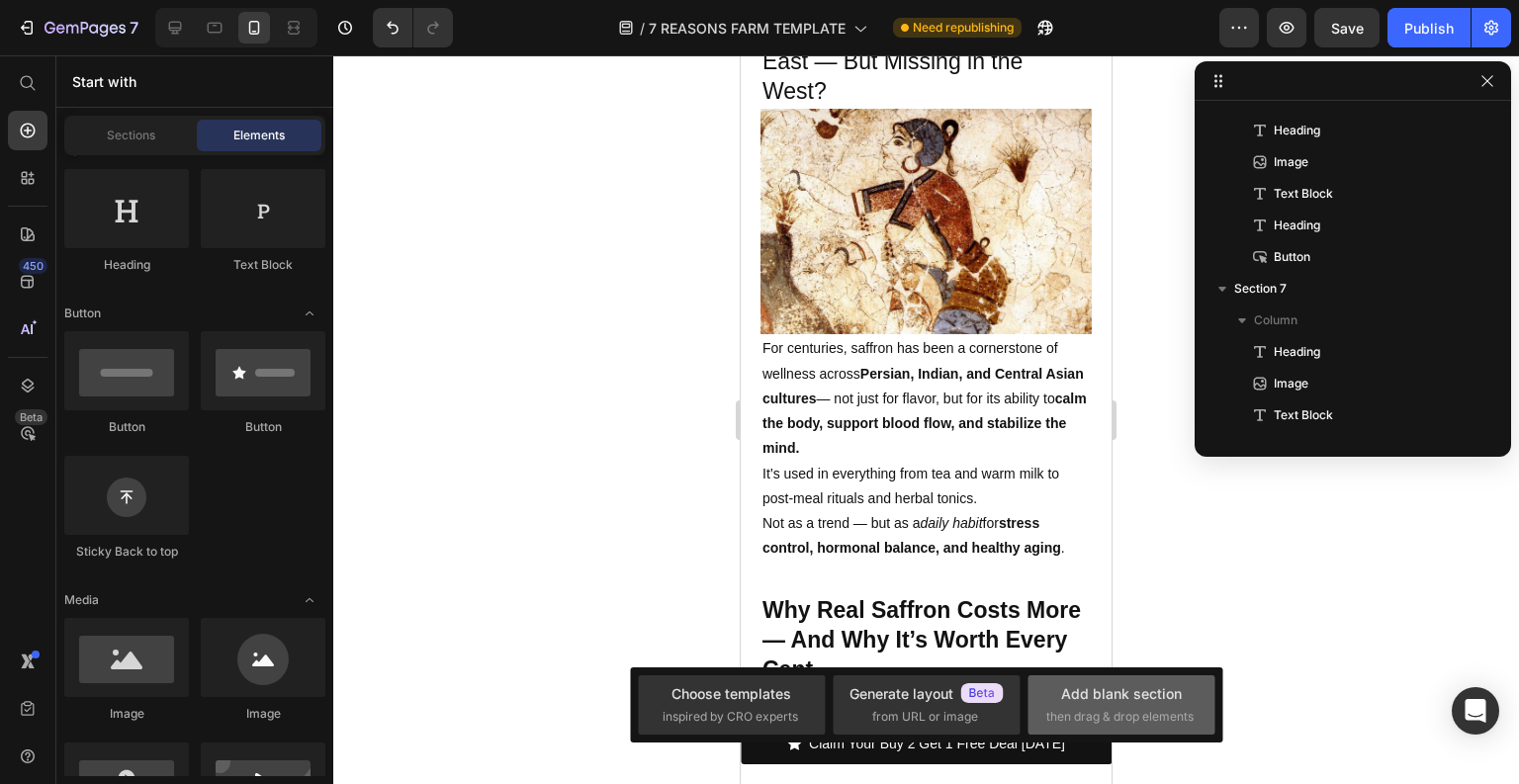 click on "Add blank section" at bounding box center (1121, 693) 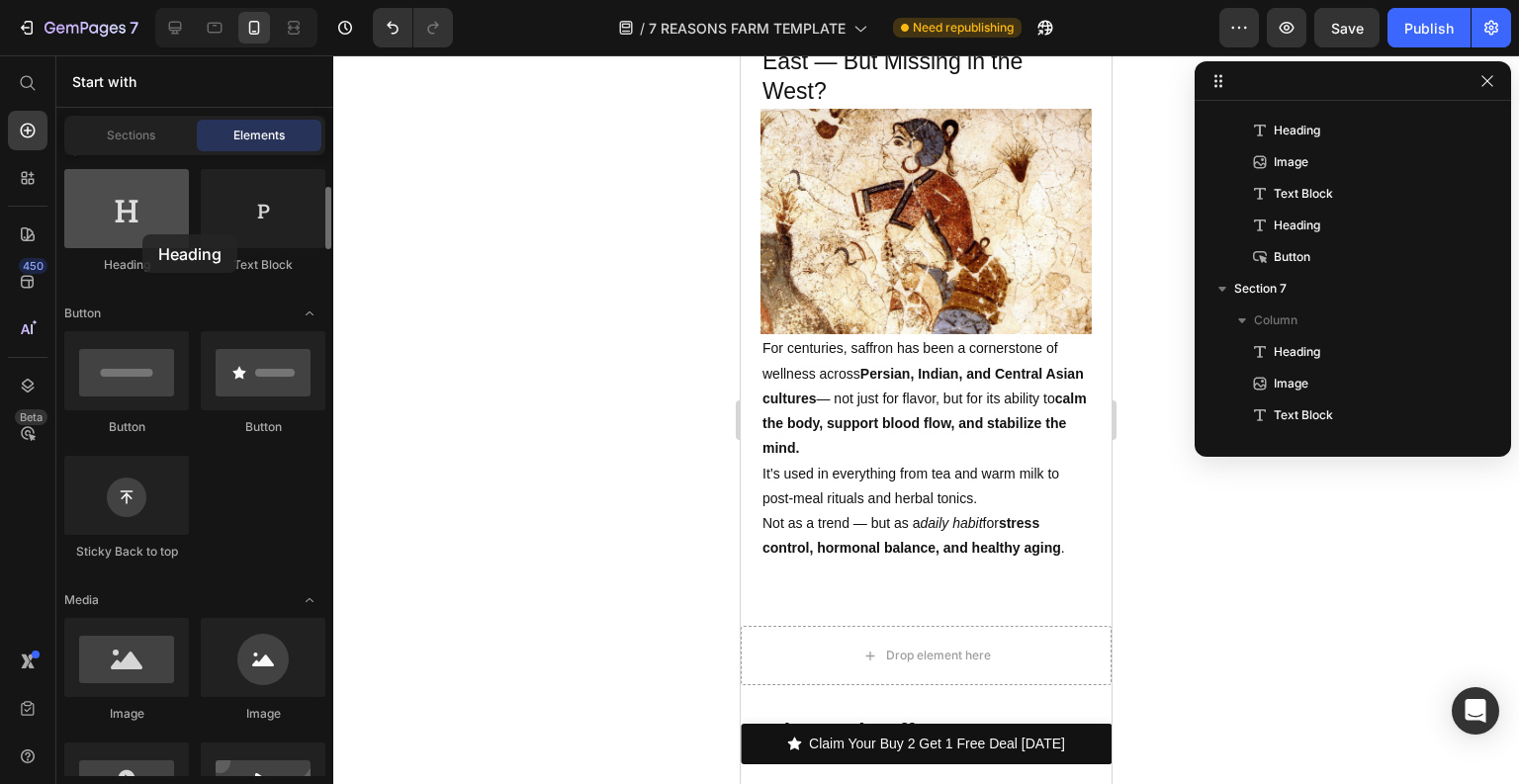 click at bounding box center (127, 209) 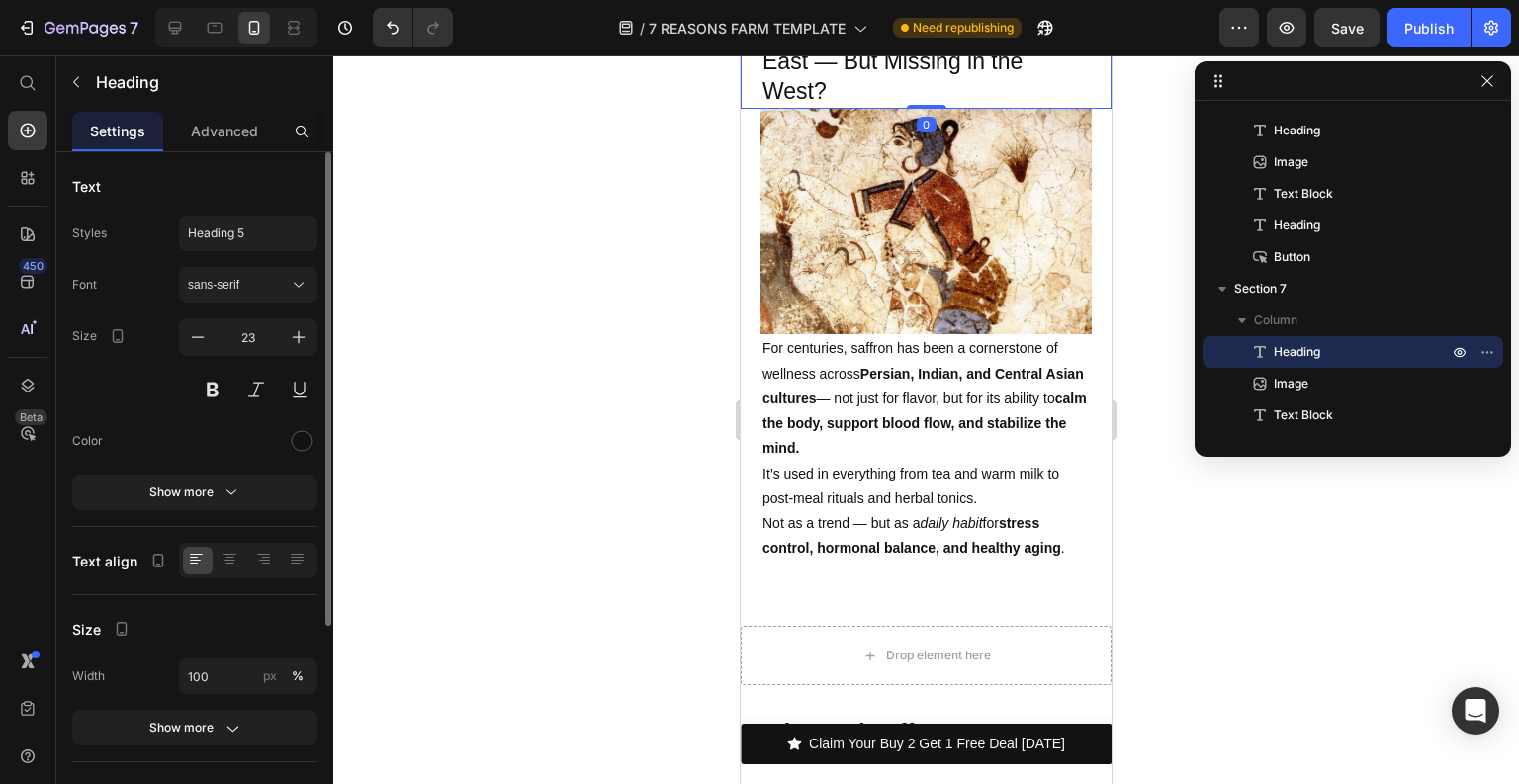 click on "Why Is Saffron Common in the East — But Missing in the West?" at bounding box center [926, 62] 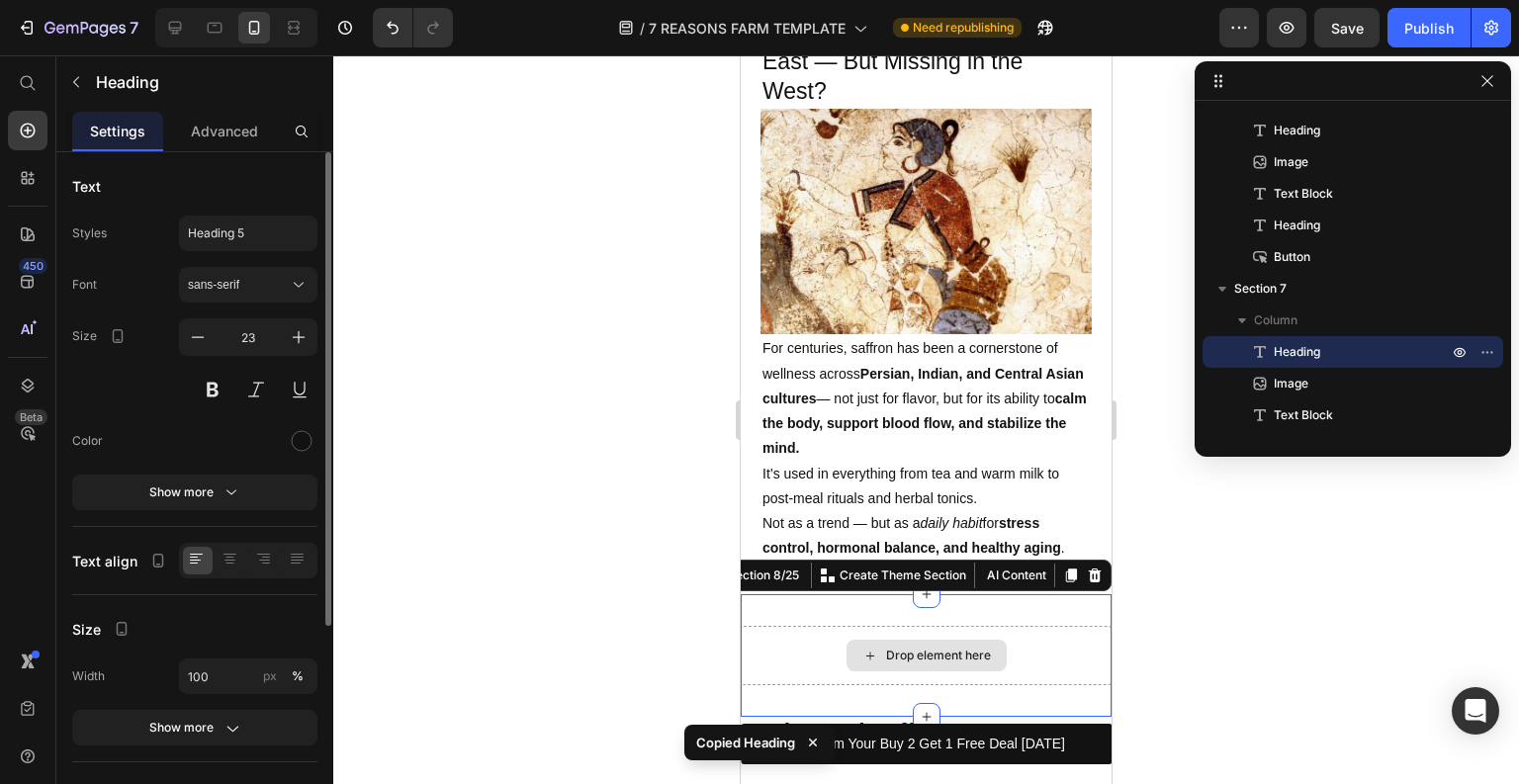 scroll, scrollTop: 405, scrollLeft: 0, axis: vertical 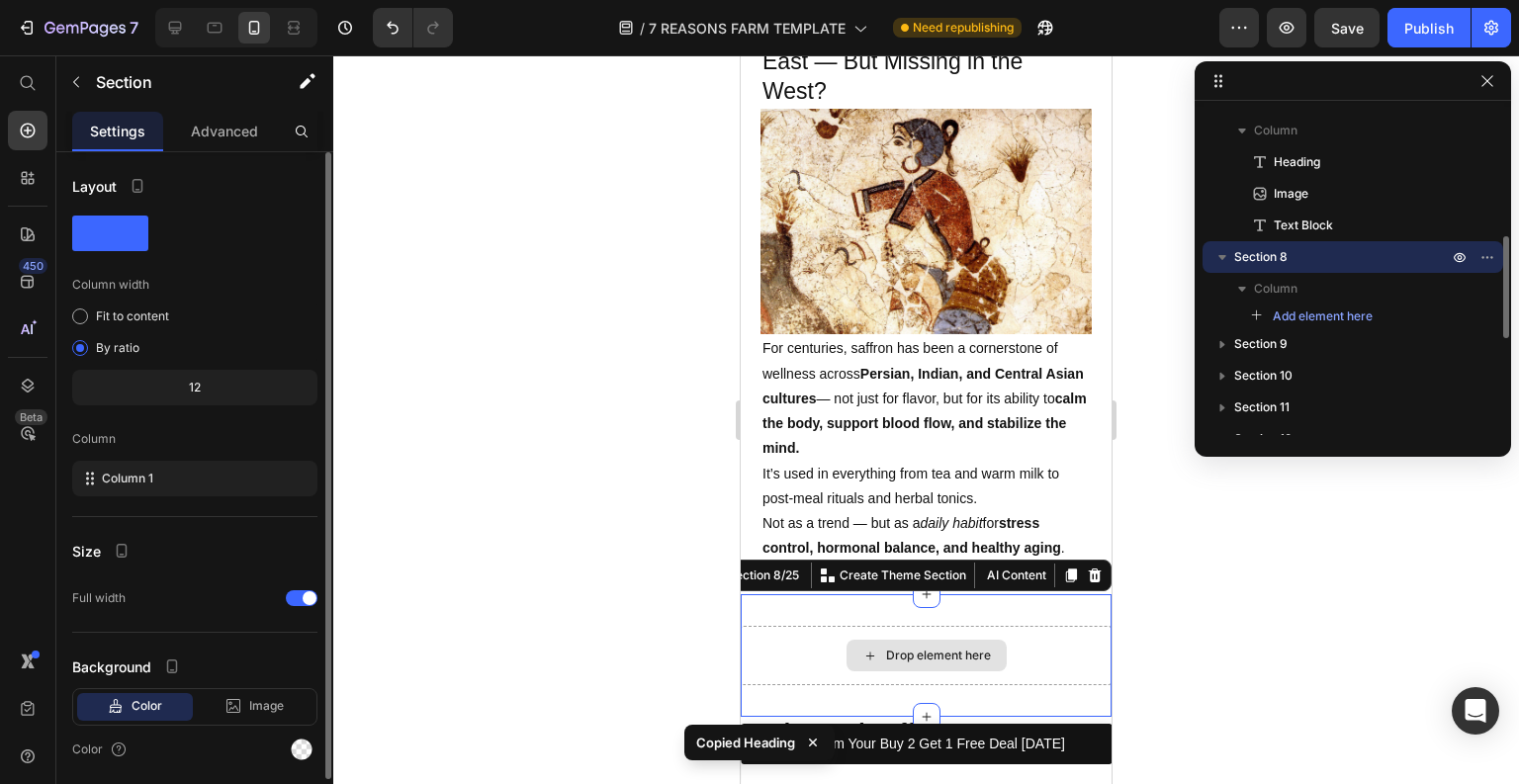 click on "Drop element here" at bounding box center [926, 655] 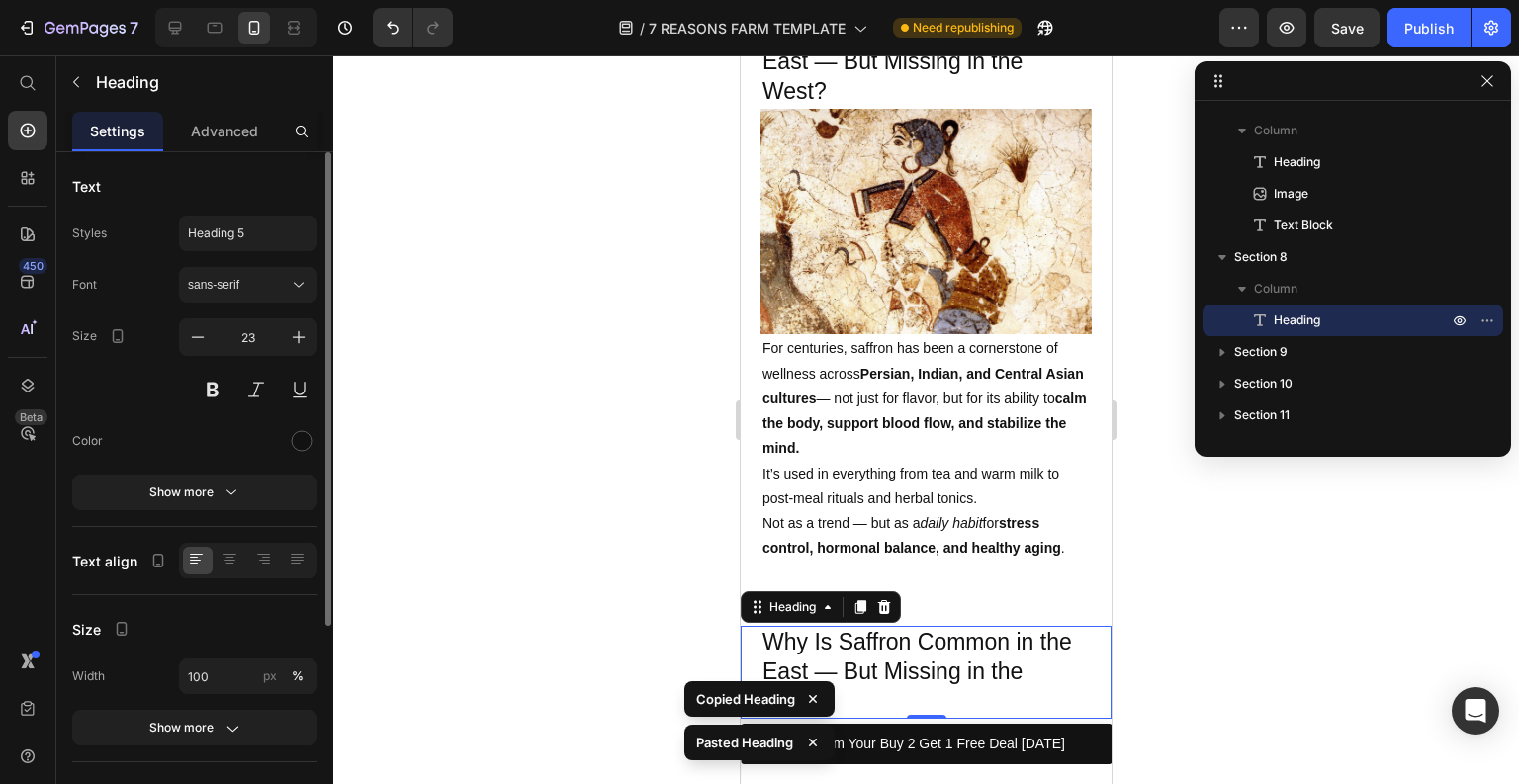click on "Why Is Saffron Common in the East — But Missing in the West?" at bounding box center [926, 672] 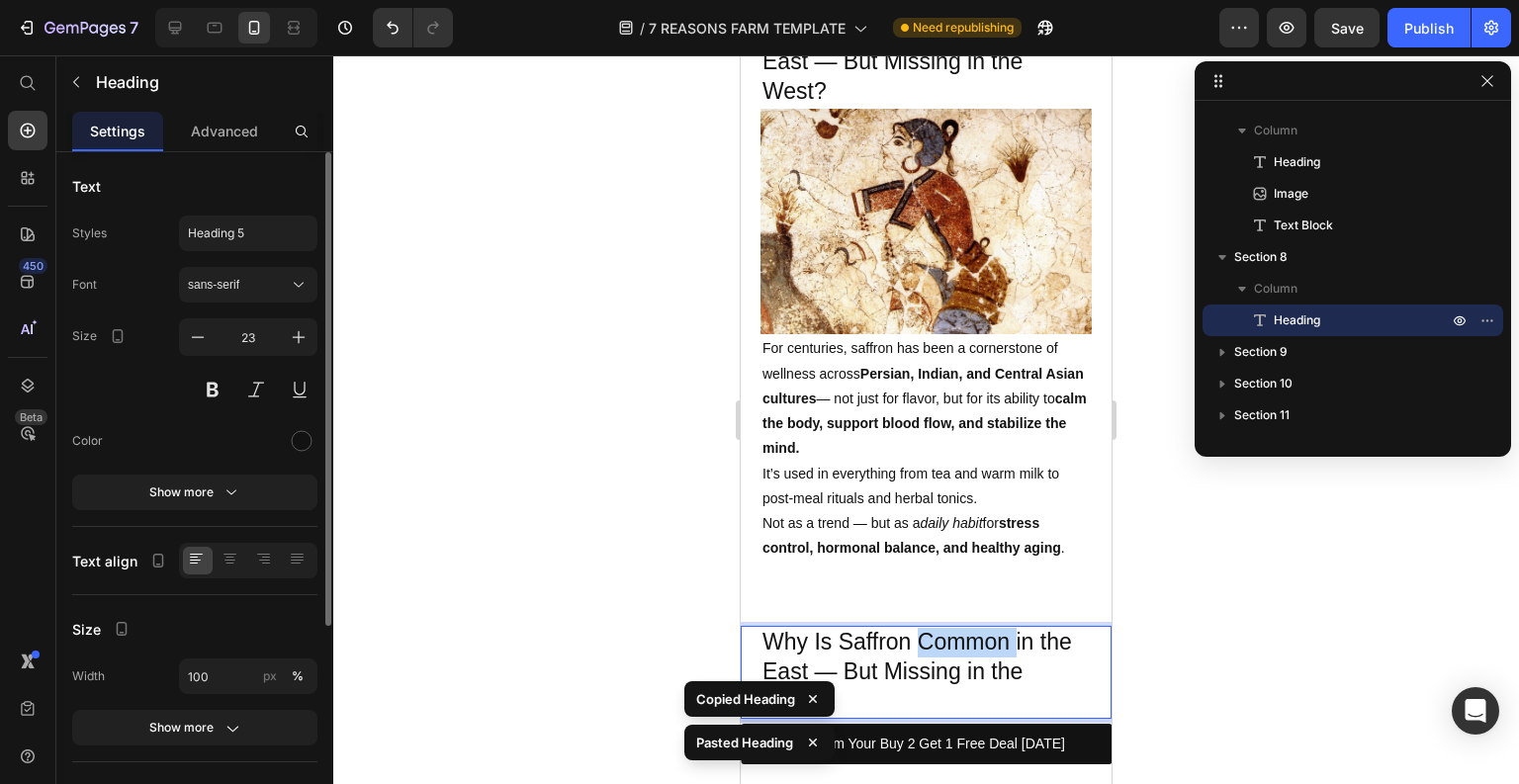 click on "Why Is Saffron Common in the East — But Missing in the West?" at bounding box center [926, 672] 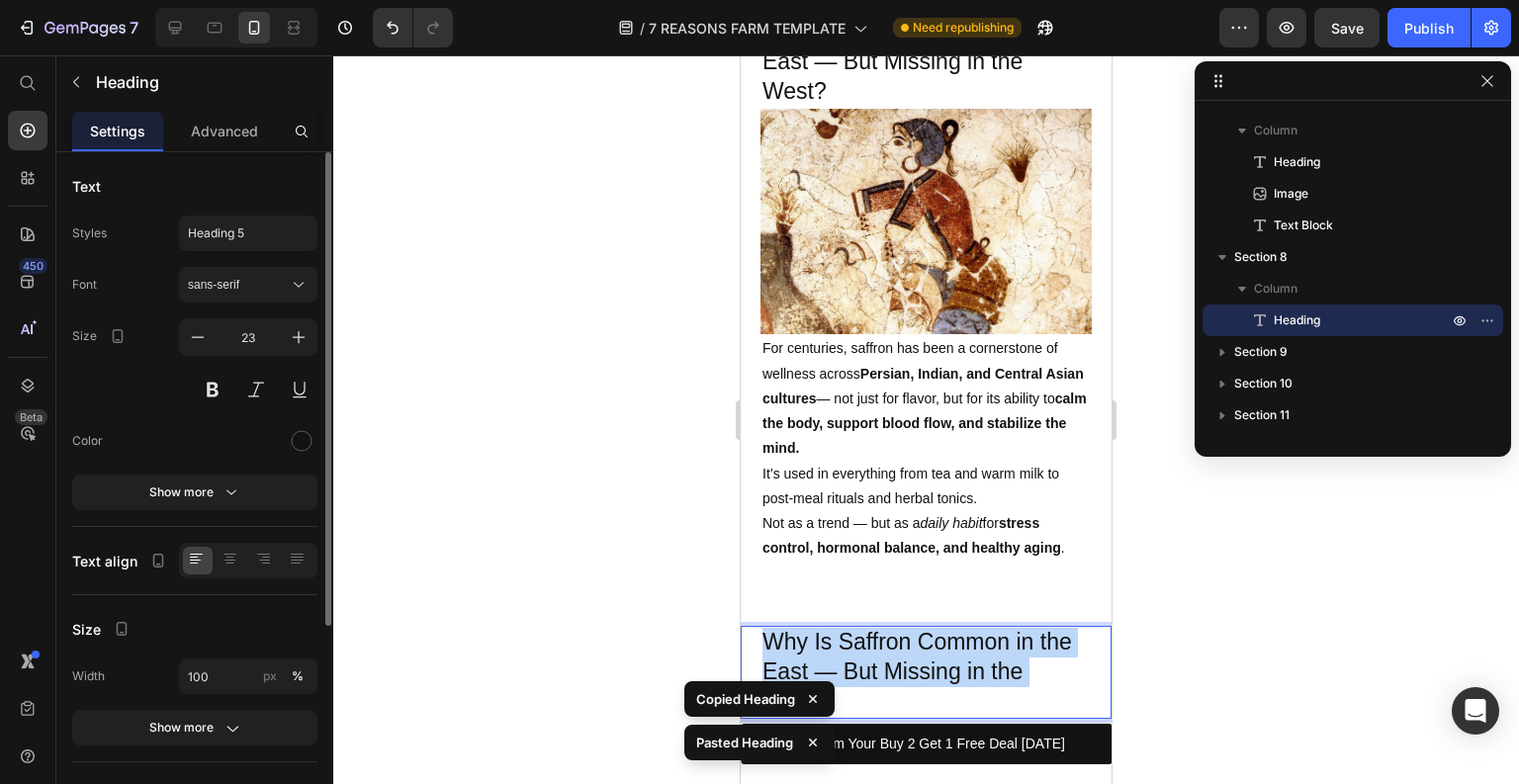 click on "Why Is Saffron Common in the East — But Missing in the West?" at bounding box center [926, 672] 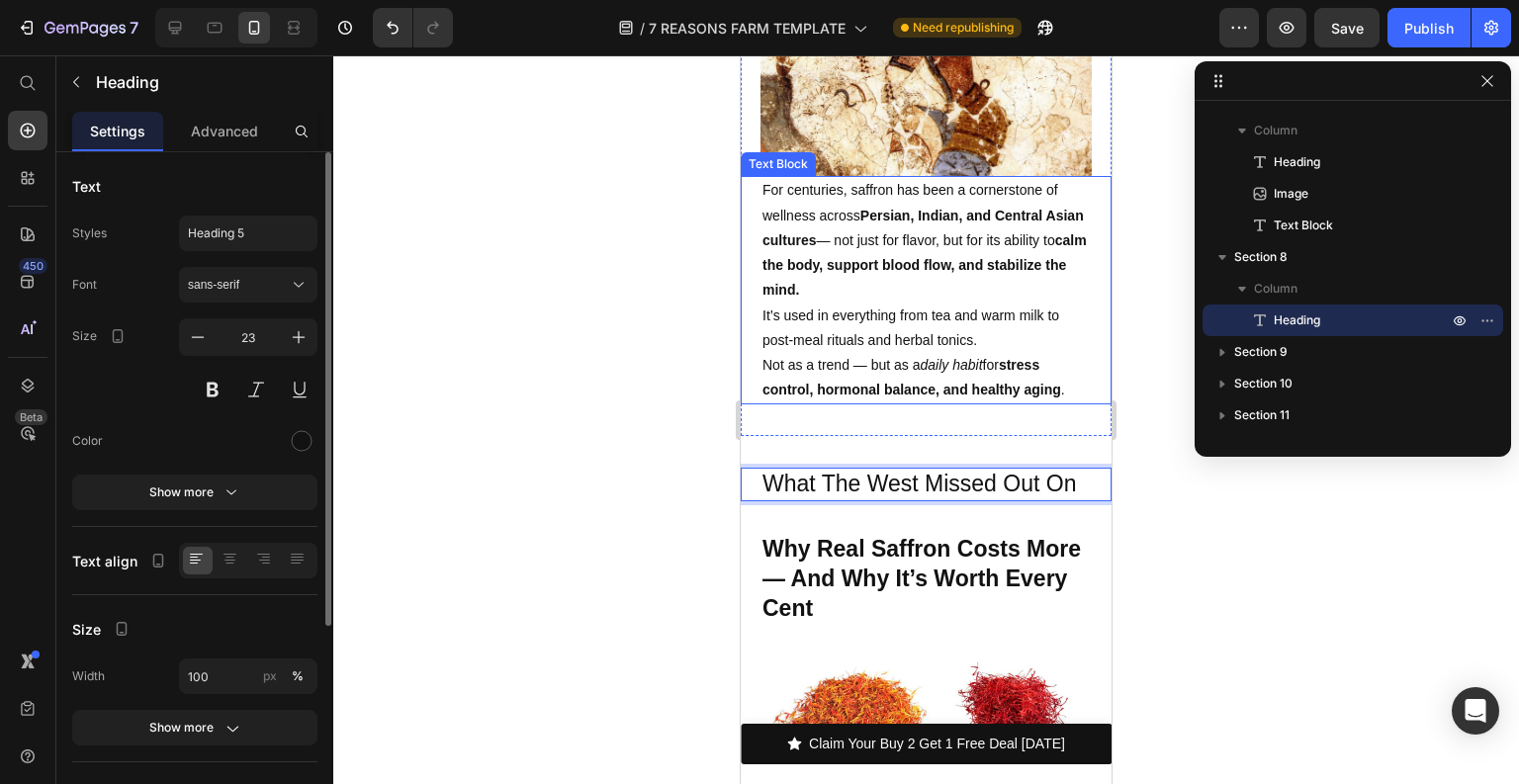 scroll, scrollTop: 5898, scrollLeft: 0, axis: vertical 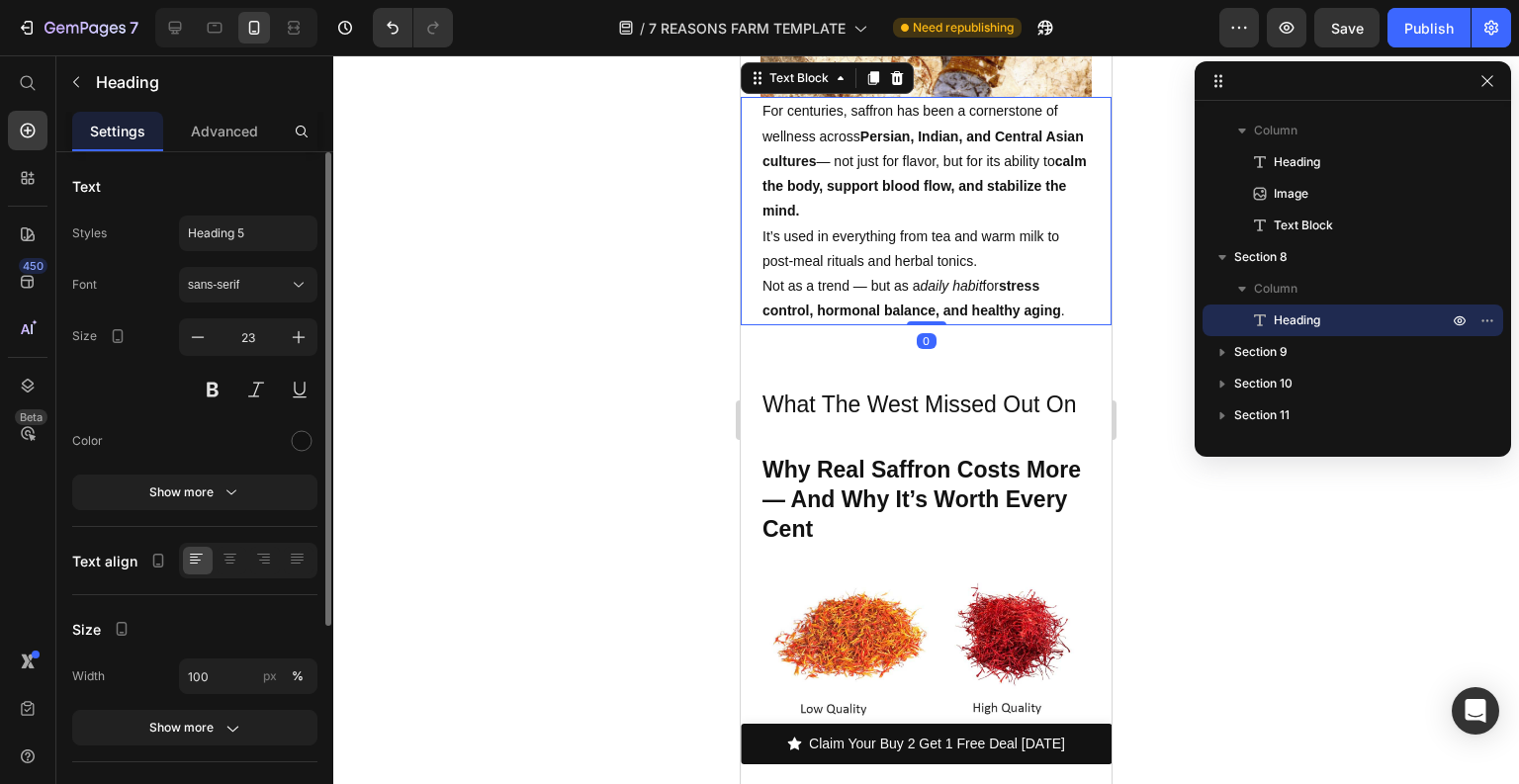 click on "It’s used in everything from tea and warm milk to post-meal rituals and herbal tonics. Not as a trend — but as a  daily habit  for  stress control, hormonal balance, and healthy aging ." at bounding box center (926, 274) 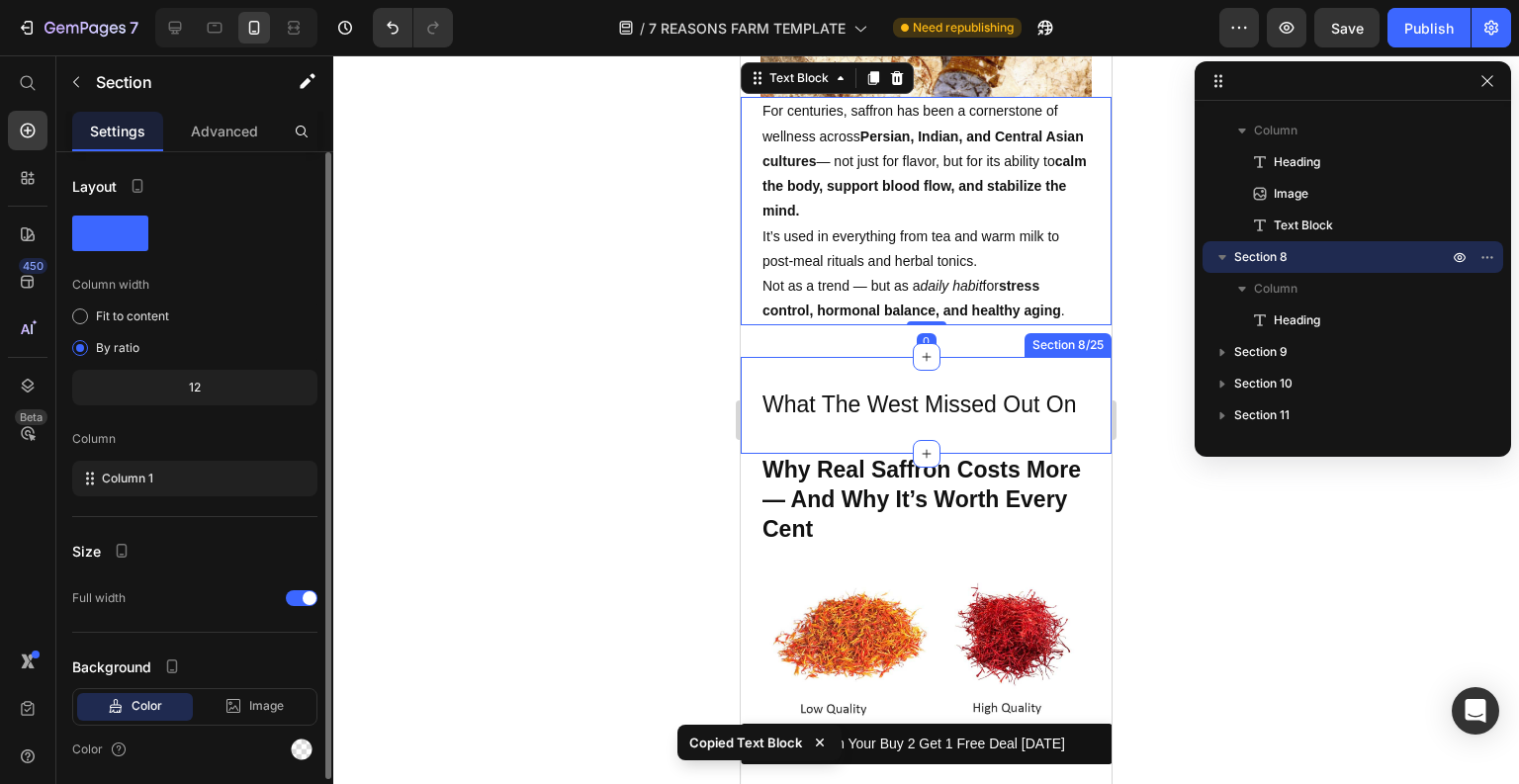 click on "What The West Missed Out On Heading Section 8/25" at bounding box center [926, 405] 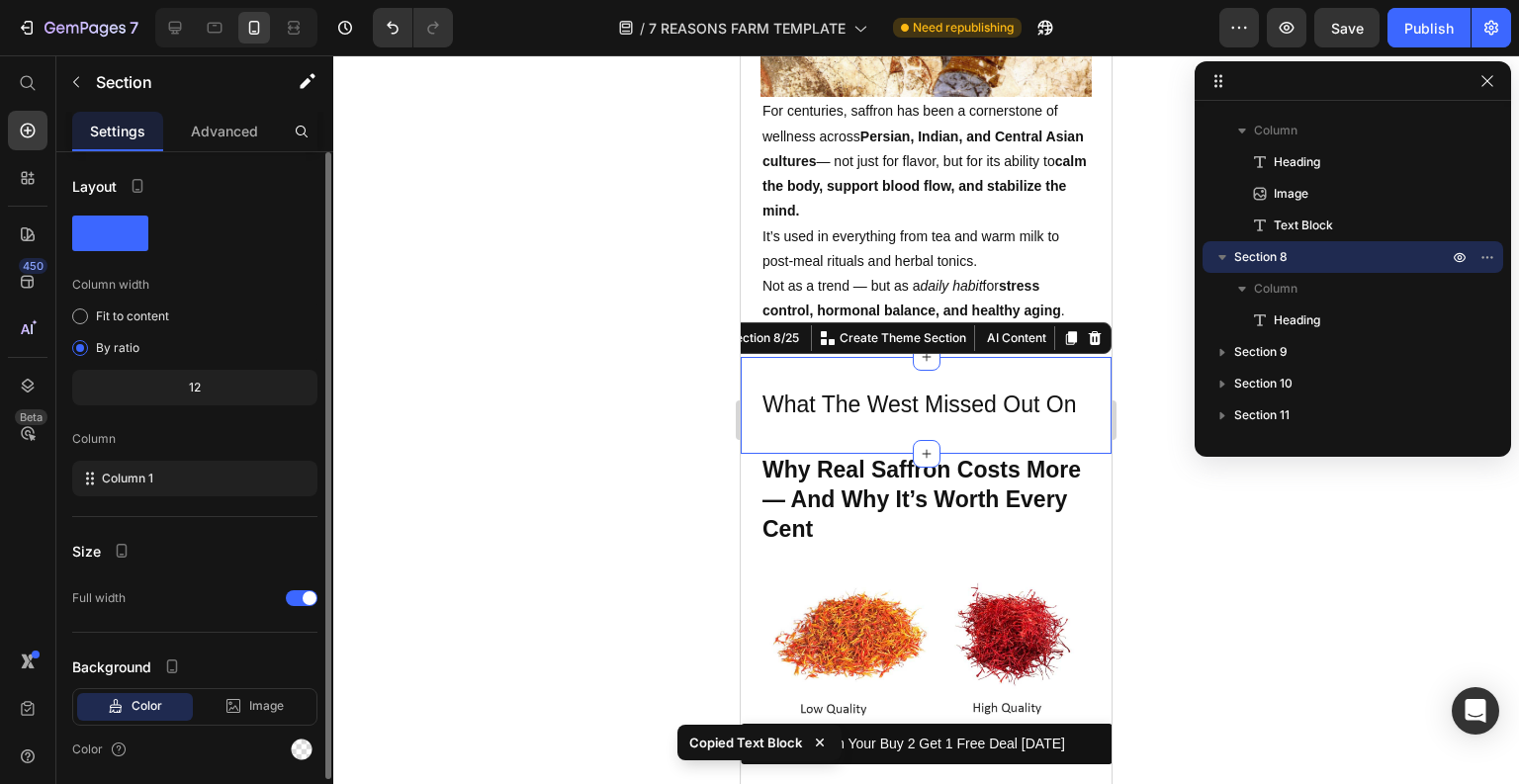 click on "What The West Missed Out On Heading Section 8/25   You can create reusable sections Create Theme Section AI Content Write with GemAI What would you like to describe here? Tone and Voice Persuasive Product Royal Saffron™ Show more Generate" at bounding box center [926, 405] 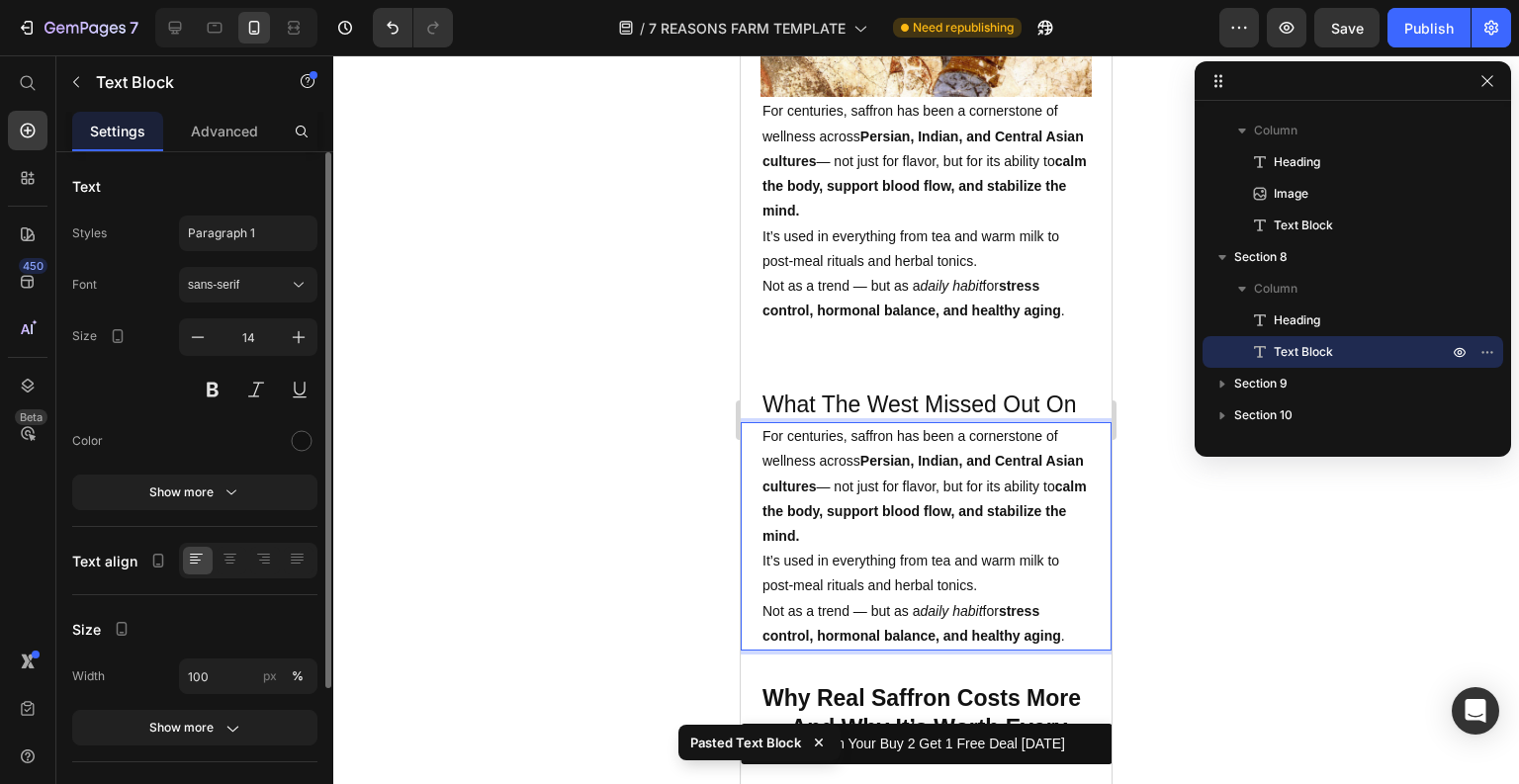 click on "calm the body, support blood flow, and stabilize the mind." at bounding box center (925, 511) 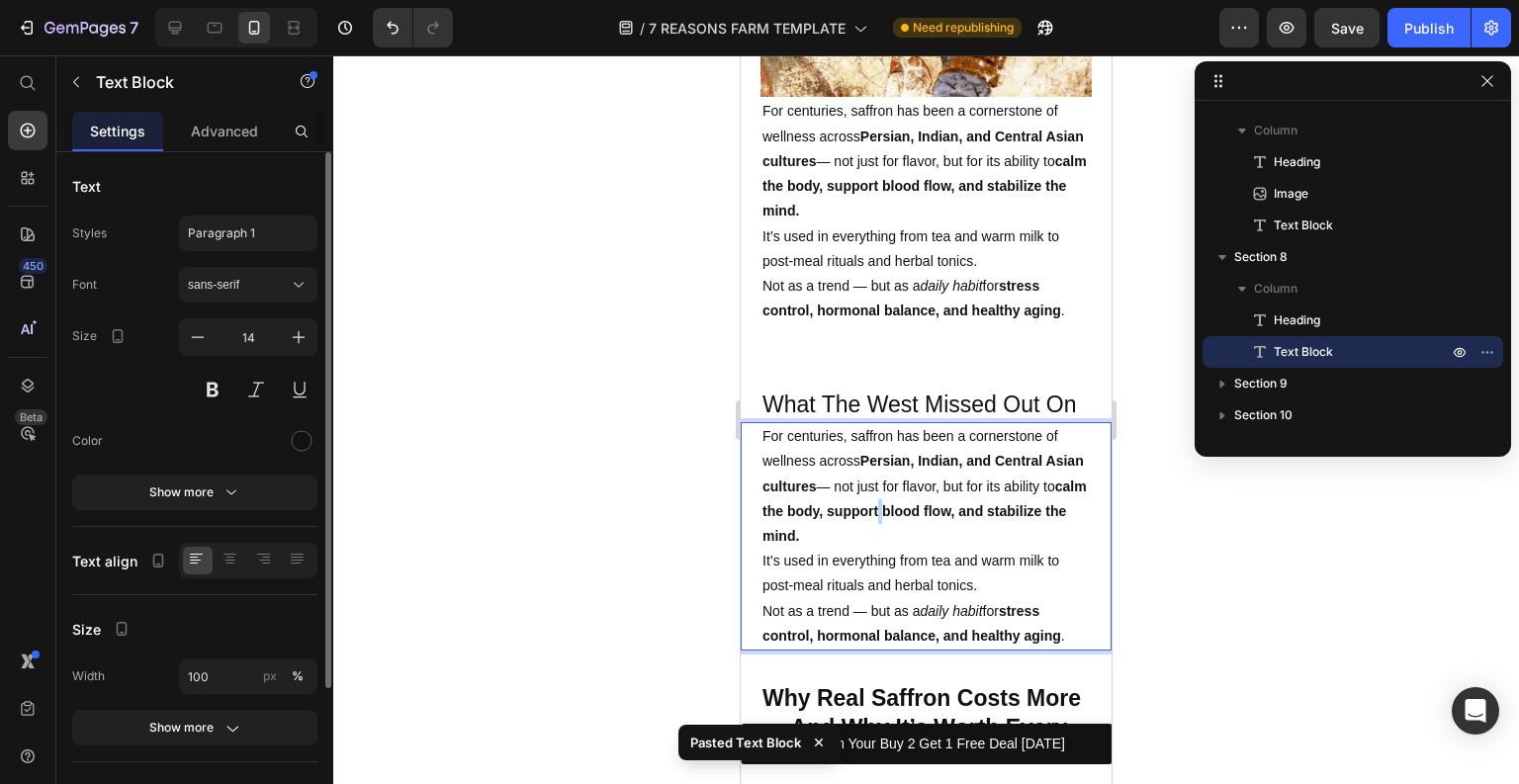 click on "calm the body, support blood flow, and stabilize the mind." at bounding box center [925, 511] 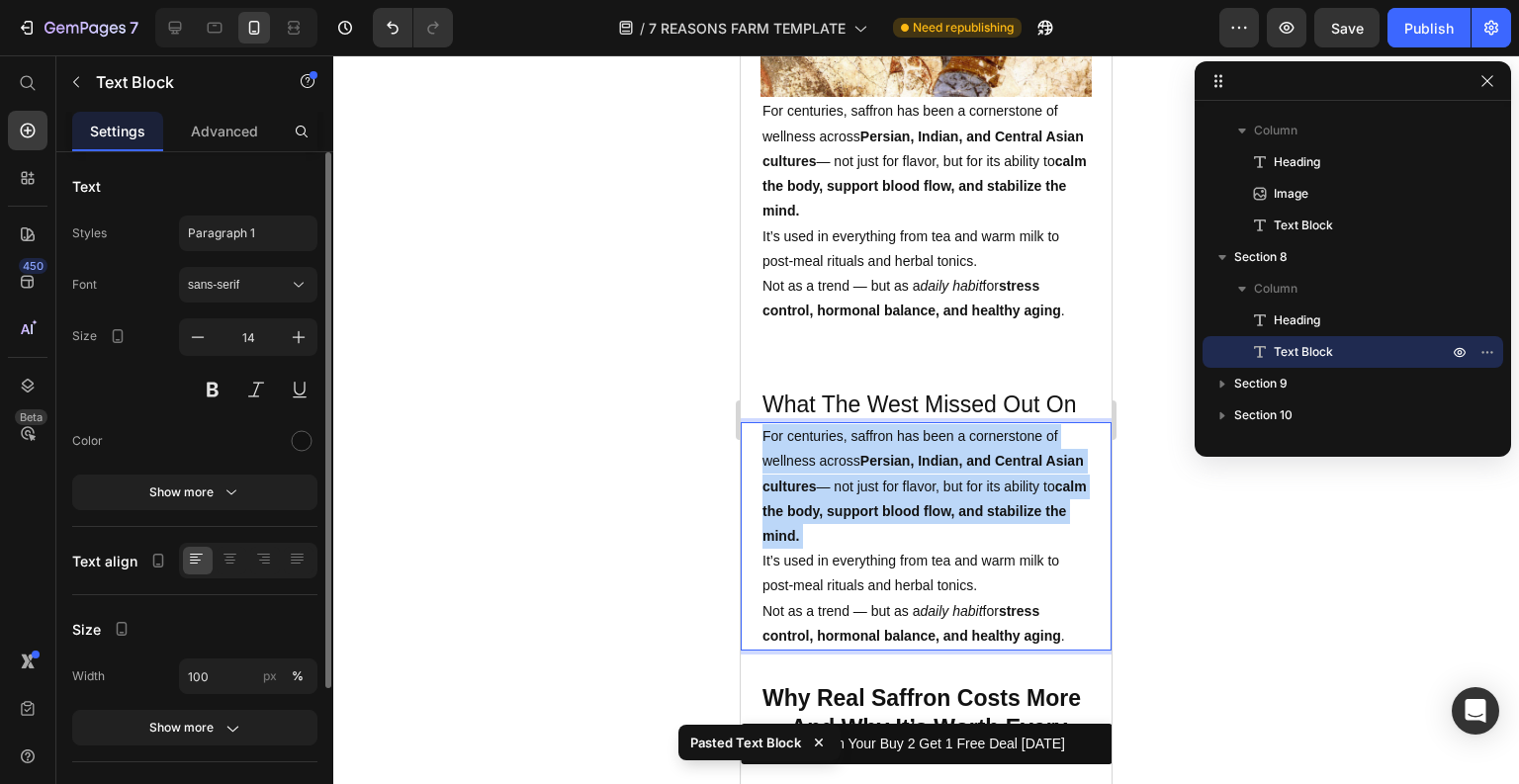 click on "calm the body, support blood flow, and stabilize the mind." at bounding box center (925, 511) 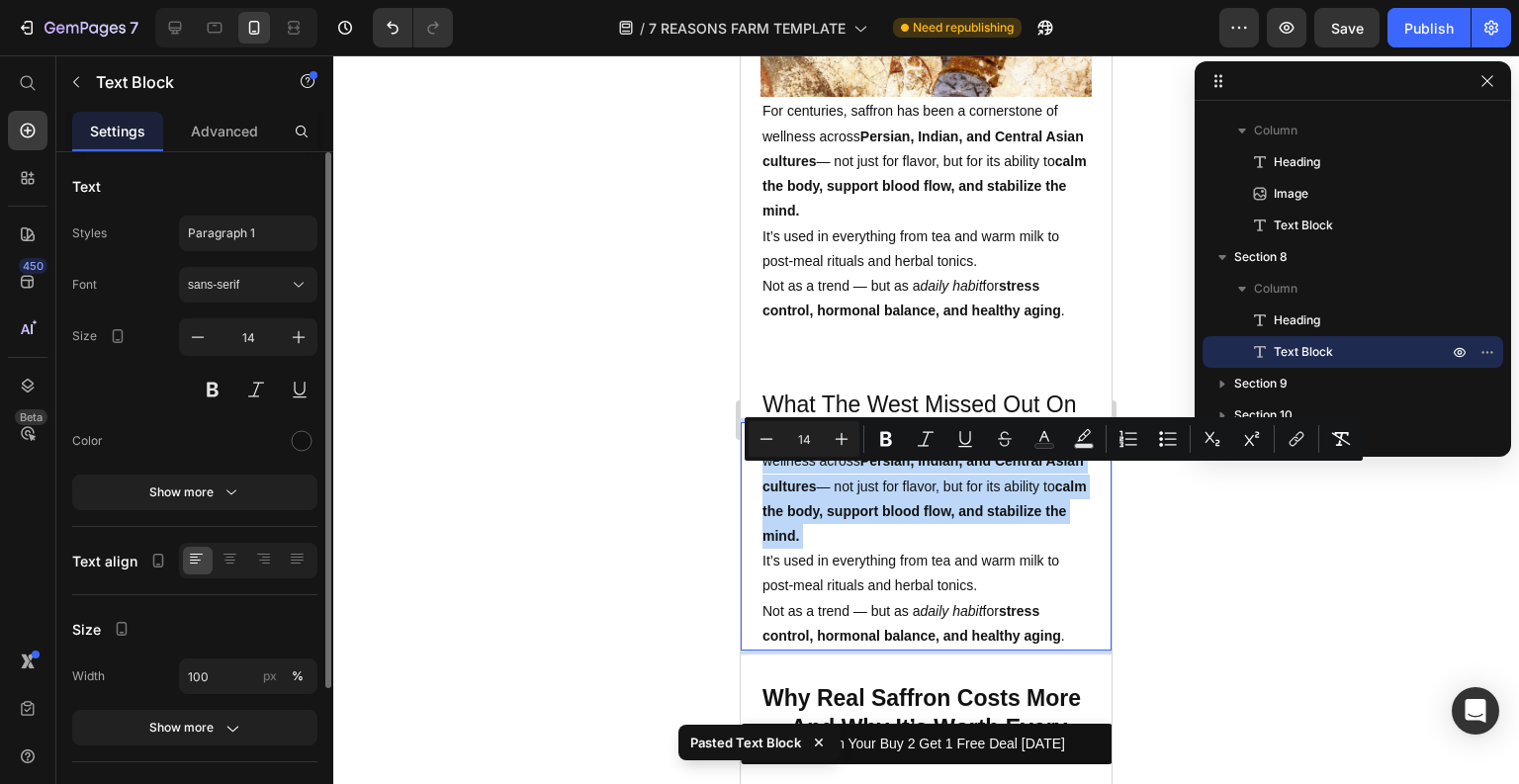 click on "For centuries, saffron has been a cornerstone of wellness across  Persian, Indian, and Central Asian cultures  — not just for flavor, but for its ability to  calm the body, support blood flow, and stabilize the mind." at bounding box center [926, 486] 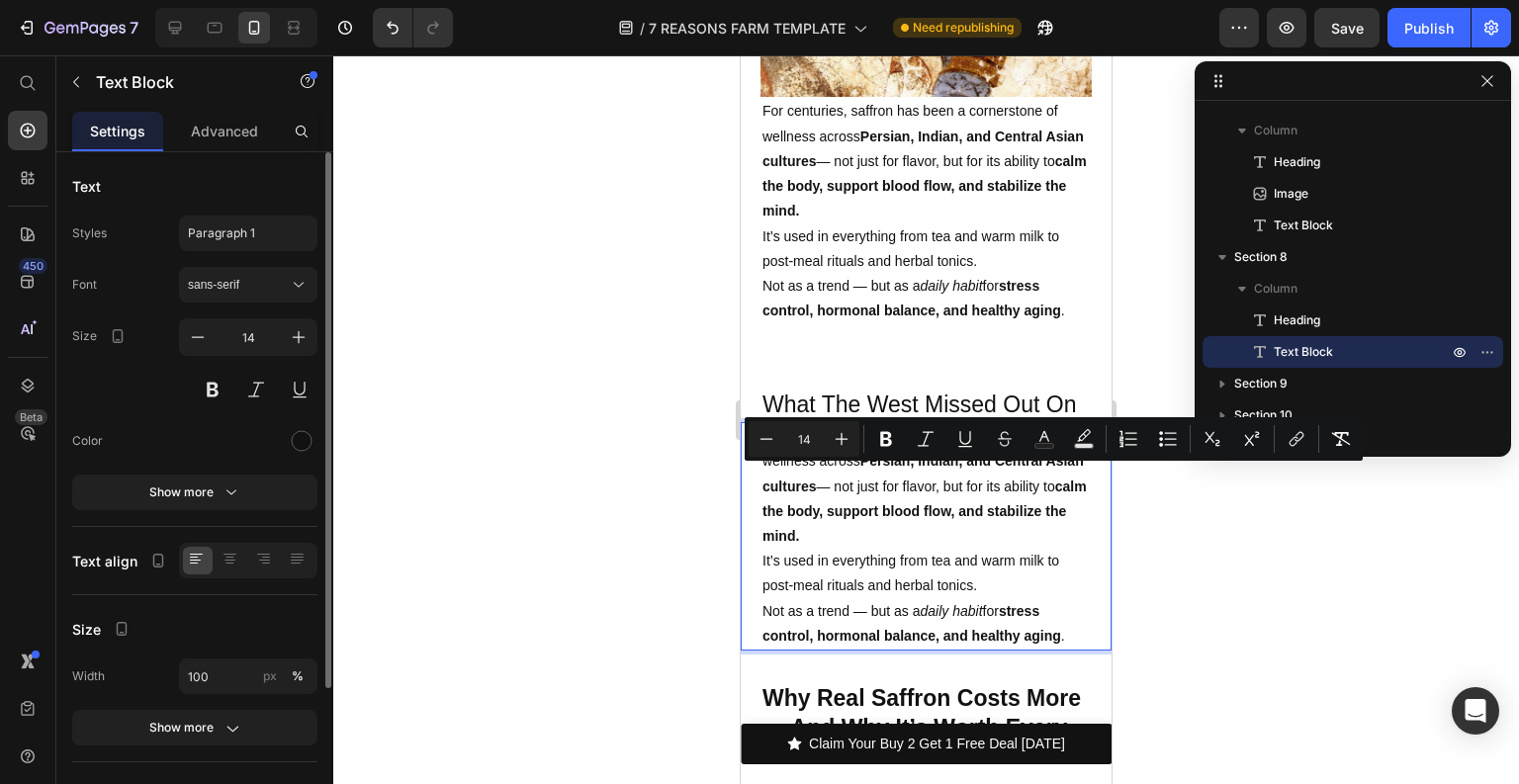 scroll, scrollTop: 5967, scrollLeft: 0, axis: vertical 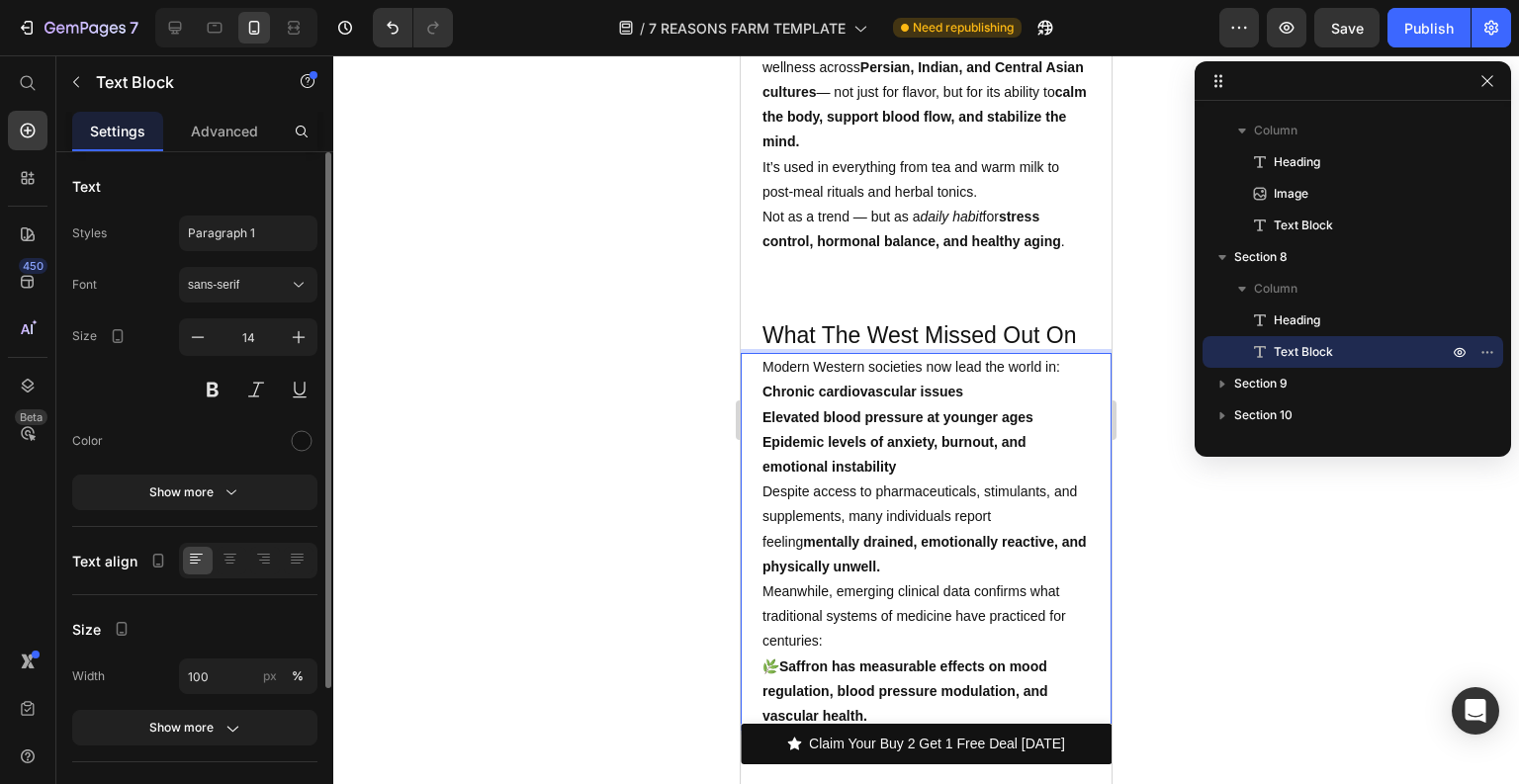 click on "Chronic cardiovascular issues" at bounding box center [862, 392] 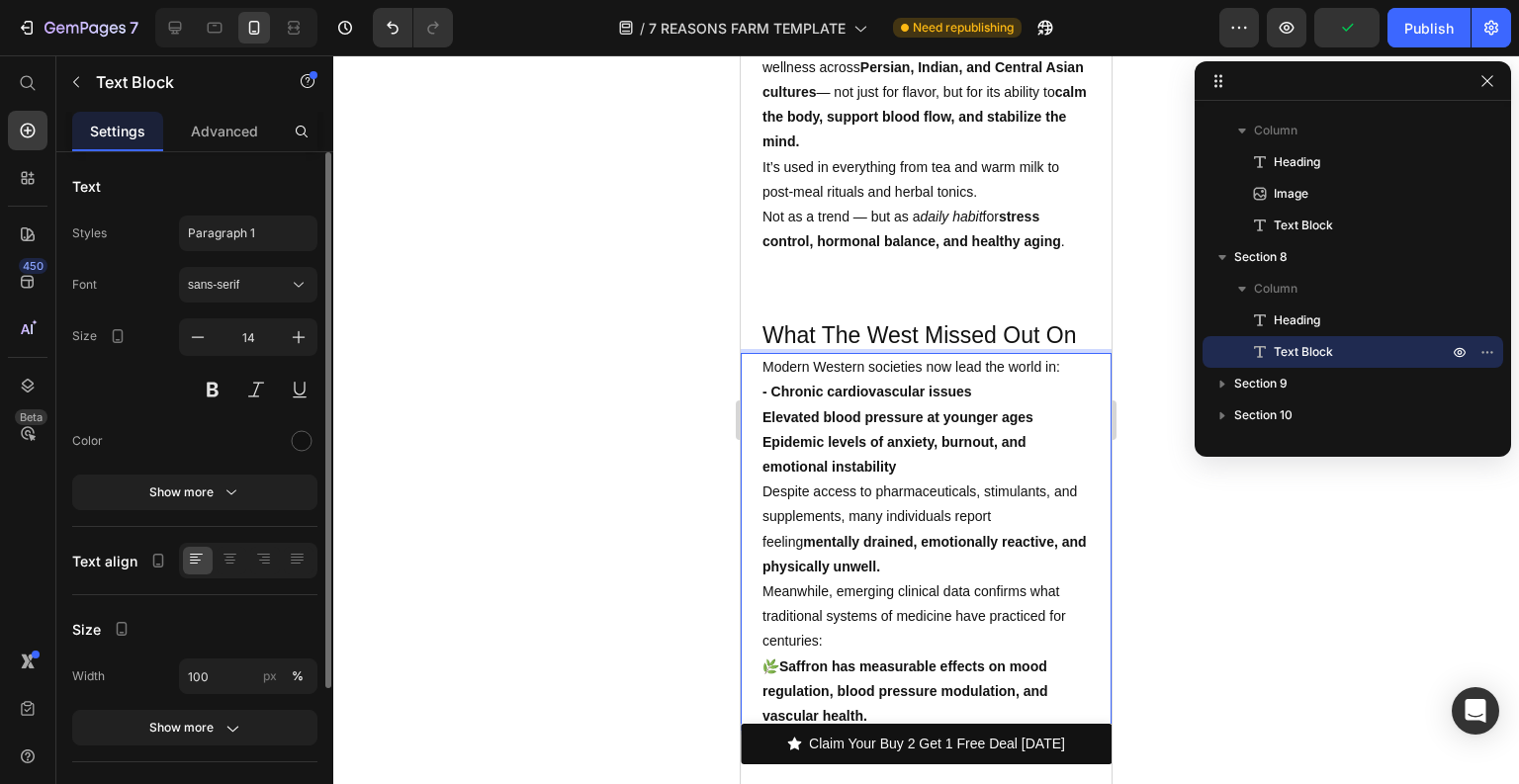 click on "Modern Western societies now lead the world in: - Chronic cardiovascular issues Elevated blood pressure at younger ages Epidemic levels of anxiety, burnout, and emotional instability Despite access to pharmaceuticals, stimulants, and supplements, many individuals report feeling  mentally drained, emotionally reactive, and physically unwell. Meanwhile, emerging clinical data confirms what traditional systems of medicine have practiced for centuries: 🌿  Saffron has measurable effects on mood regulation, blood pressure modulation, and vascular health." at bounding box center (926, 542) 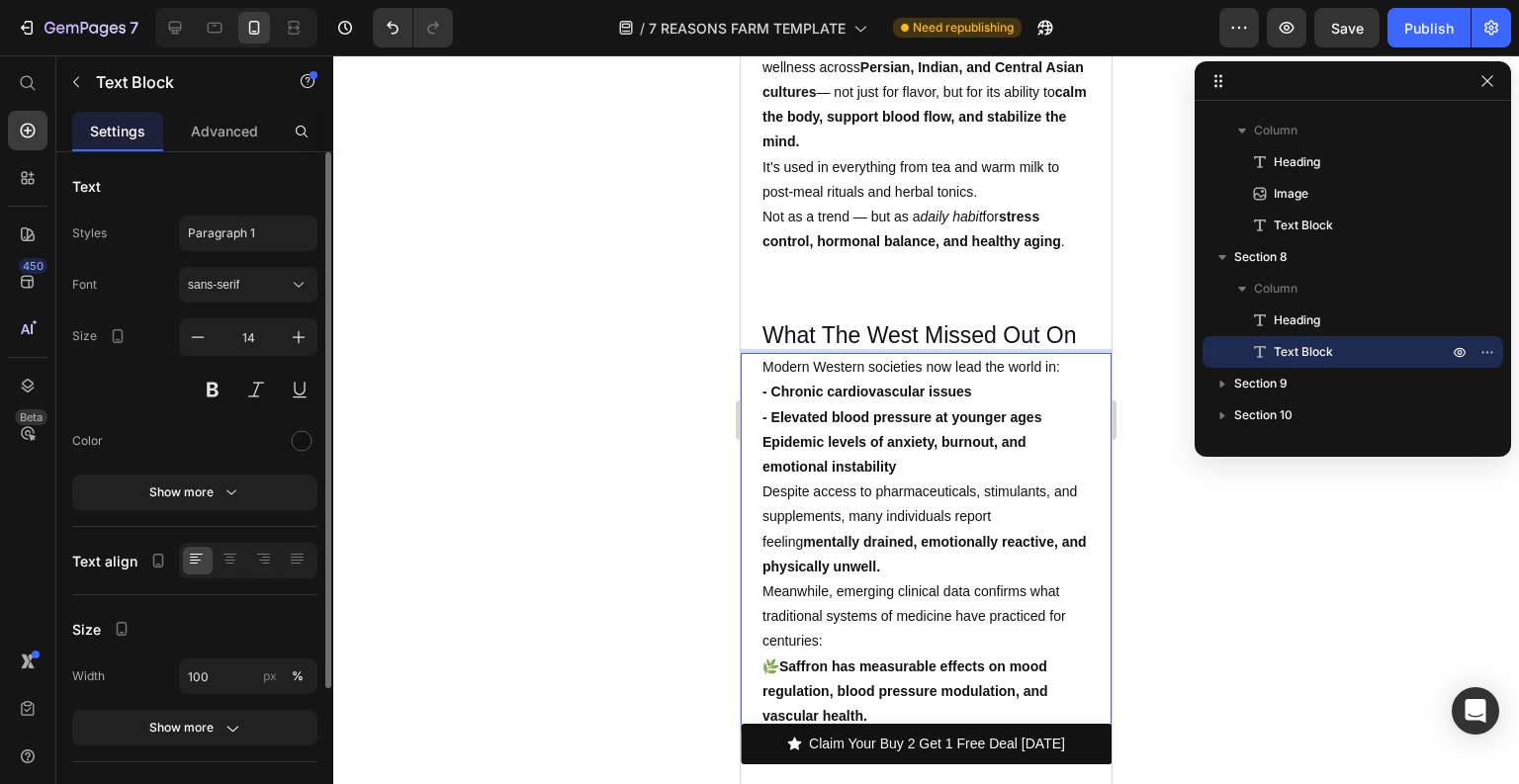 click on "Modern Western societies now lead the world in: - Chronic cardiovascular issues - Elevated blood pressure at younger ages Epidemic levels of anxiety, burnout, and emotional instability Despite access to pharmaceuticals, stimulants, and supplements, many individuals report feeling  mentally drained, emotionally reactive, and physically unwell. Meanwhile, emerging clinical data confirms what traditional systems of medicine have practiced for centuries: 🌿  Saffron has measurable effects on mood regulation, blood pressure modulation, and vascular health." at bounding box center [926, 542] 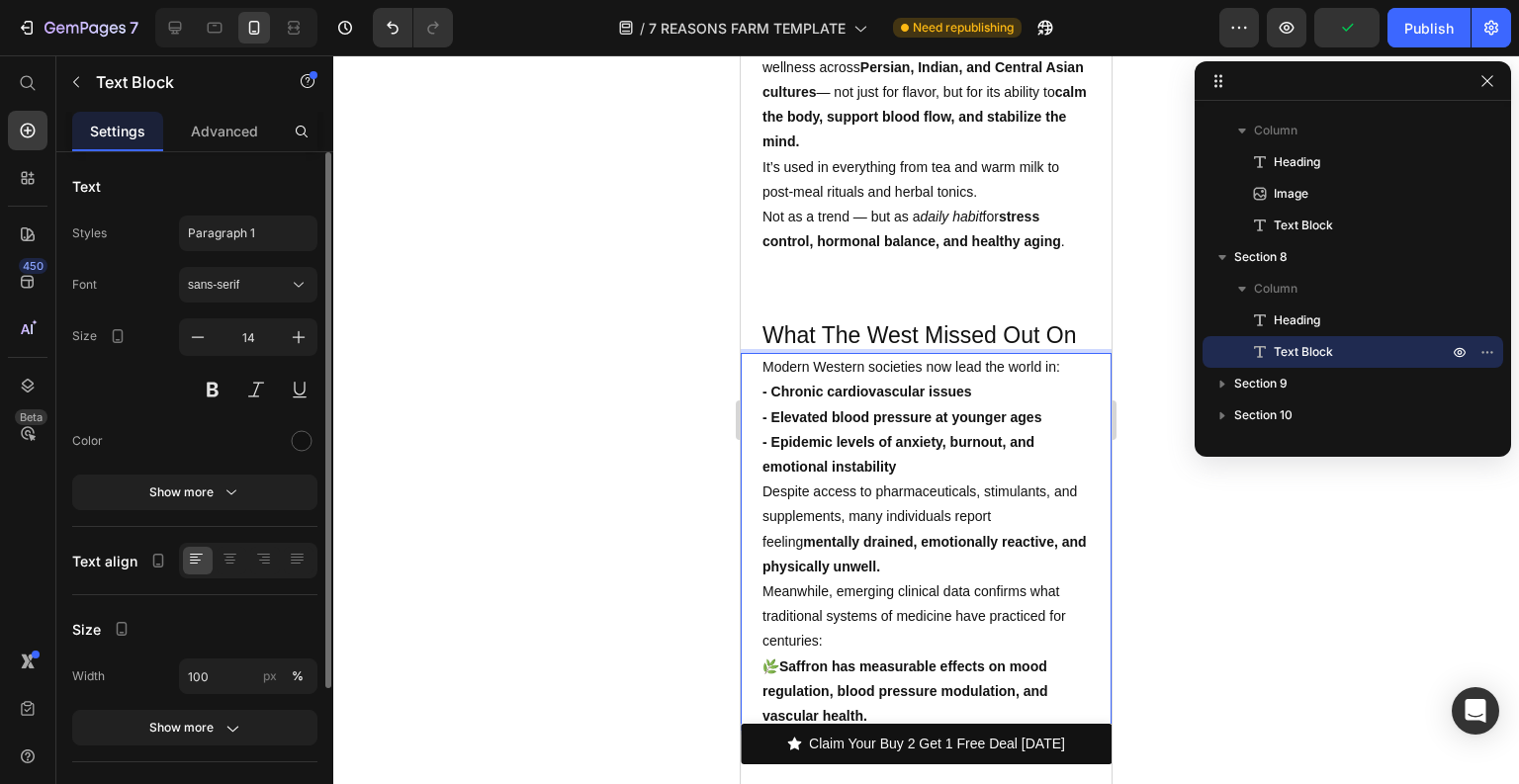 scroll, scrollTop: 6047, scrollLeft: 0, axis: vertical 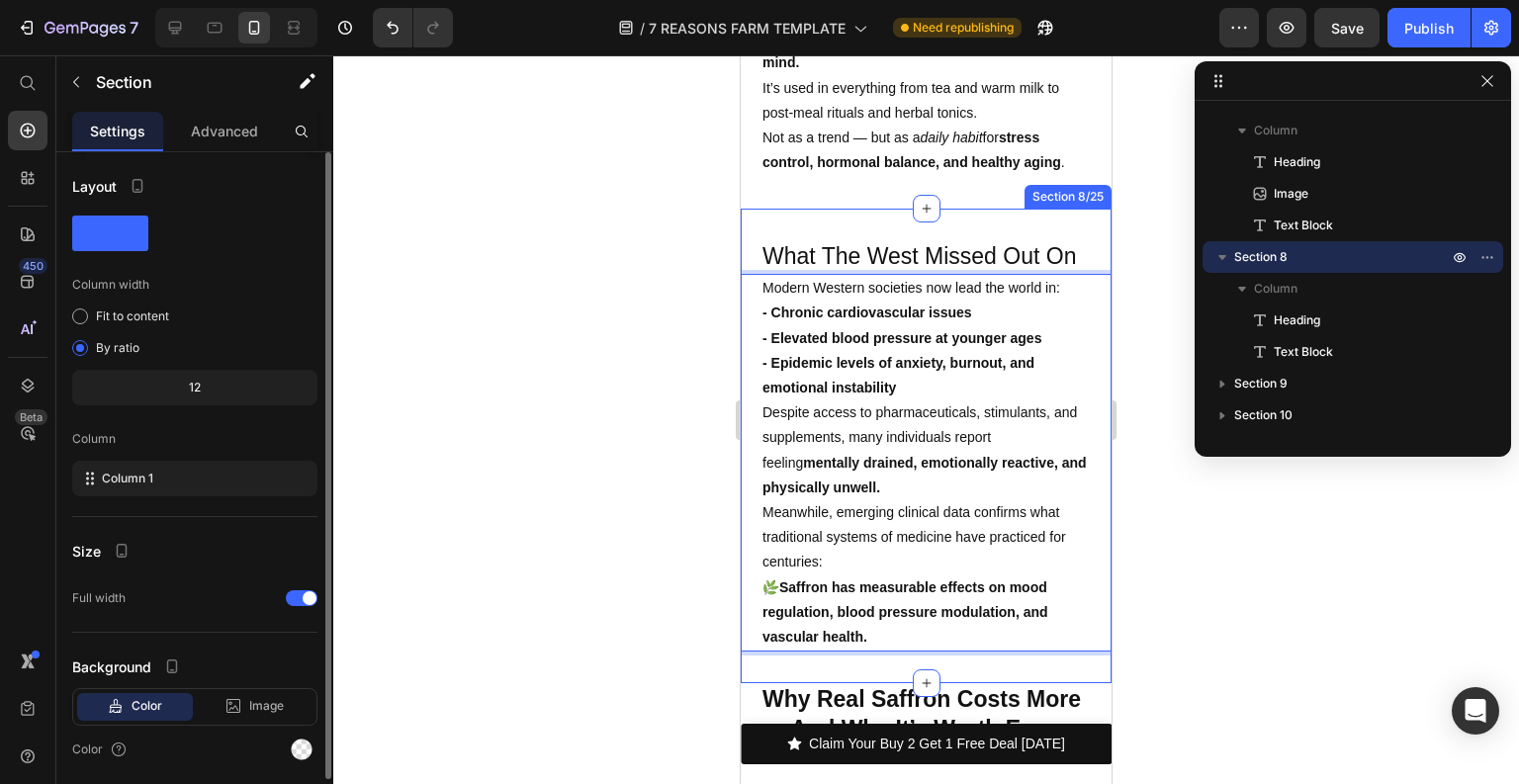 click on "What The West Missed Out On Heading Modern Western societies now lead the world in: - Chronic cardiovascular issues - Elevated blood pressure at younger ages - Epidemic levels of anxiety, burnout, and emotional instability Despite access to pharmaceuticals, stimulants, and supplements, many individuals report feeling  mentally drained, emotionally reactive, and physically unwell. Meanwhile, emerging clinical data confirms what traditional systems of medicine have practiced for centuries: 🌿  Saffron has measurable effects on mood regulation, blood pressure modulation, and vascular health. Text Block   0 Section 8/25" at bounding box center (926, 446) 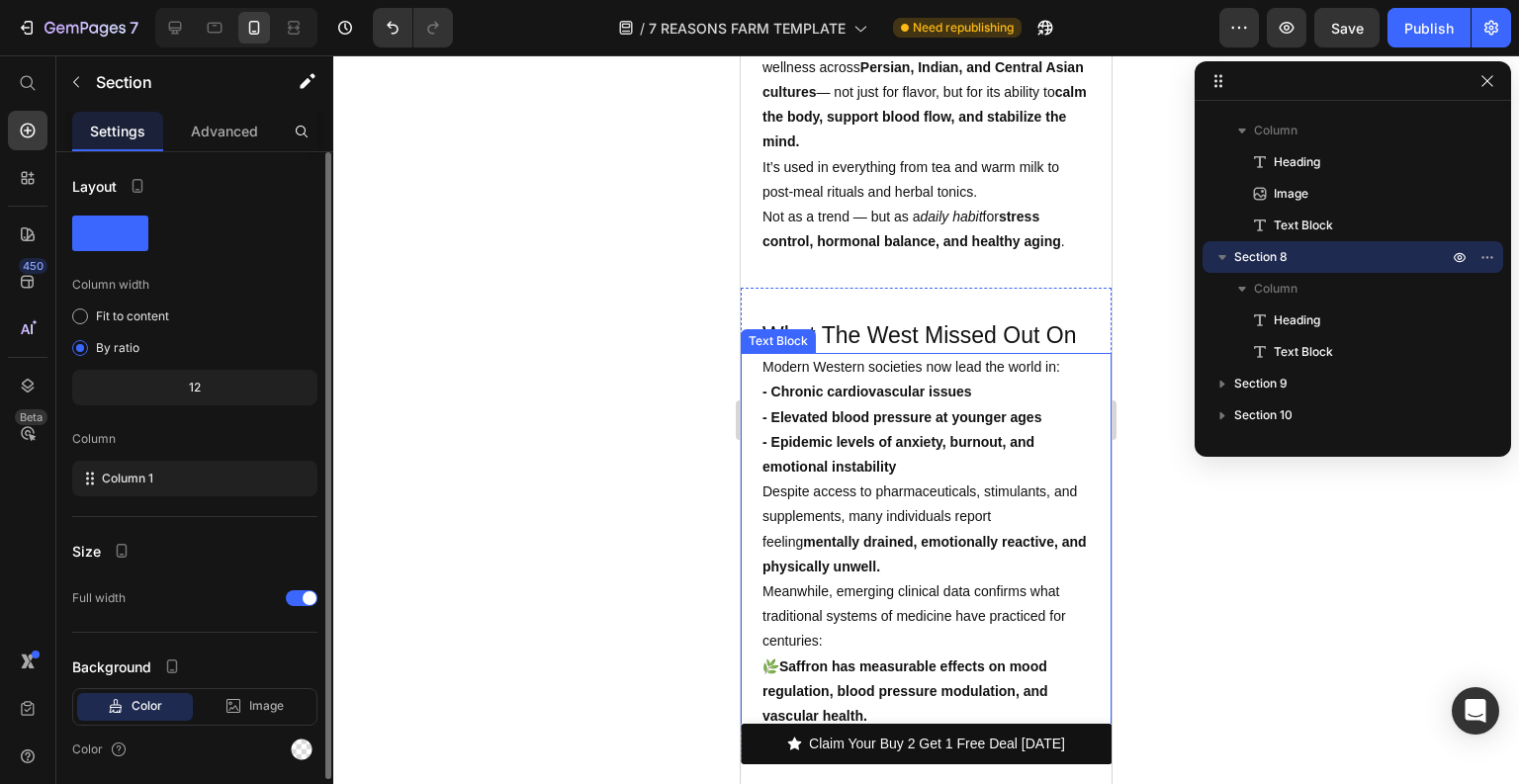 scroll, scrollTop: 6047, scrollLeft: 0, axis: vertical 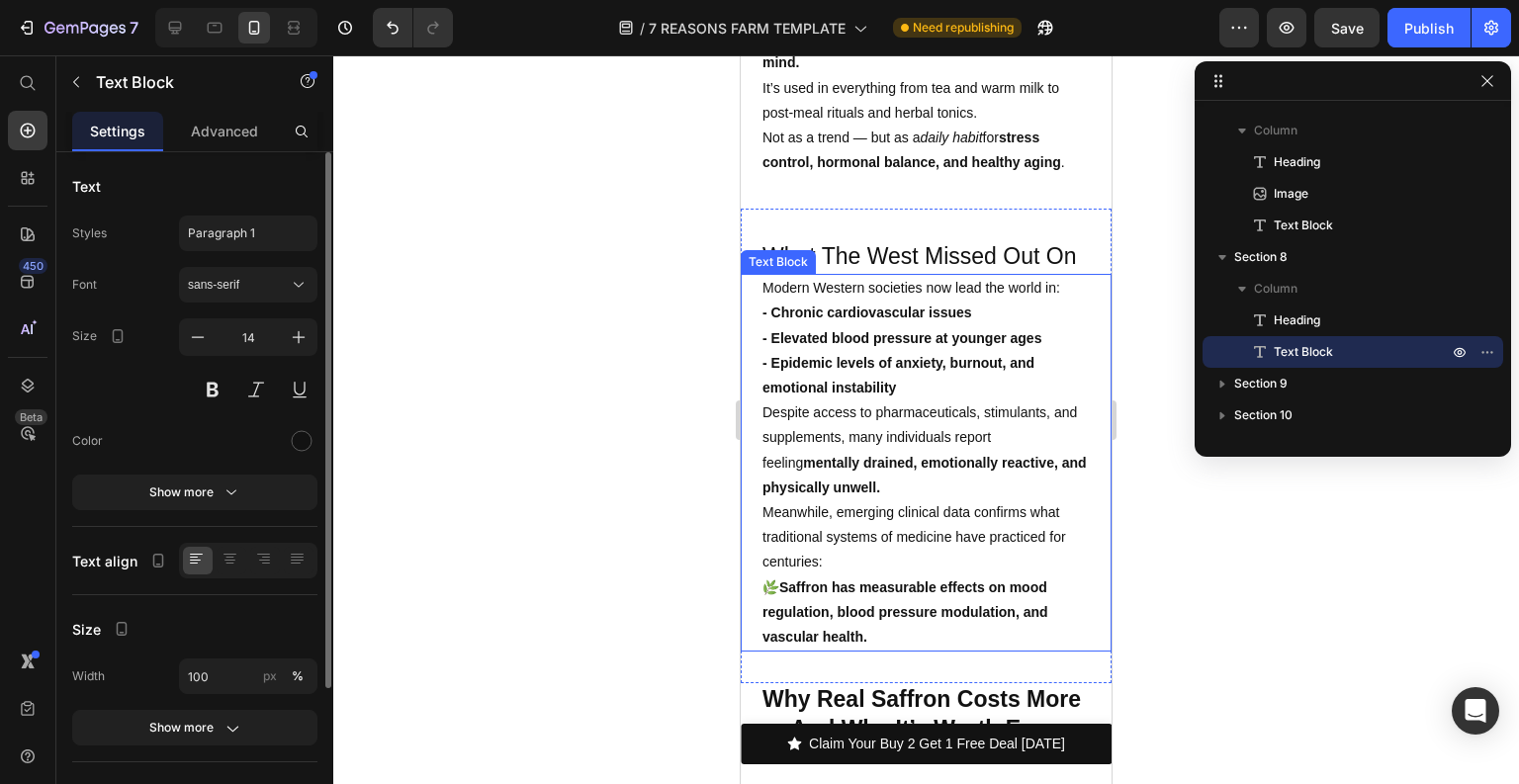 click on "Despite access to pharmaceuticals, stimulants, and supplements, many individuals report feeling  mentally drained, emotionally reactive, and physically unwell." at bounding box center (926, 450) 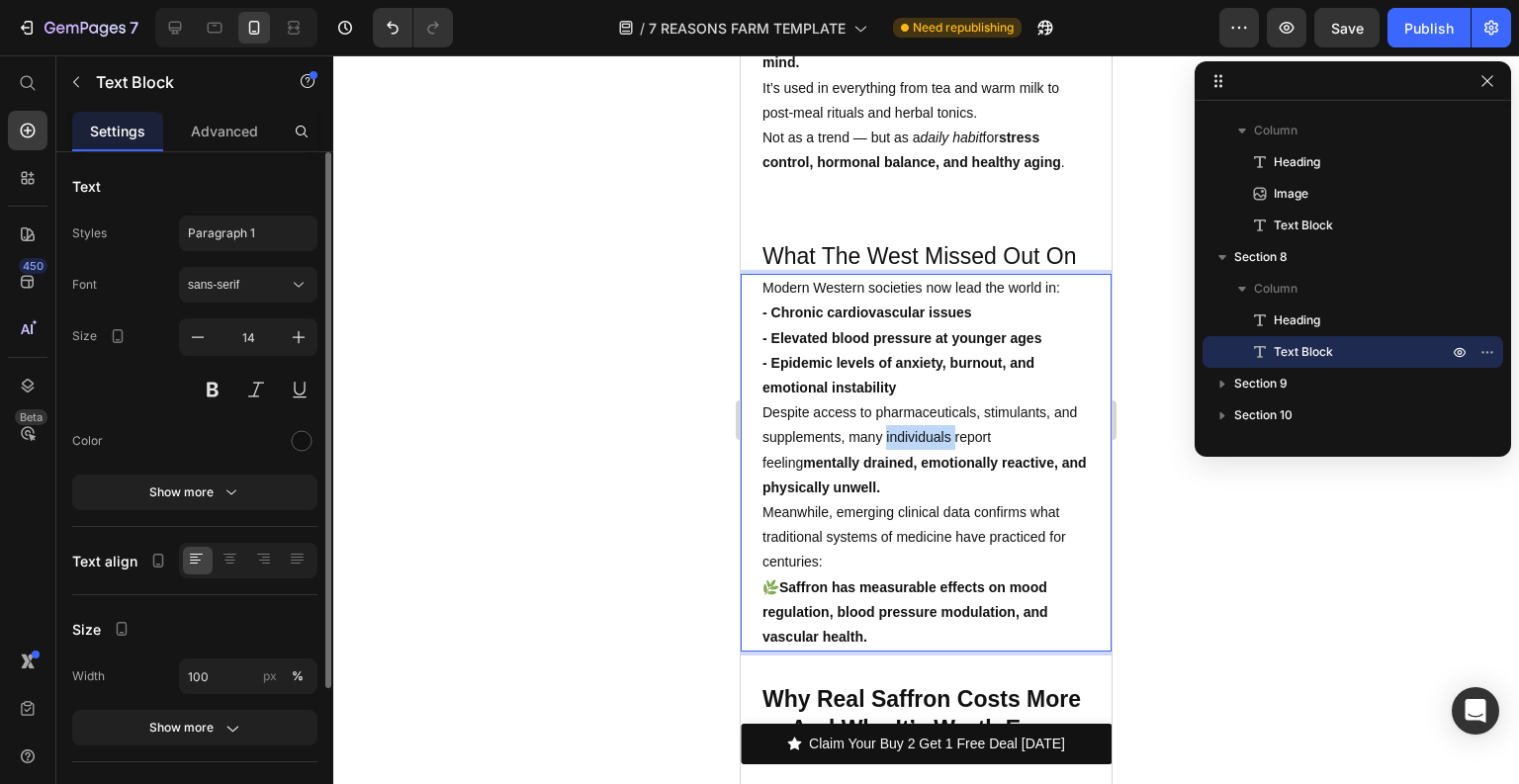 click on "Despite access to pharmaceuticals, stimulants, and supplements, many individuals report feeling  mentally drained, emotionally reactive, and physically unwell." at bounding box center [926, 450] 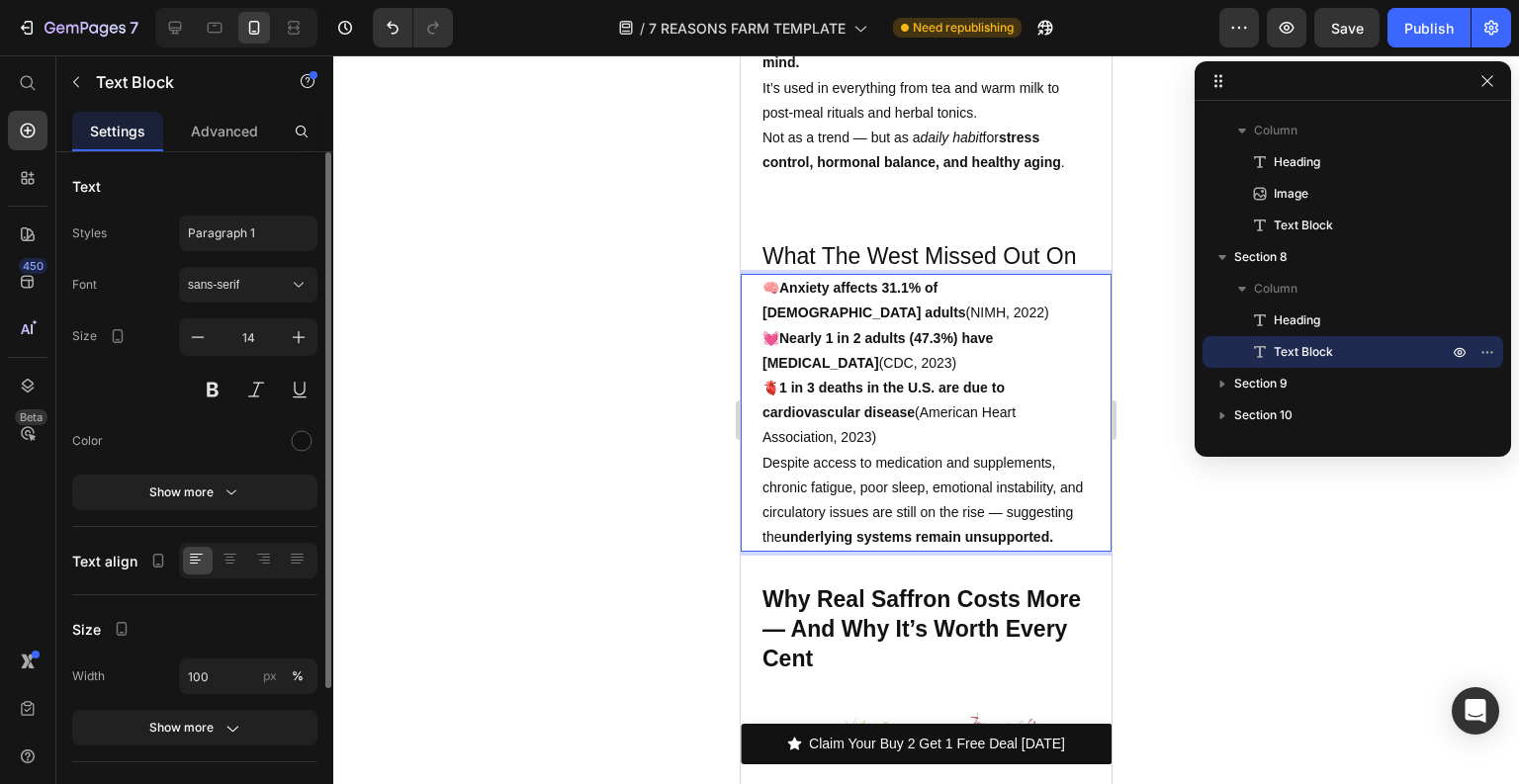 click 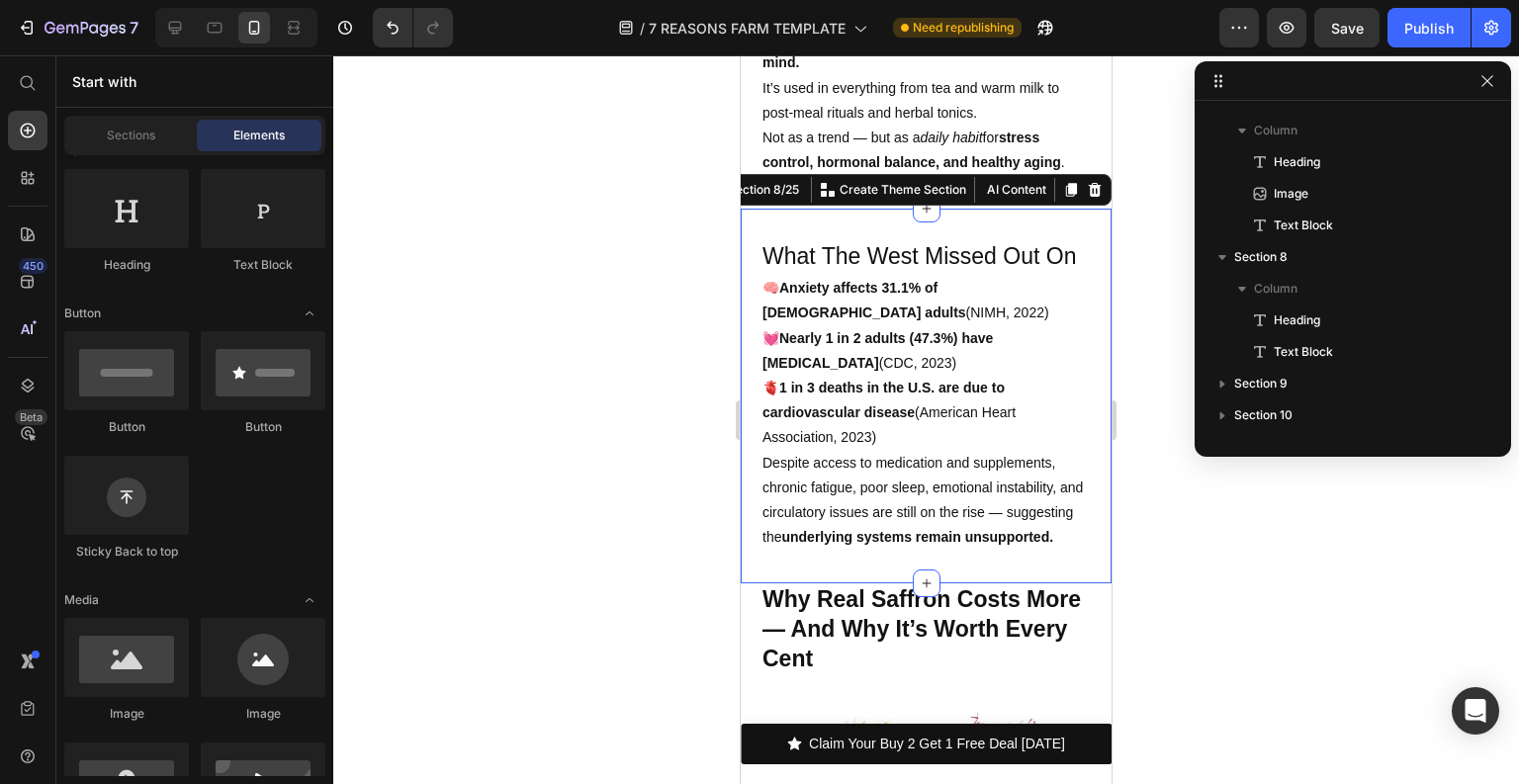 click on "What The West Missed Out On Heading 🧠  Anxiety affects 31.1% of U.S. adults  (NIMH, 2022) 💓  Nearly 1 in 2 adults (47.3%) have high blood pressure  (CDC, 2023) 🫀  1 in 3 deaths in the U.S. are due to cardiovascular disease  (American Heart Association, 2023) Despite access to medication and supplements, chronic fatigue, poor sleep, emotional instability, and circulatory issues are still on the rise — suggesting the  underlying systems remain unsupported. Text Block Section 8/25   You can create reusable sections Create Theme Section AI Content Write with GemAI What would you like to describe here? Tone and Voice Persuasive Product Royal Saffron™ Show more Generate" at bounding box center [926, 395] 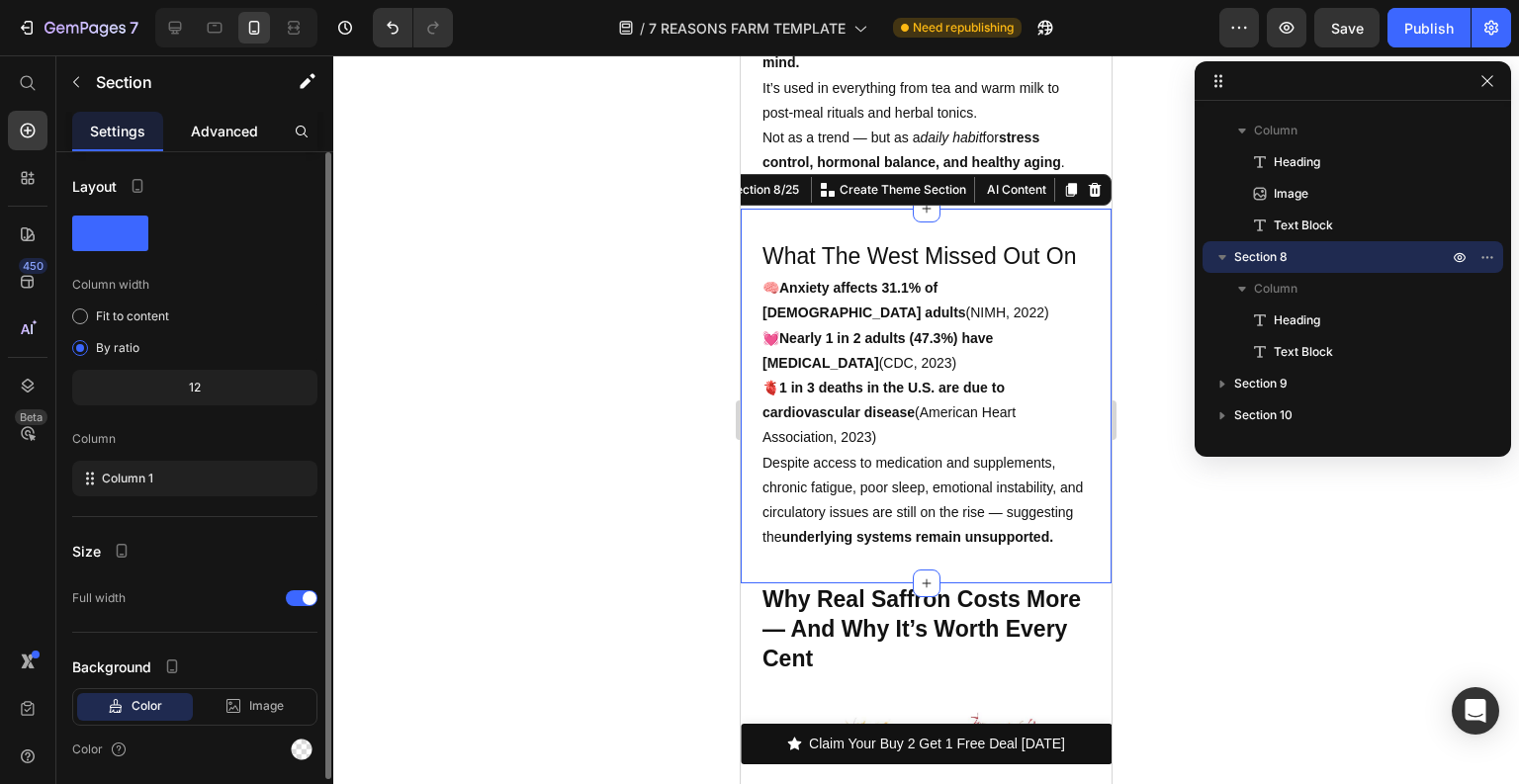 click on "Advanced" 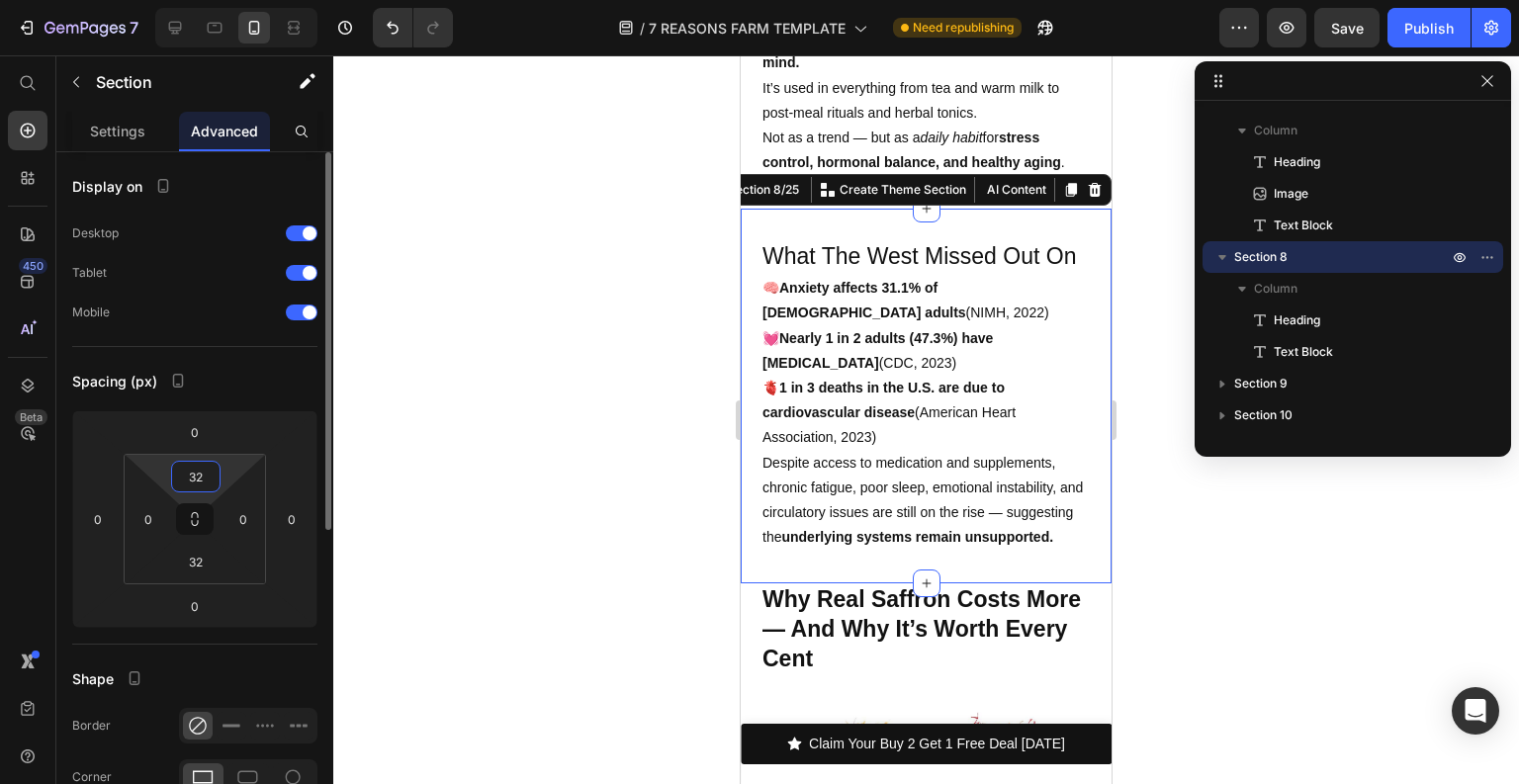 click on "32" at bounding box center (196, 477) 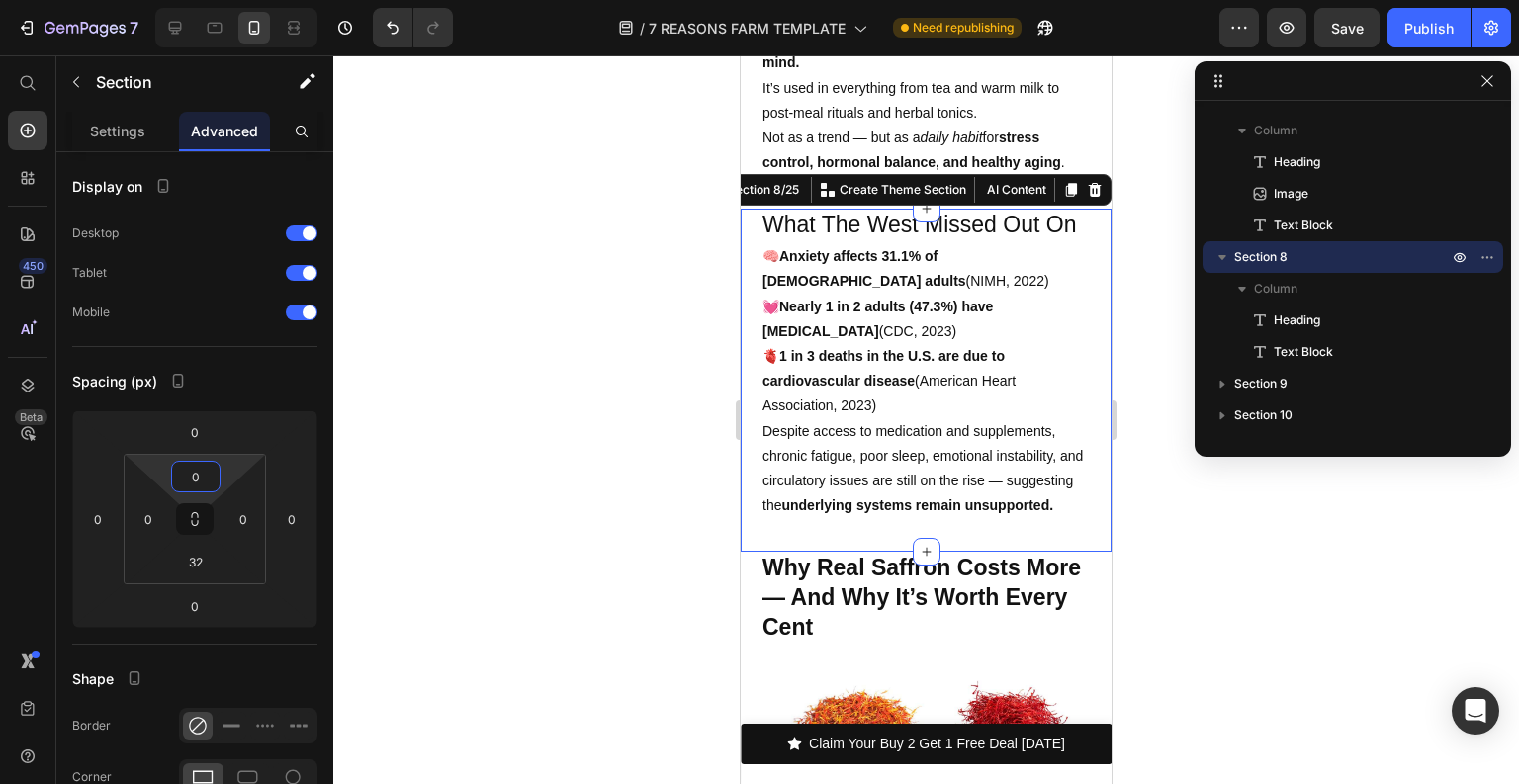type on "0" 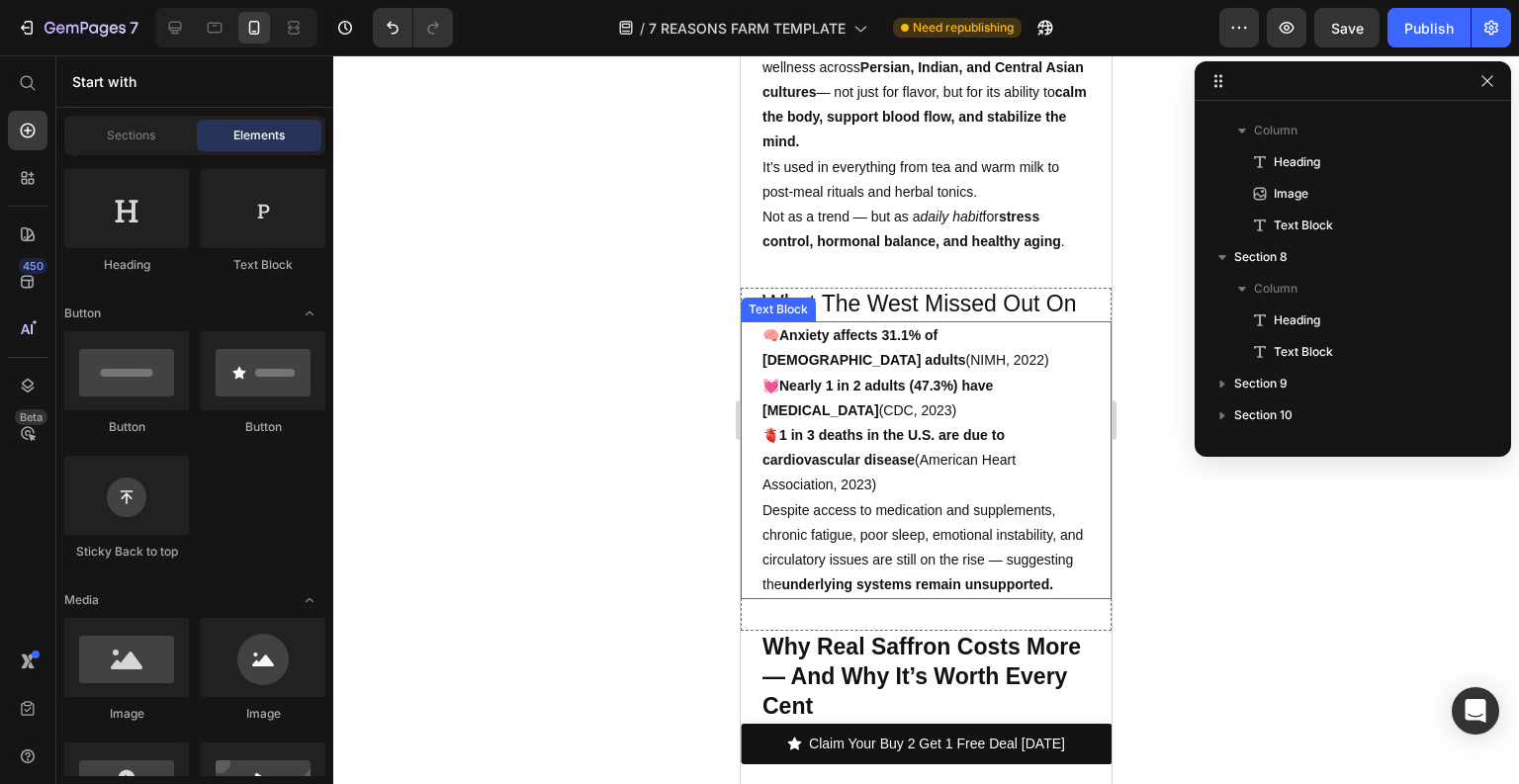 scroll, scrollTop: 6126, scrollLeft: 0, axis: vertical 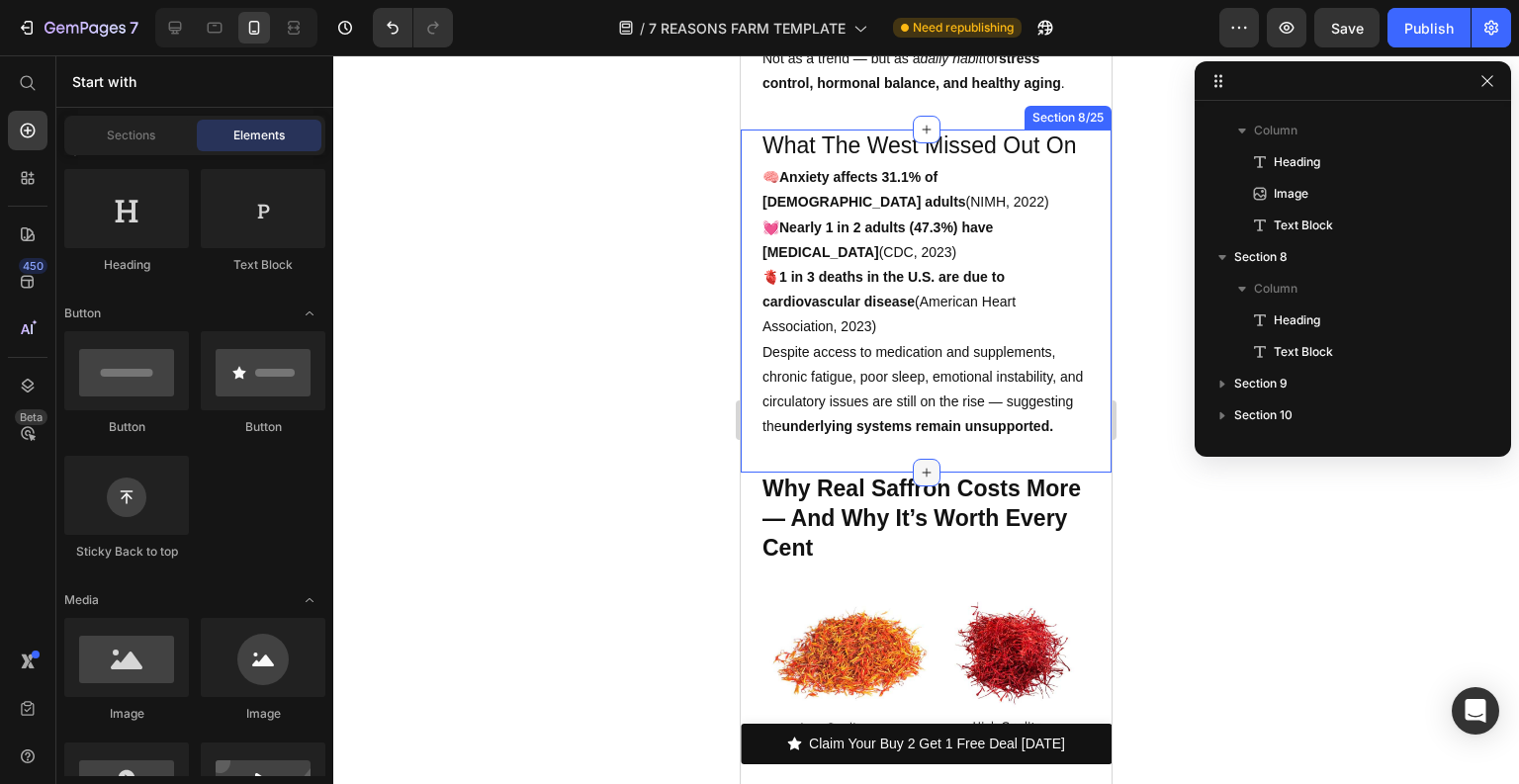 click 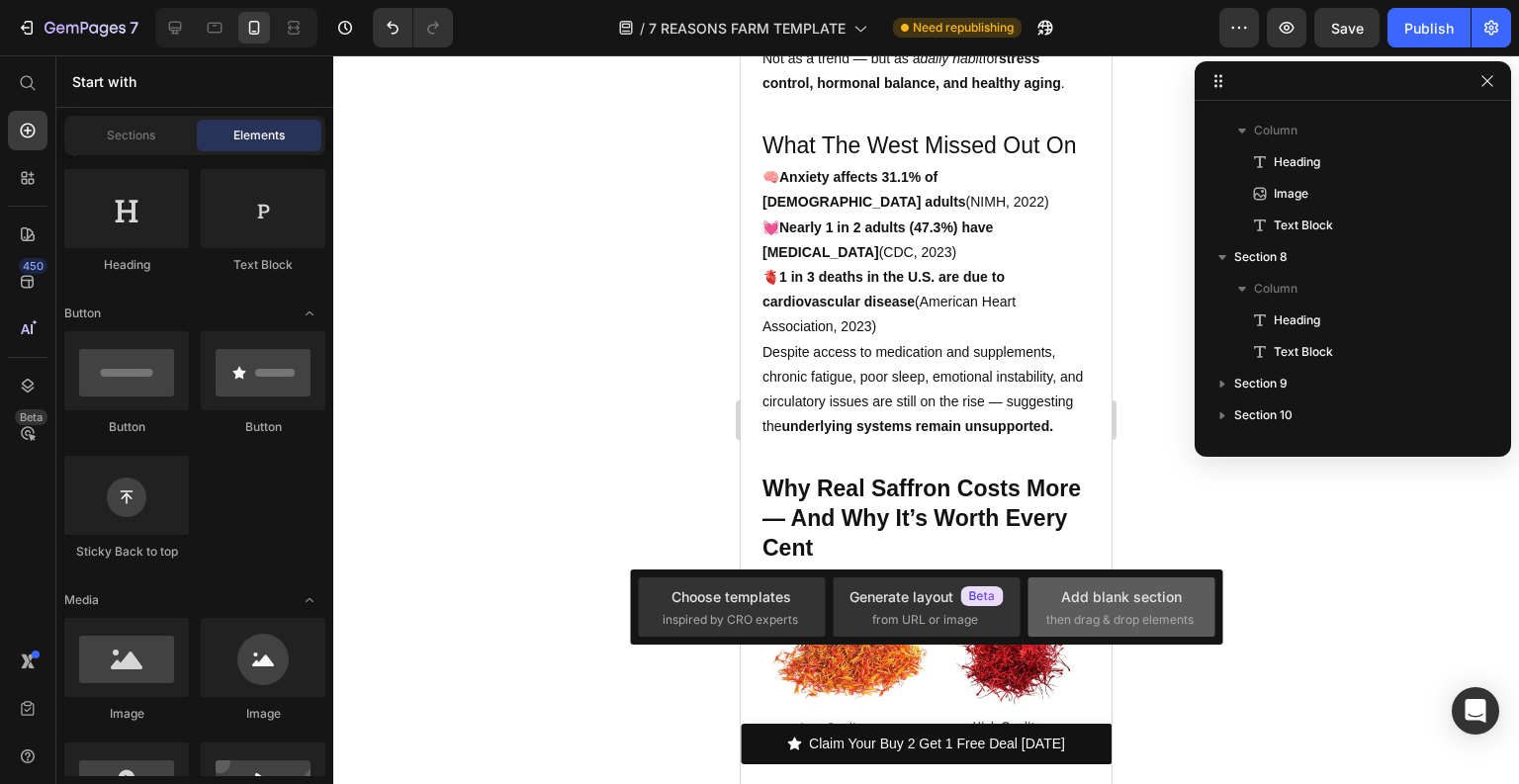 click on "Add blank section" at bounding box center [1121, 596] 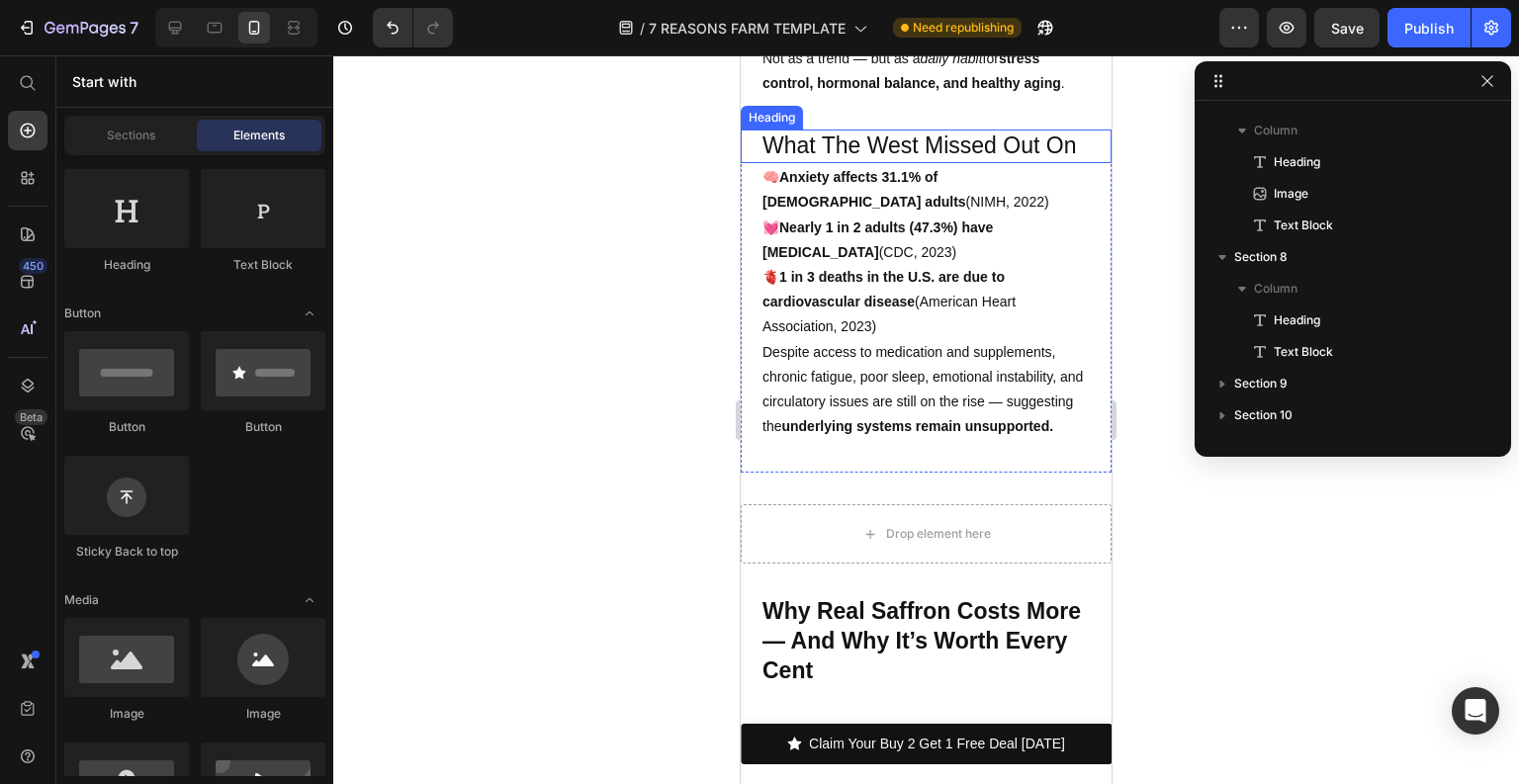 click on "What The West Missed Out On" at bounding box center [926, 146] 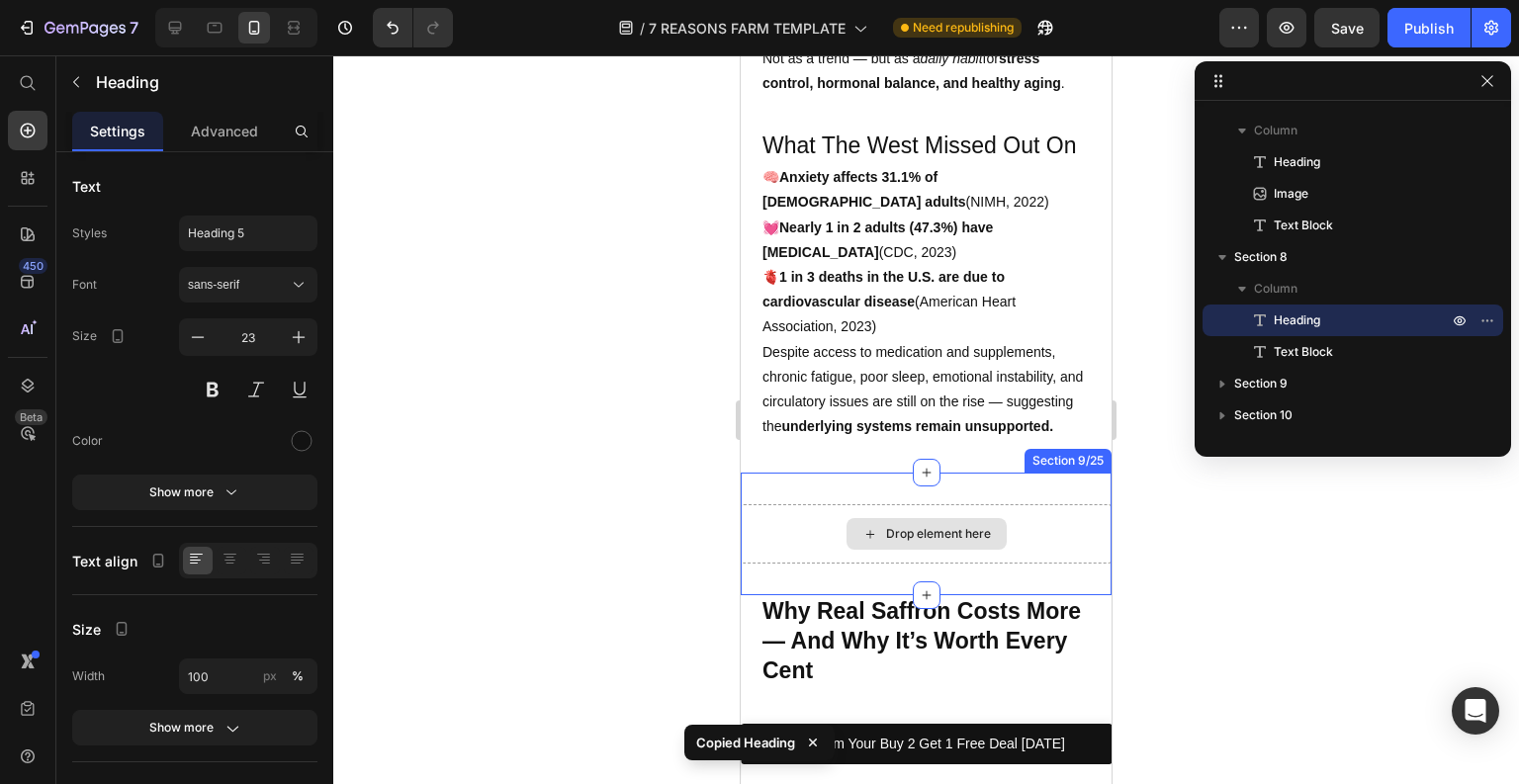 click on "Drop element here" at bounding box center (927, 534) 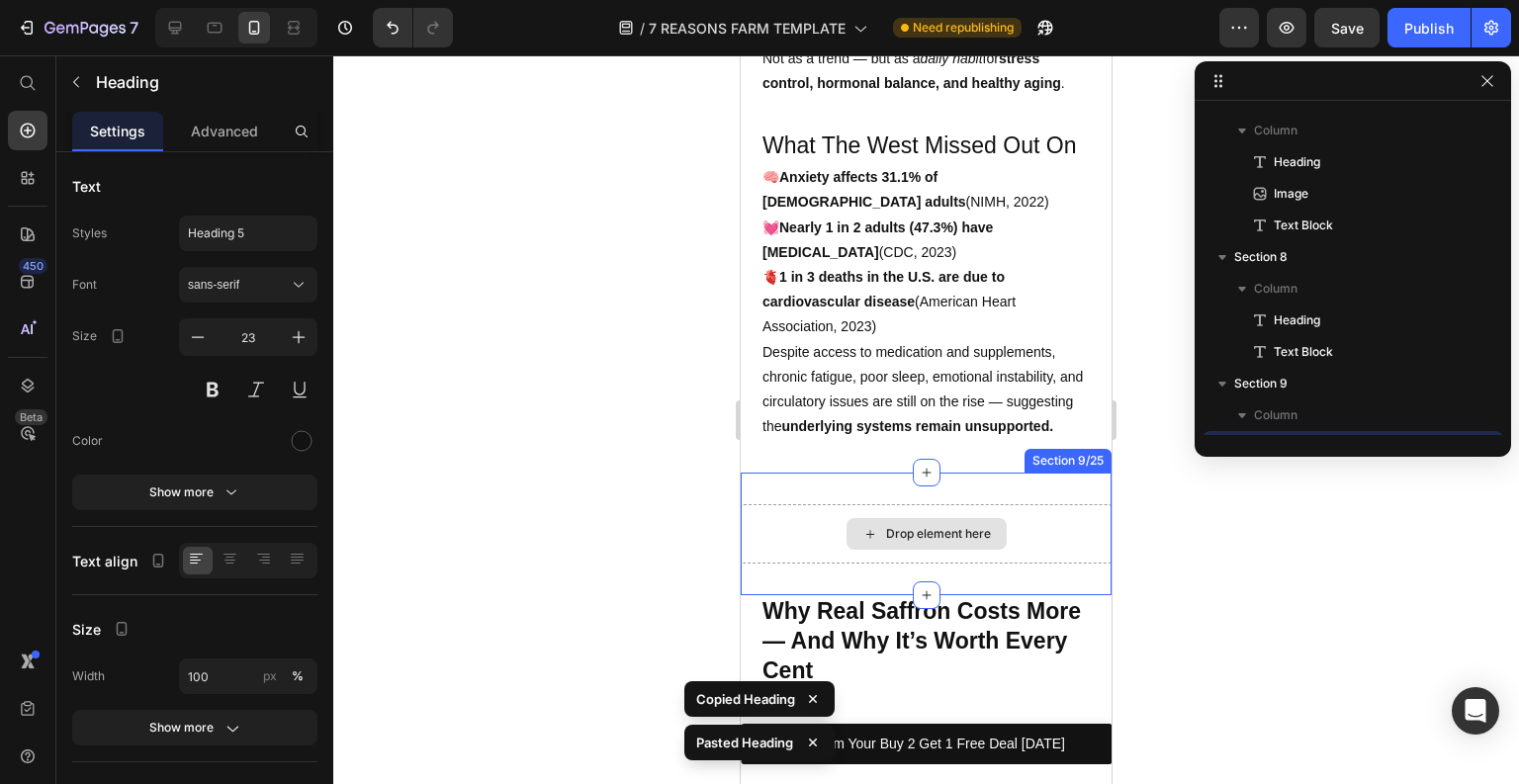 scroll, scrollTop: 595, scrollLeft: 0, axis: vertical 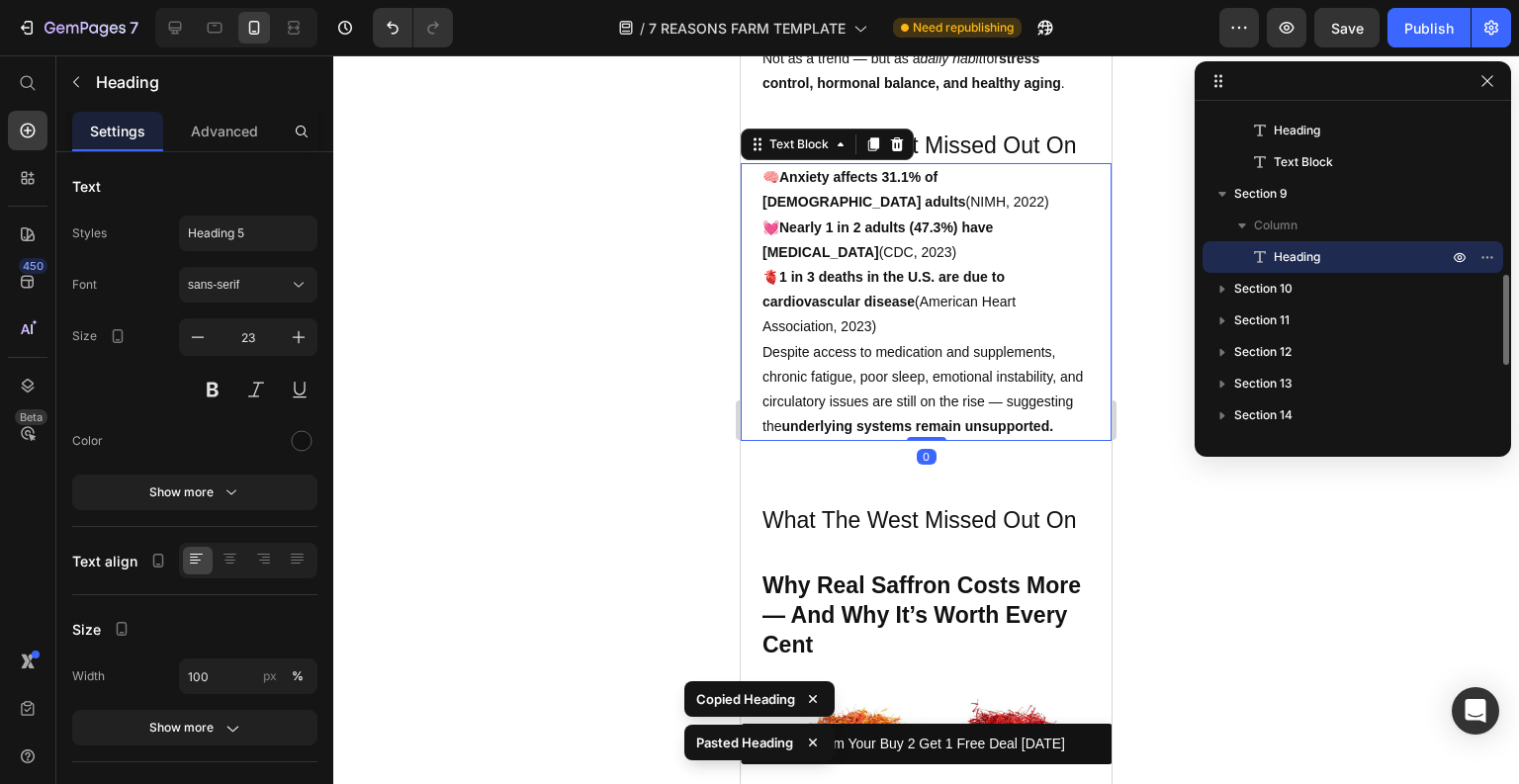 click on "🫀  1 in 3 deaths in the U.S. are due to cardiovascular disease  (American Heart Association, 2023)" at bounding box center (926, 303) 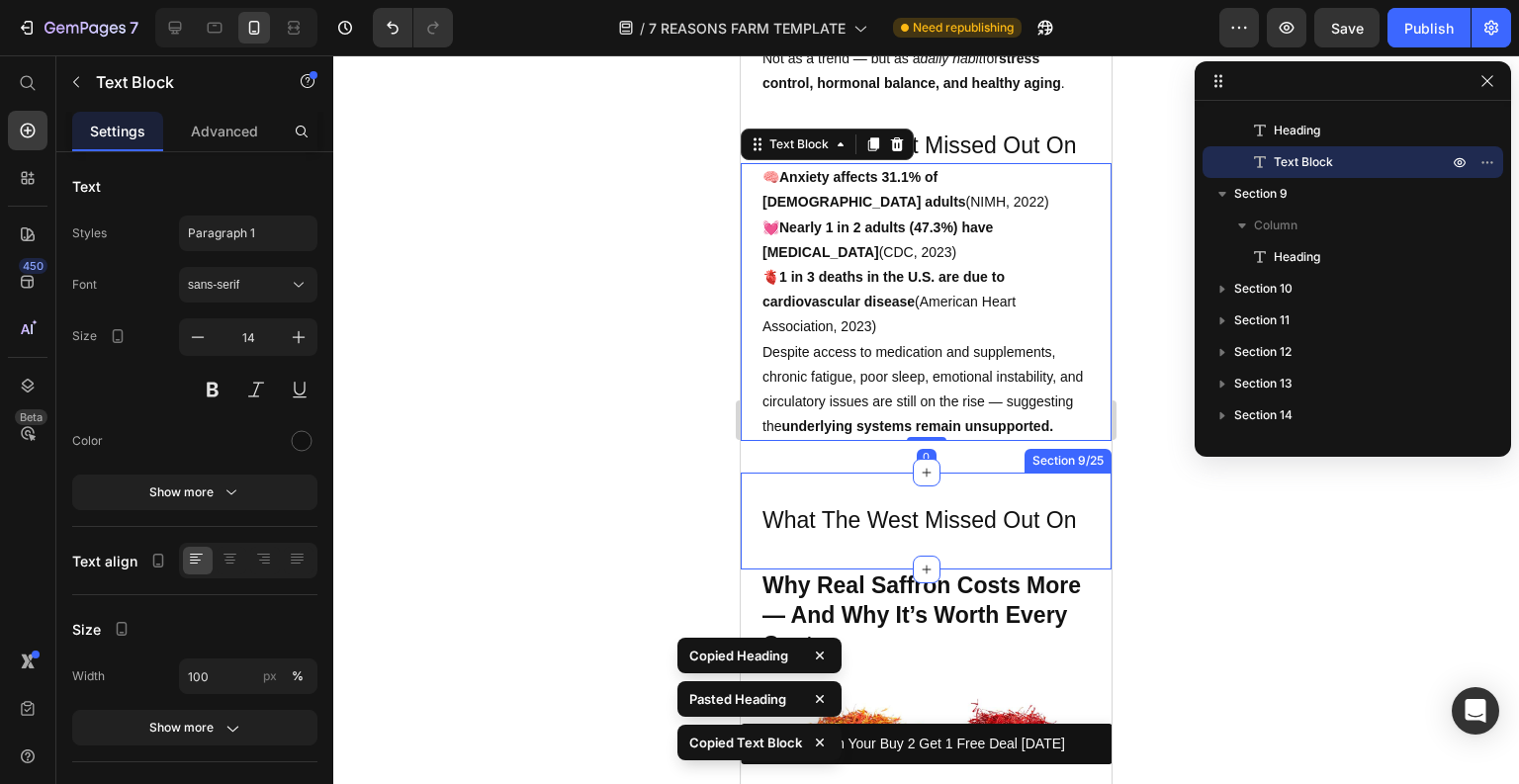 click on "What The West Missed Out On Heading Section 9/25" at bounding box center [926, 521] 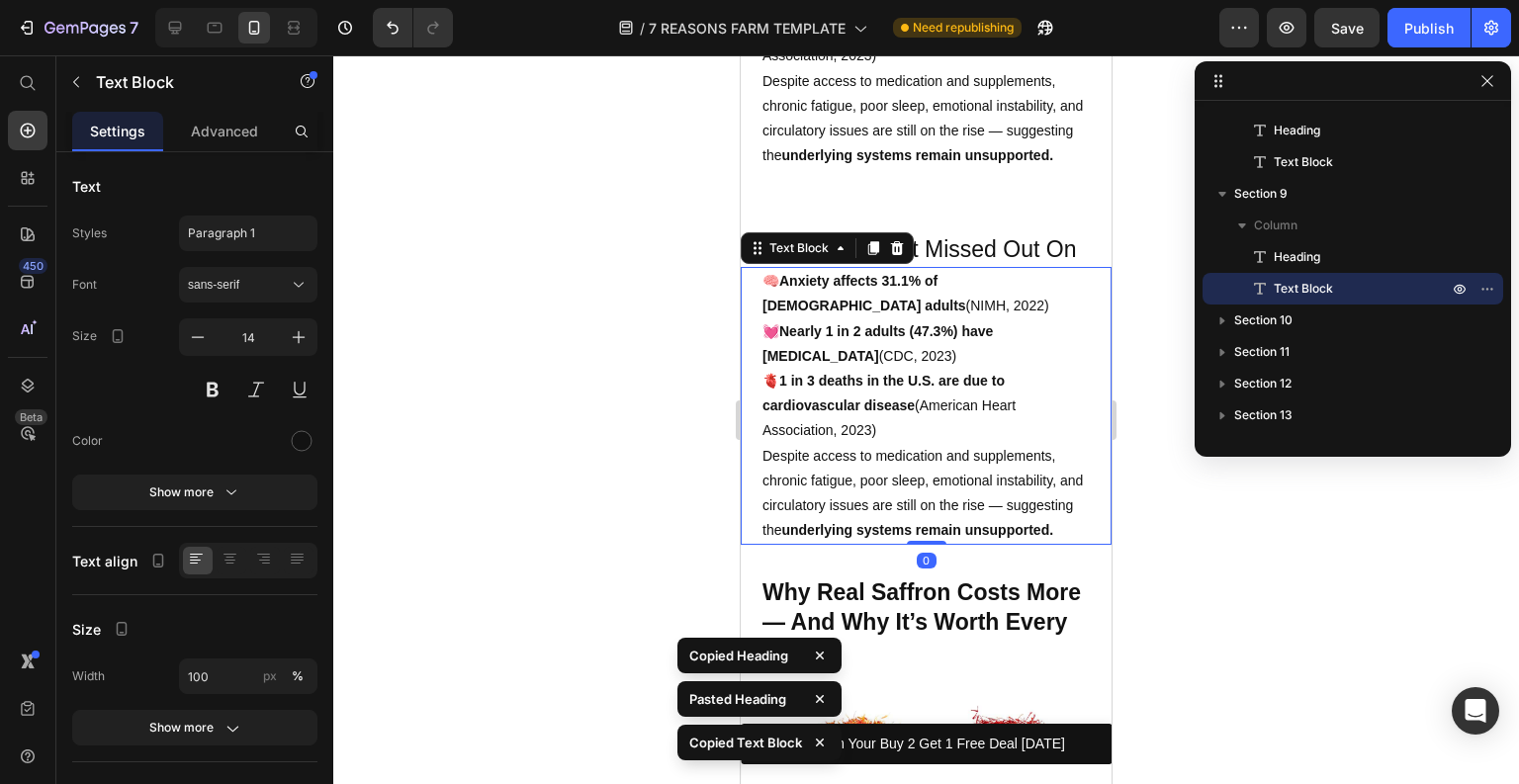 scroll, scrollTop: 6288, scrollLeft: 0, axis: vertical 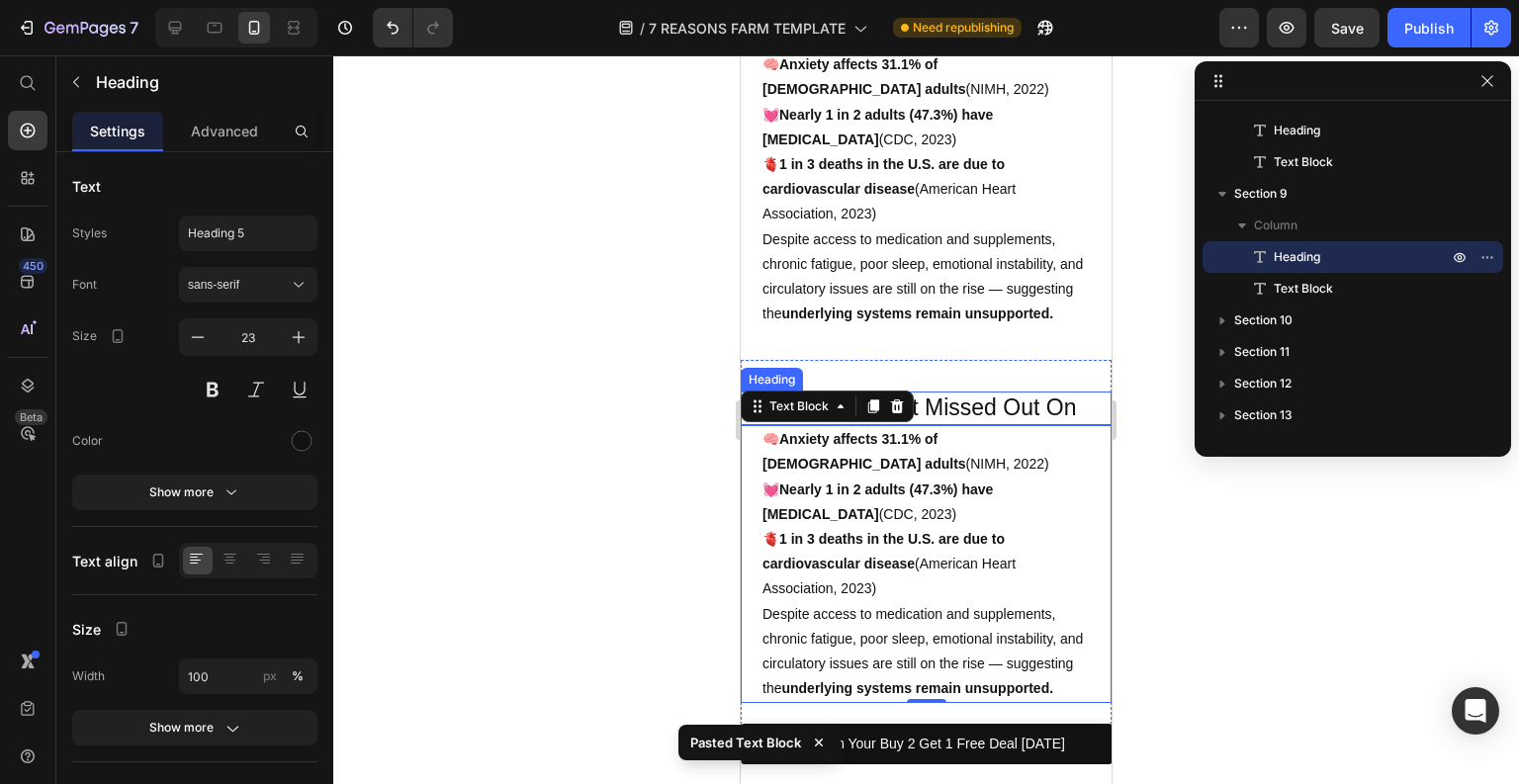click on "What The West Missed Out On" at bounding box center (926, 408) 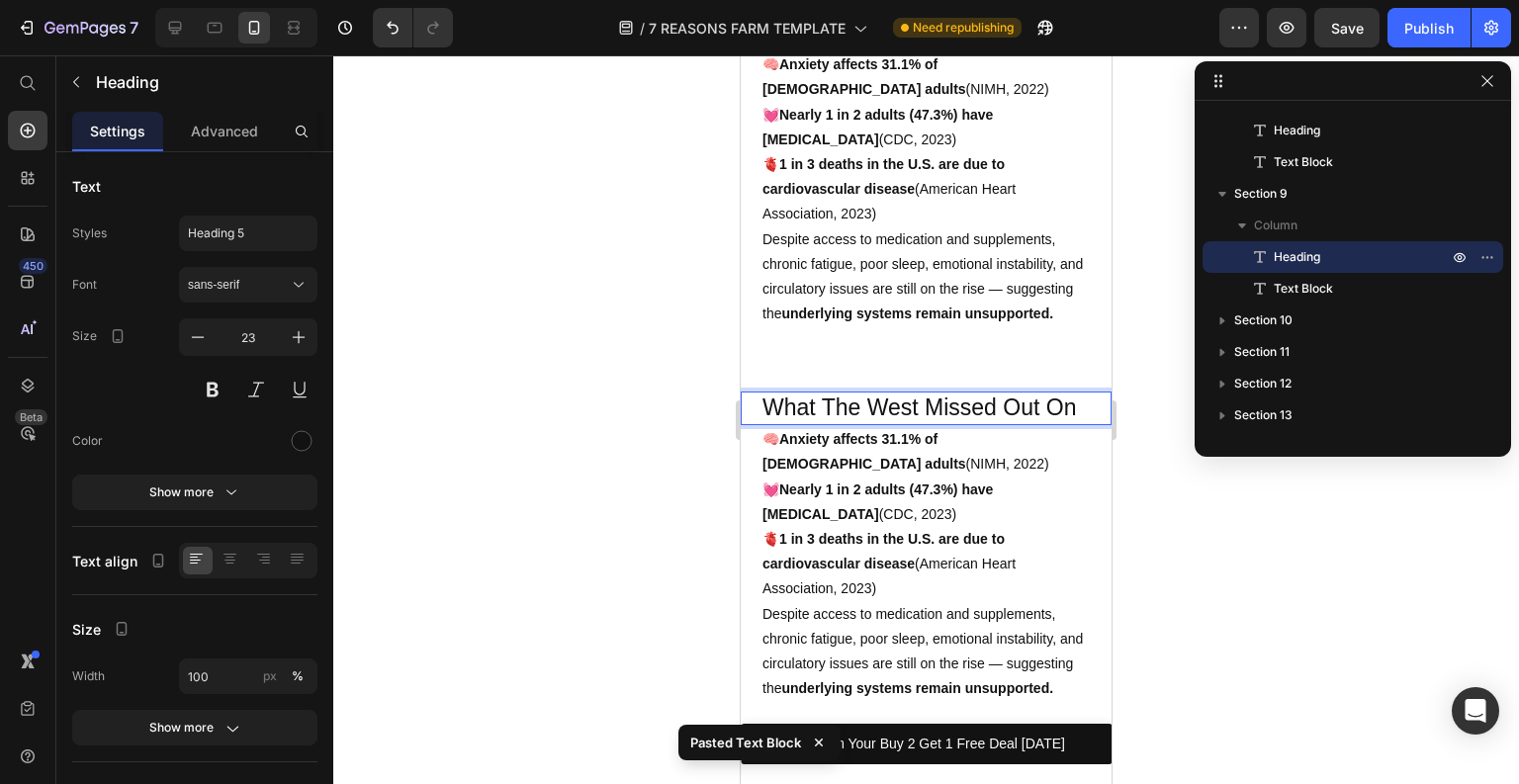 click on "What The West Missed Out On" at bounding box center (926, 408) 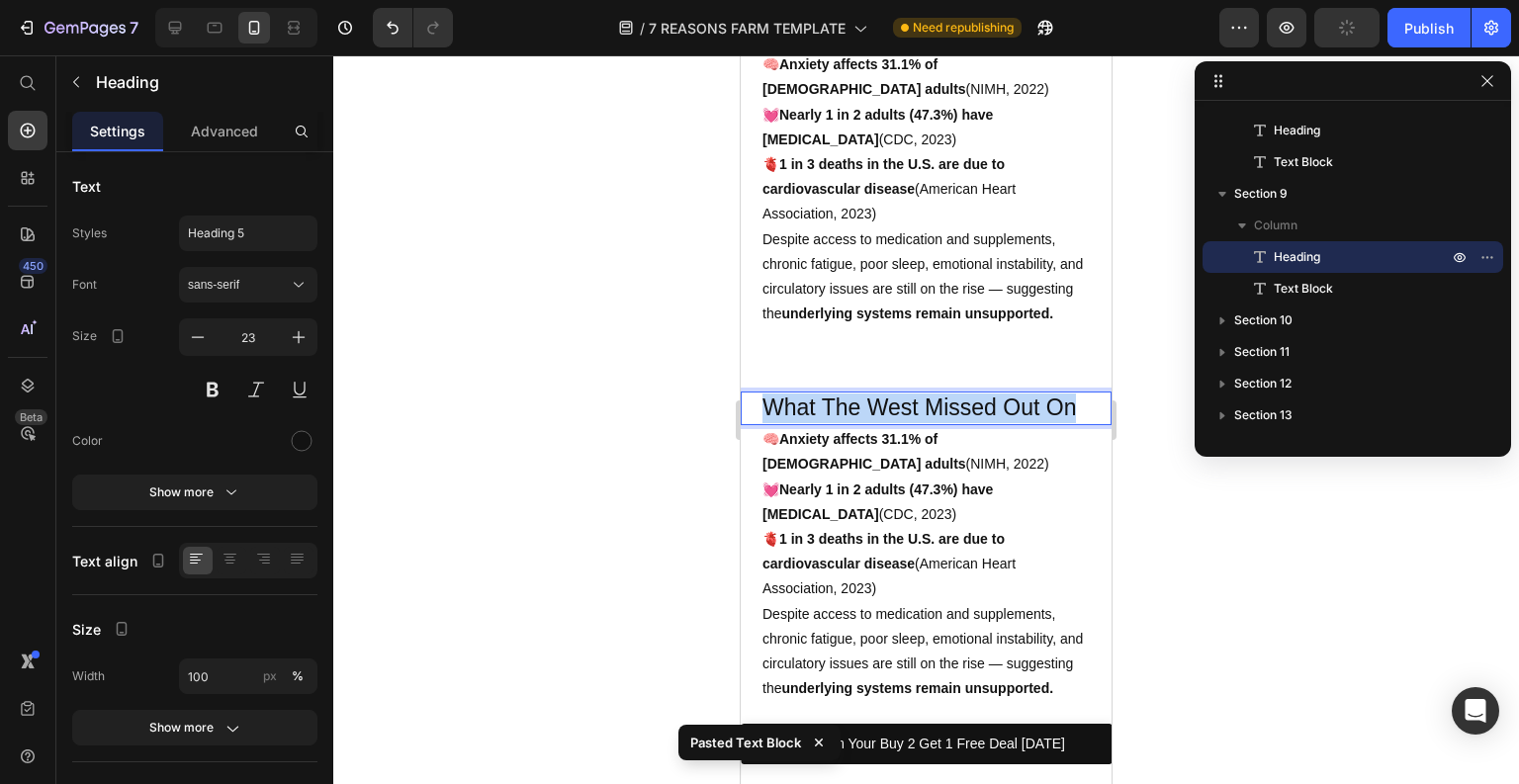 click on "What The West Missed Out On" at bounding box center [926, 408] 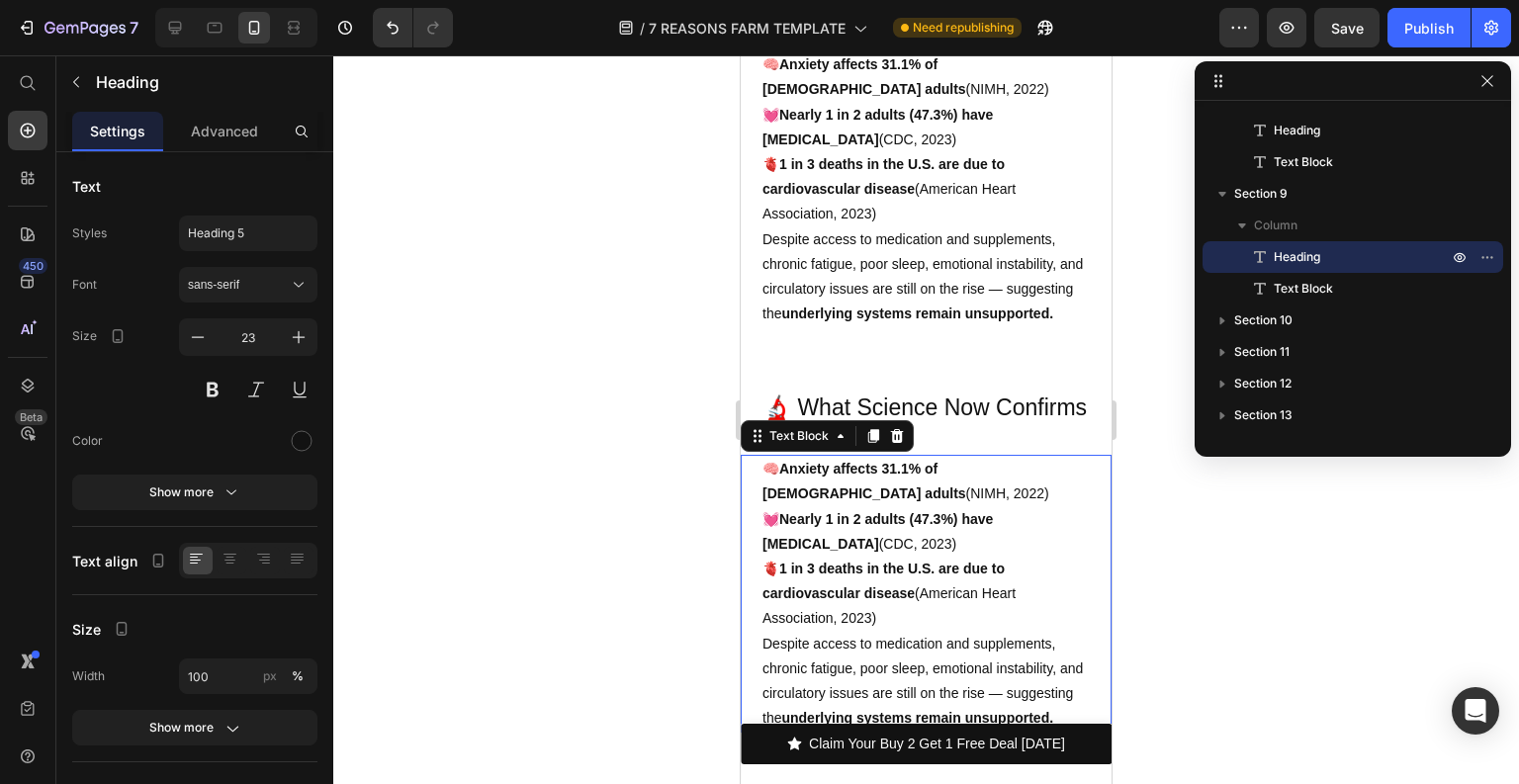 click on "🧠  Anxiety affects 31.1% of U.S. adults  (NIMH, 2022)" at bounding box center [926, 481] 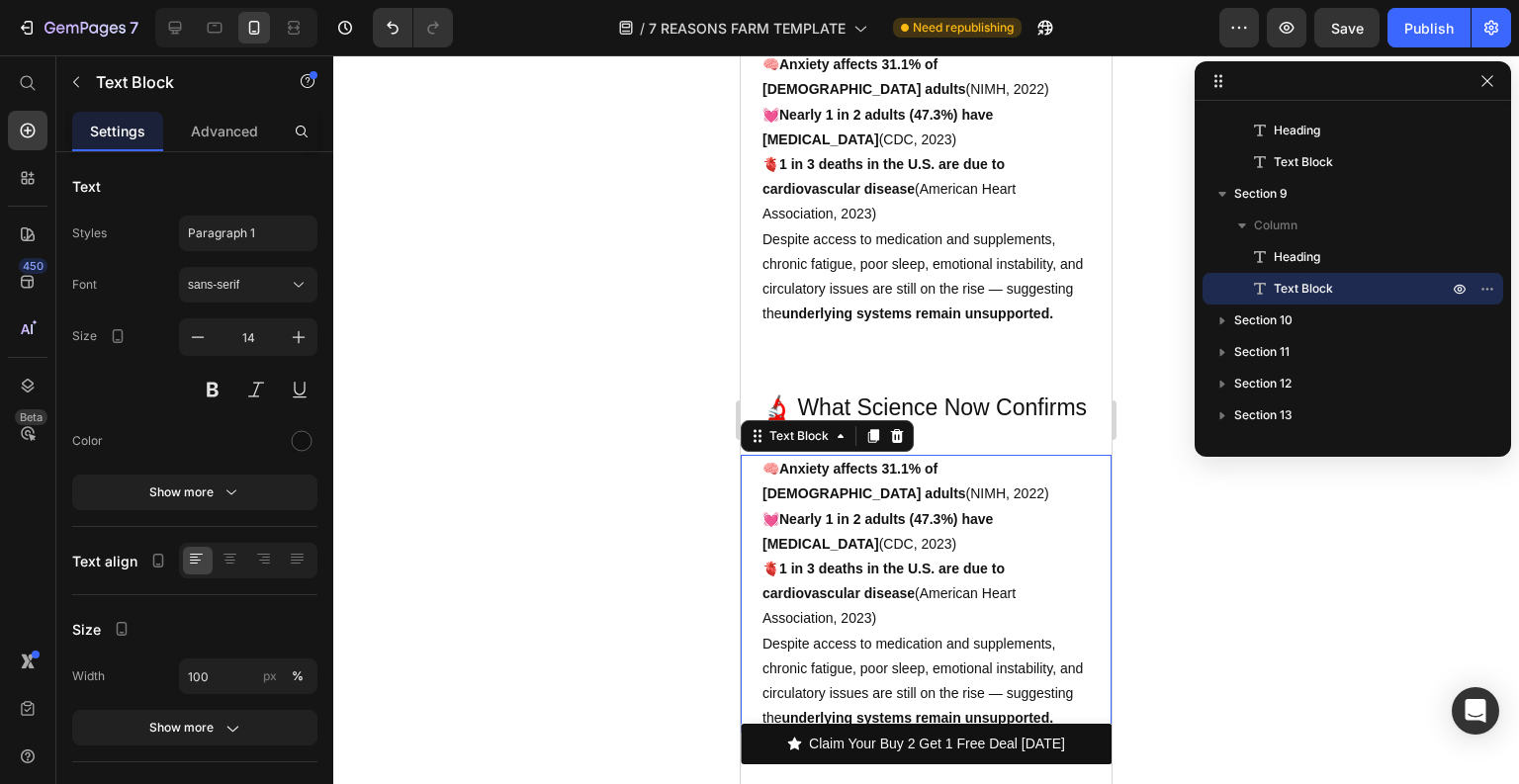 click on "🧠  Anxiety affects 31.1% of U.S. adults  (NIMH, 2022)" at bounding box center [926, 481] 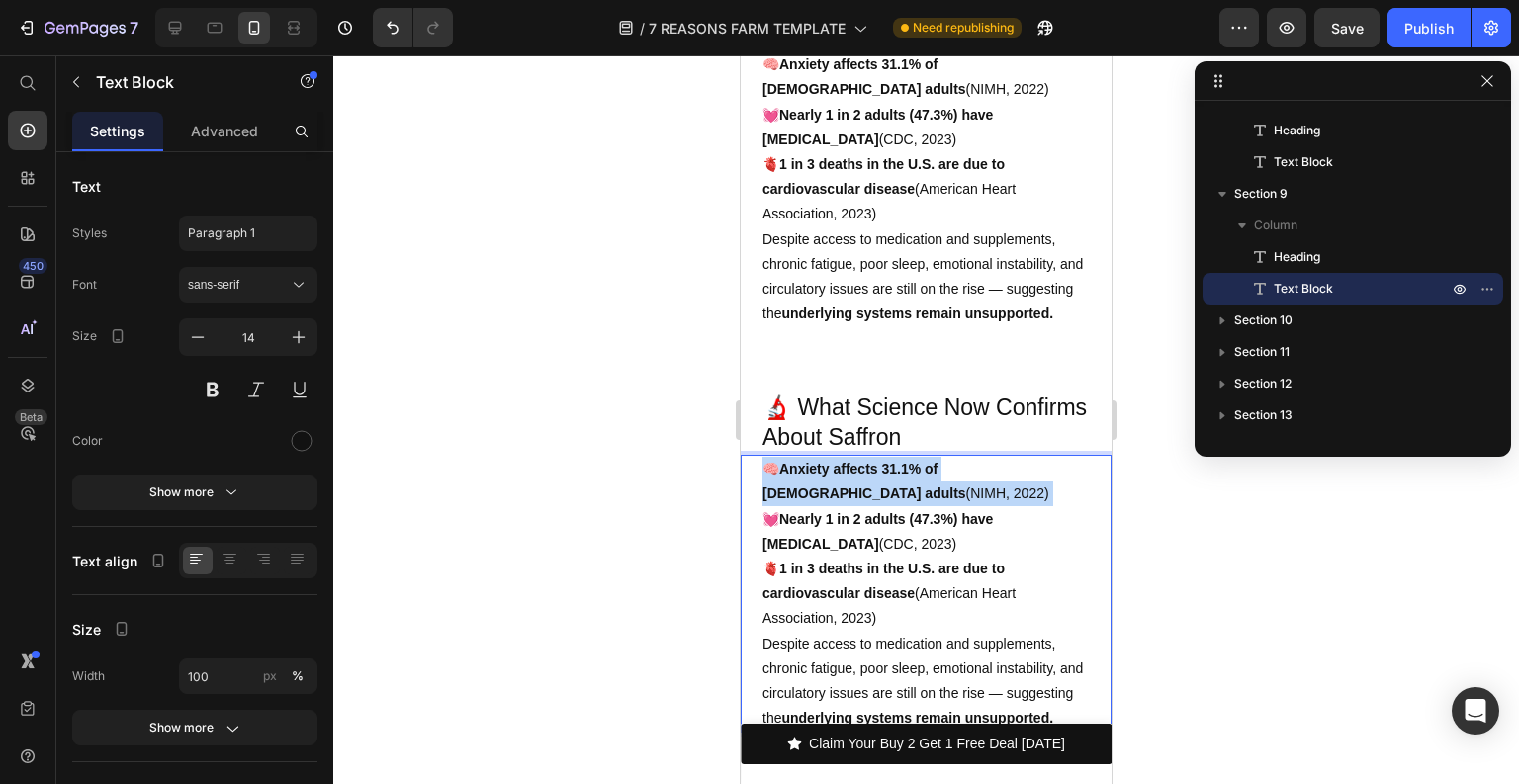 click on "🧠  Anxiety affects 31.1% of U.S. adults  (NIMH, 2022)" at bounding box center (926, 481) 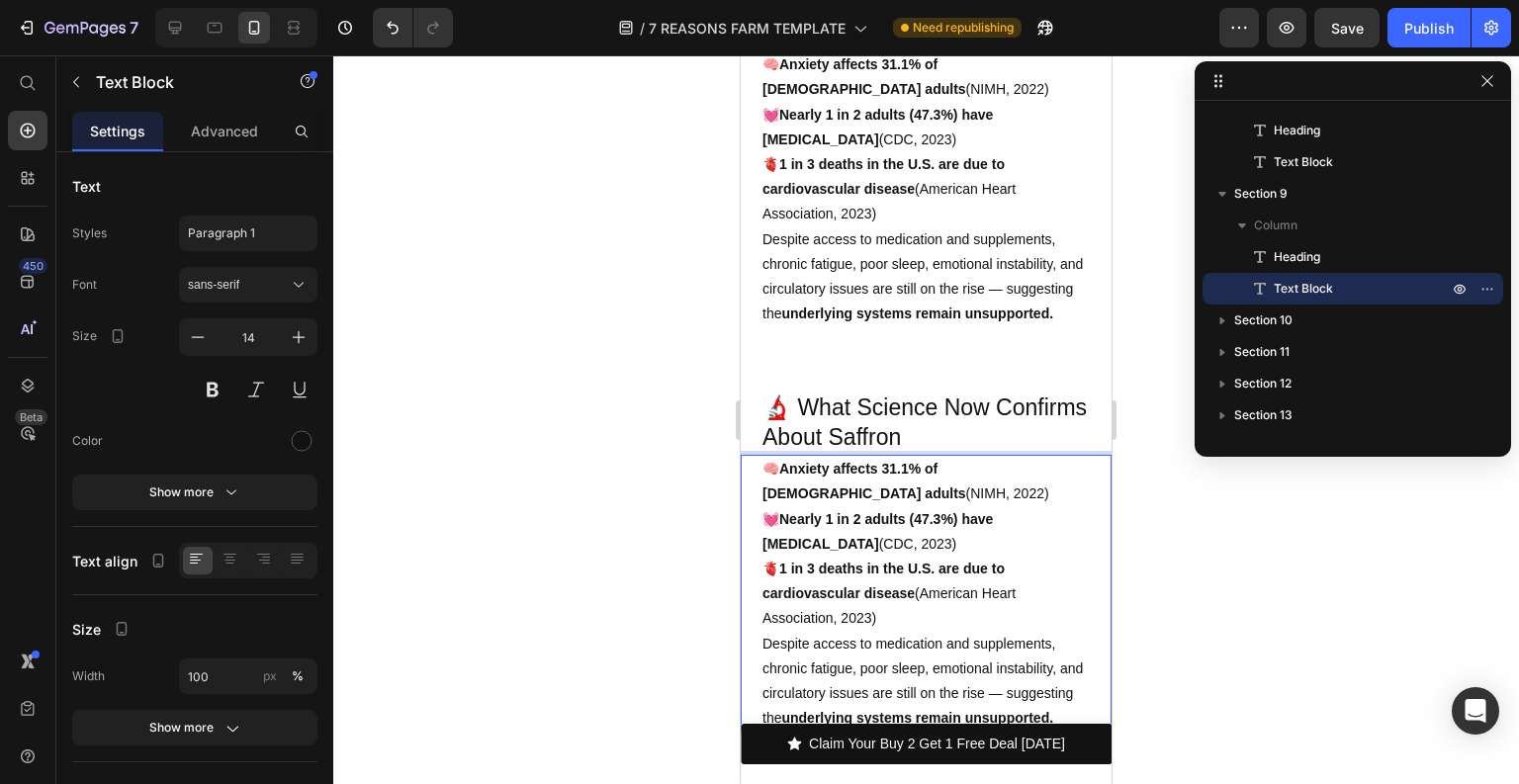 click on "🫀  1 in 3 deaths in the U.S. are due to cardiovascular disease  (American Heart Association, 2023)" at bounding box center (926, 594) 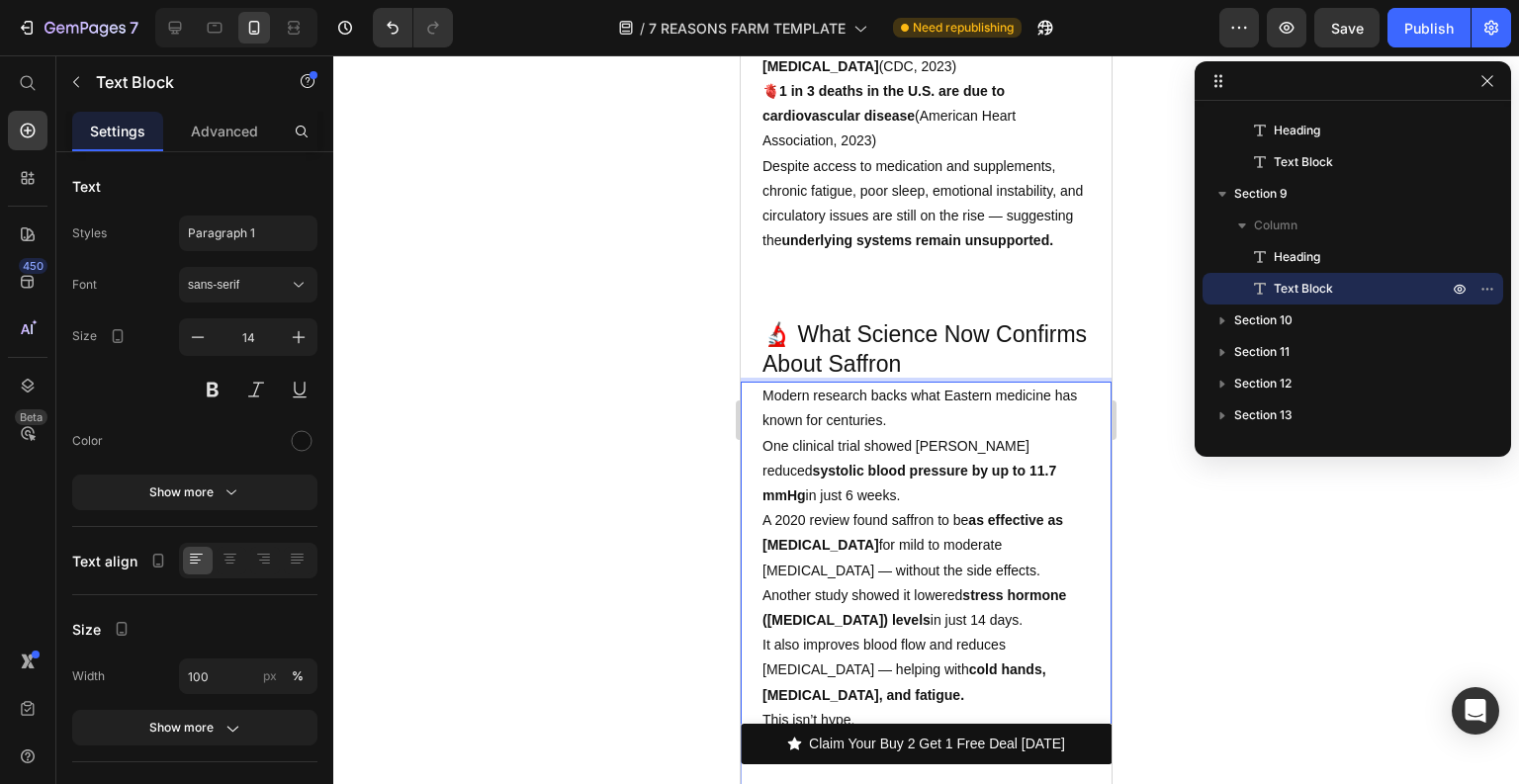 scroll, scrollTop: 6282, scrollLeft: 0, axis: vertical 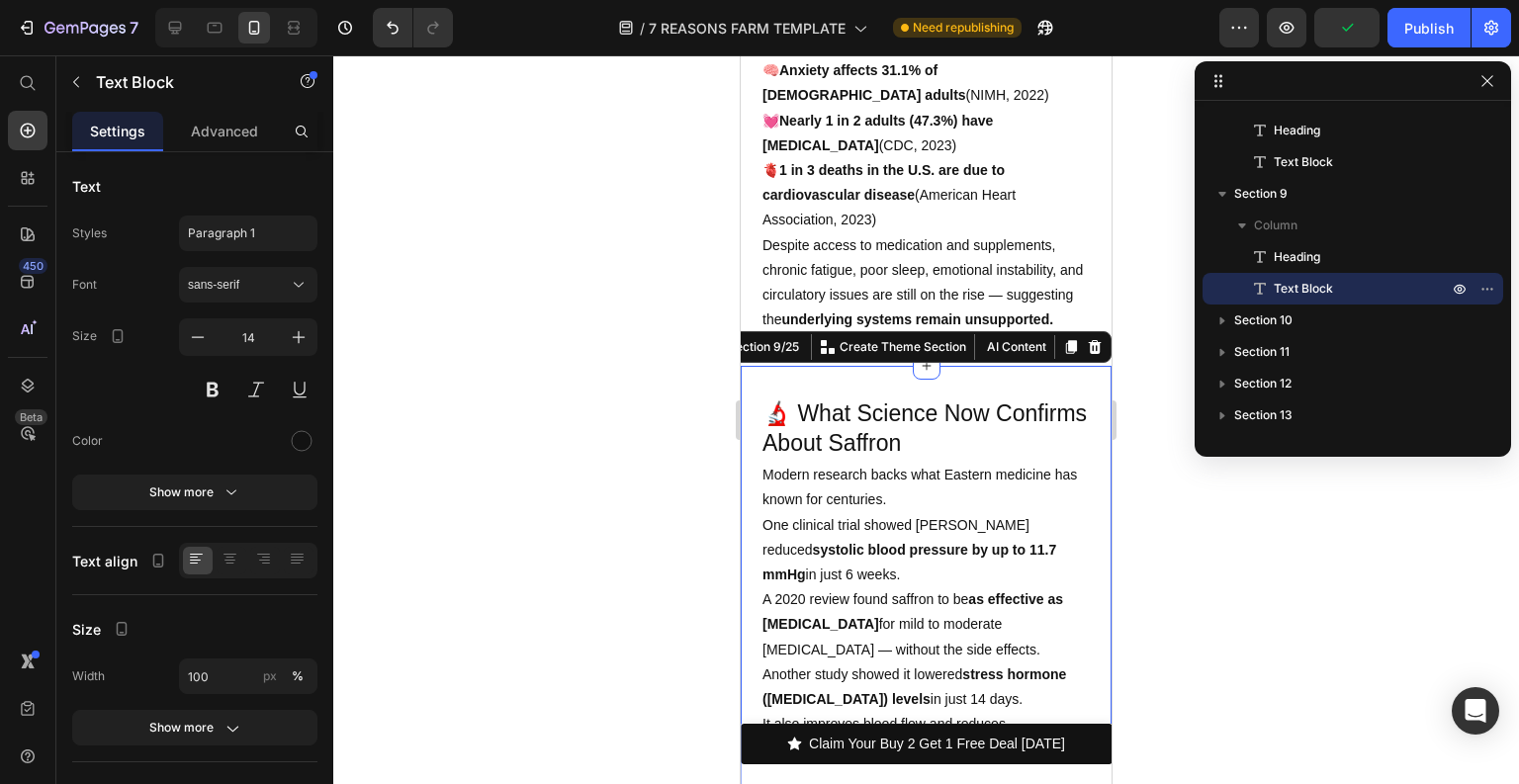 click on "🔬 What Science Now Confirms About Saffron Heading Modern research backs what Eastern medicine has known for centuries. One clinical trial showed saffron reduced  systolic blood pressure by up to 11.7 mmHg  in just 6 weeks. A 2020 review found saffron to be  as effective as Prozac  for mild to moderate depression — without the side effects. Another study showed it lowered  stress hormone (cortisol) levels  in just 14 days. It also improves blood flow and reduces oxidative stress — helping with  cold hands, brain fog, and fatigue. This isn’t hype. It’s a clinically supported herbal protocol — now available in pure form. Royal Saffron delivers 88.5 mg per capsule — the exact dose used in these studies. Text Block Section 9/25   You can create reusable sections Create Theme Section AI Content Write with GemAI What would you like to describe here? Tone and Voice Persuasive Product Royal Saffron™ Show more Generate" at bounding box center [926, 654] 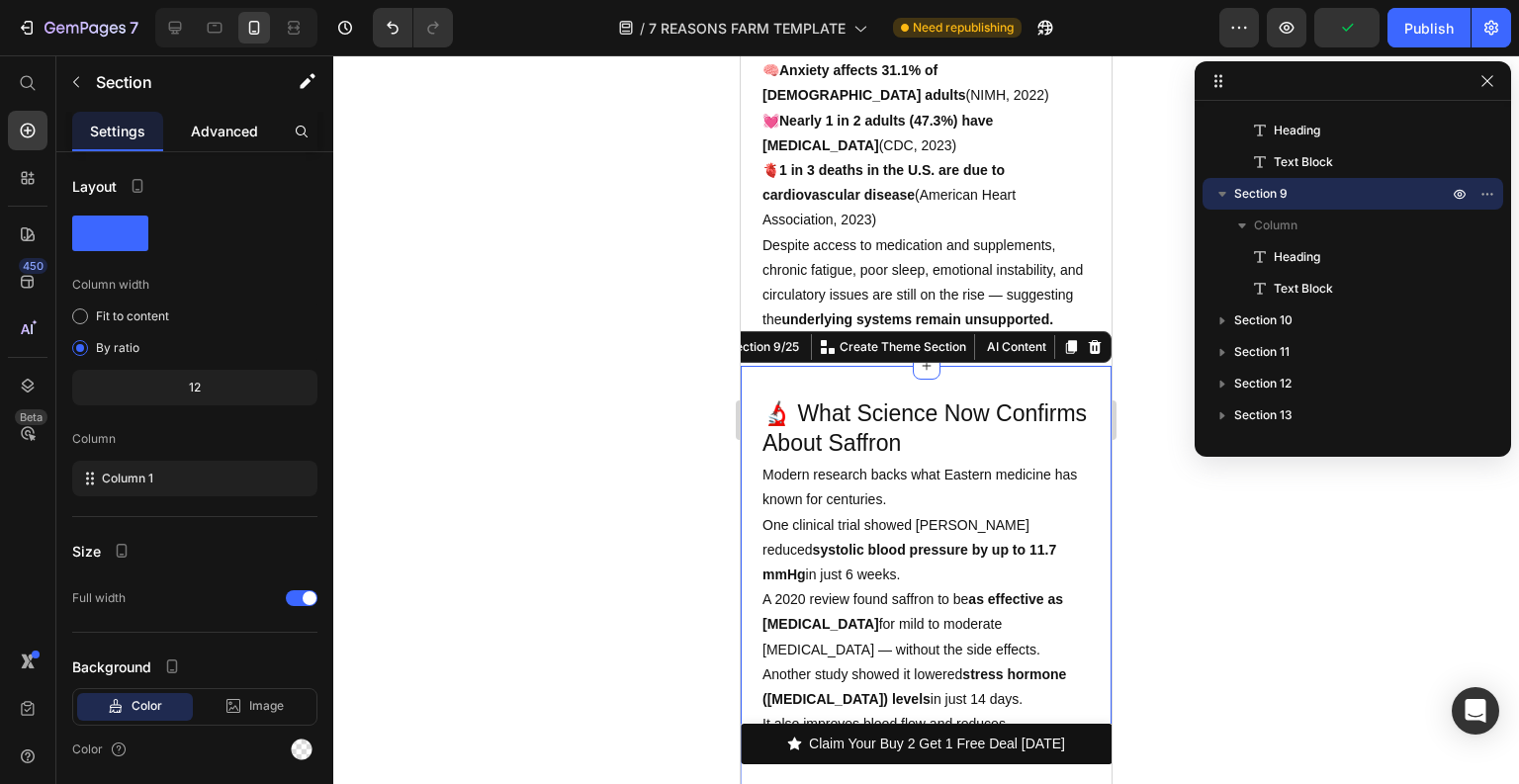 click on "Advanced" at bounding box center [224, 131] 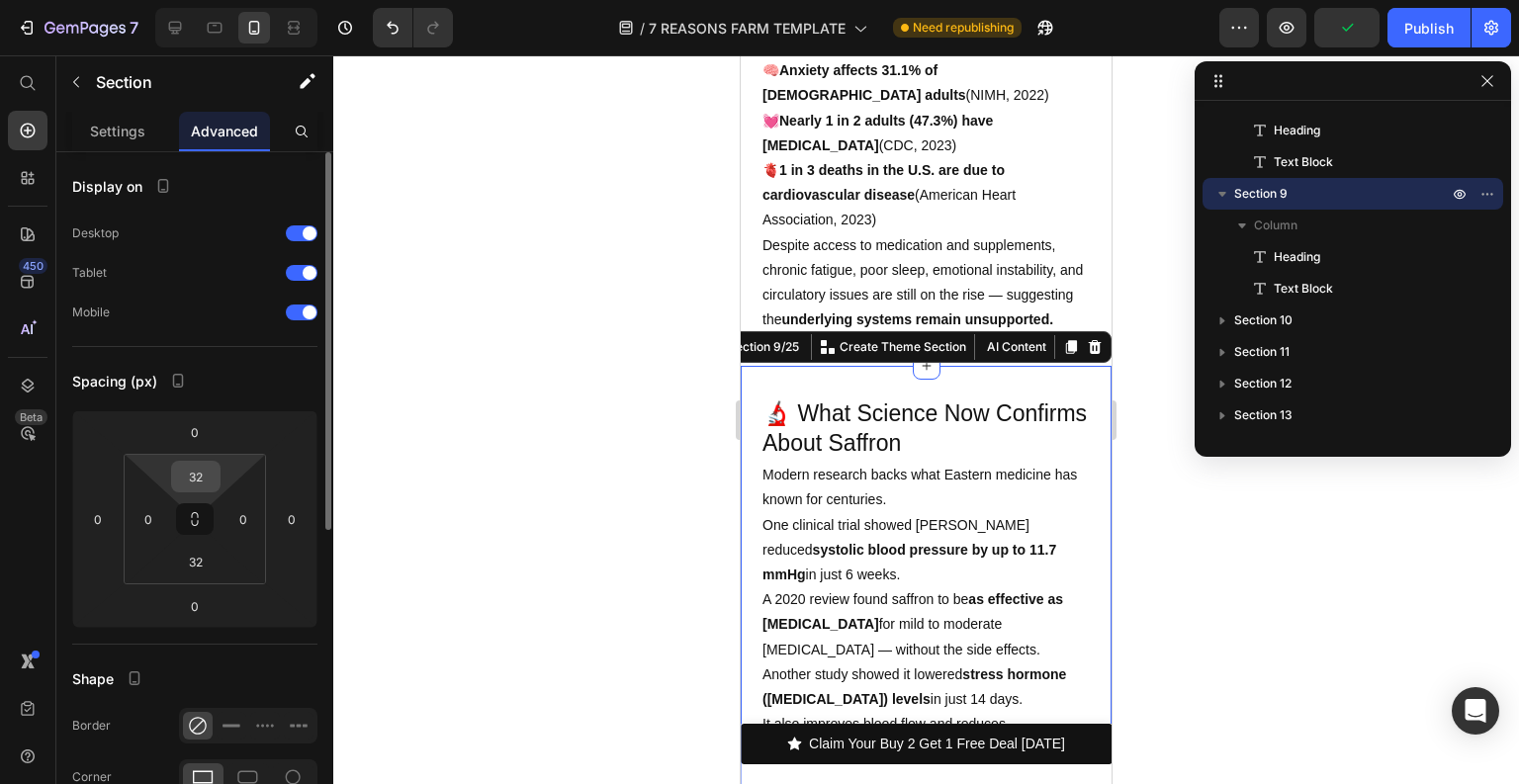 click on "32" at bounding box center (196, 477) 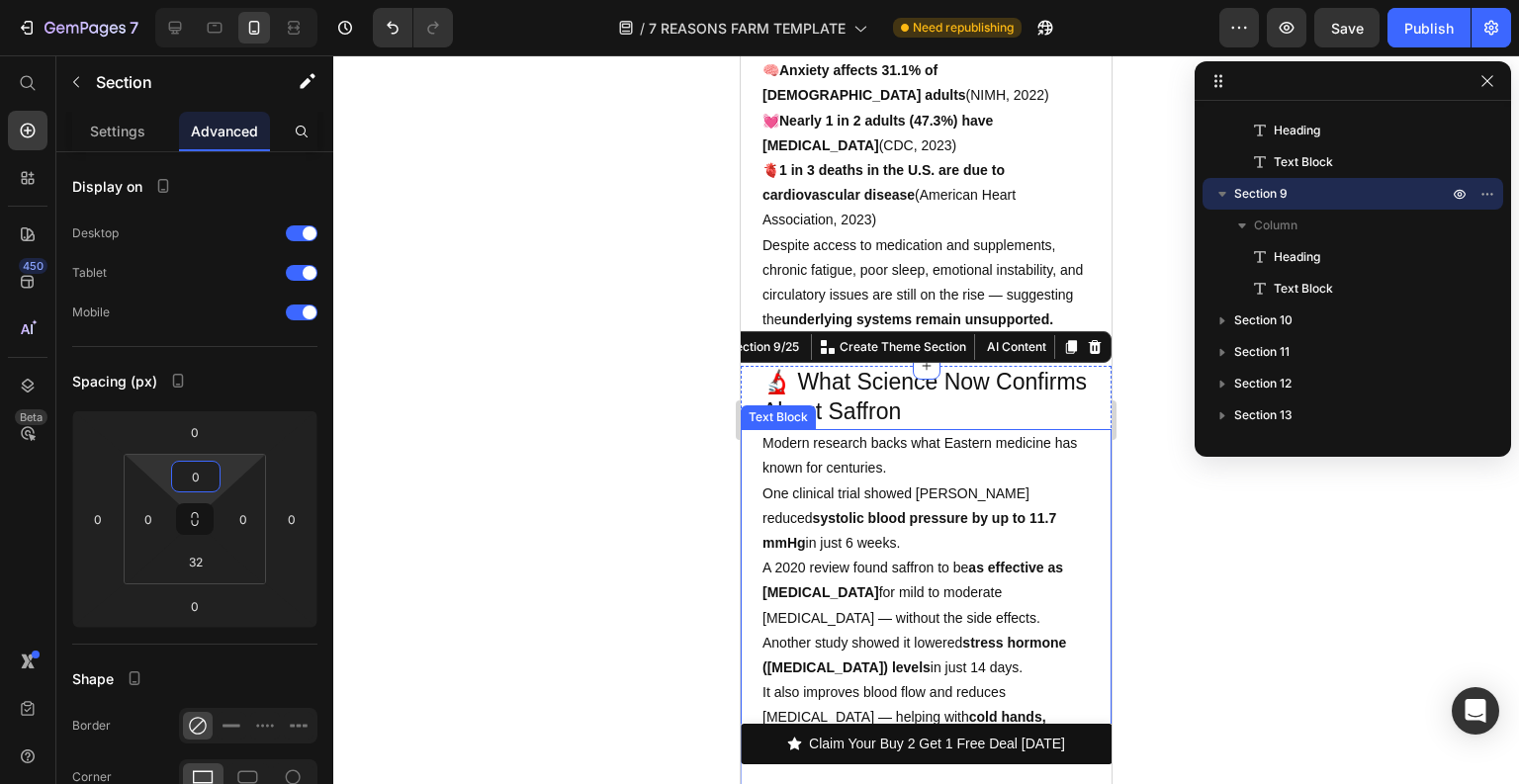 type on "0" 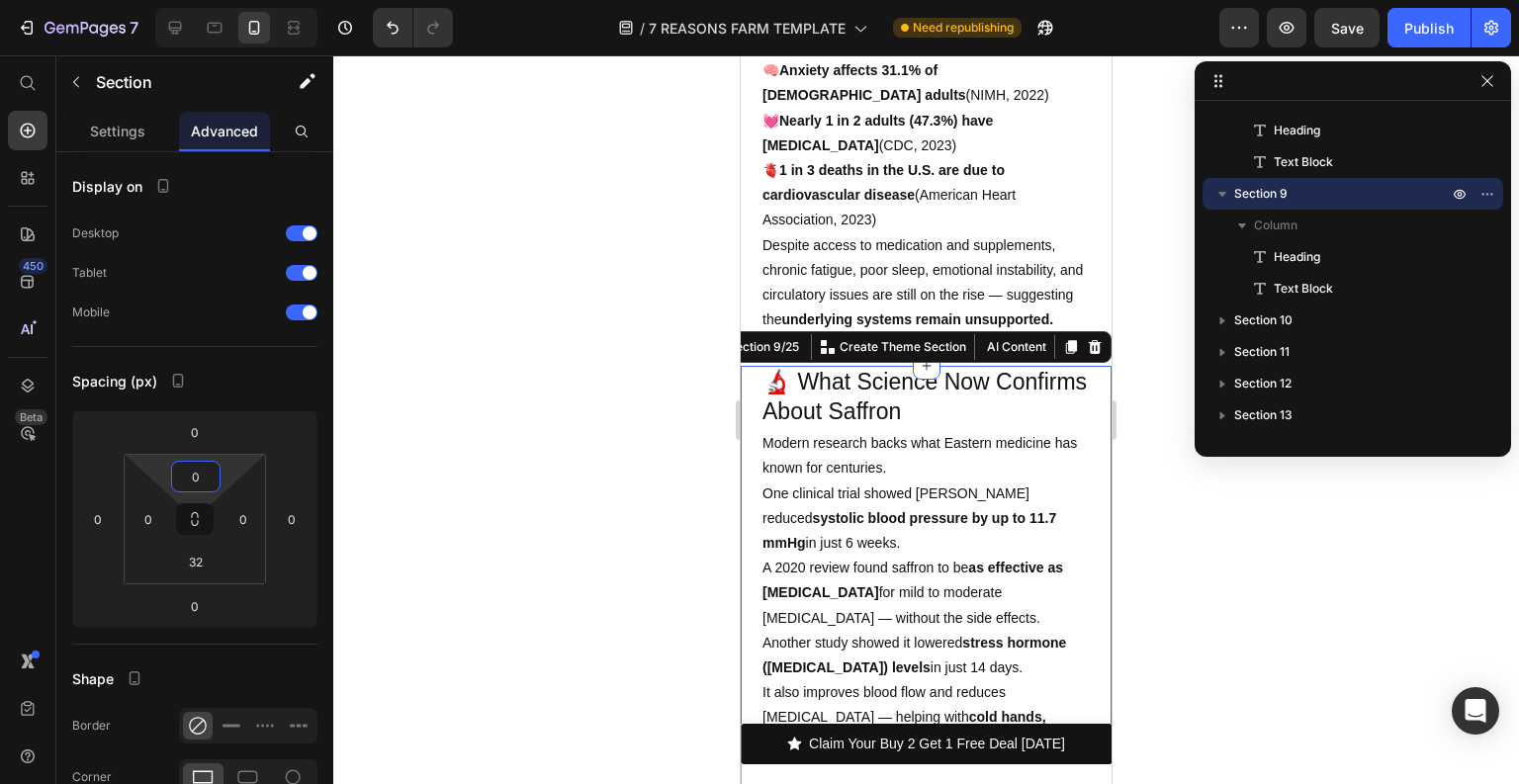 click 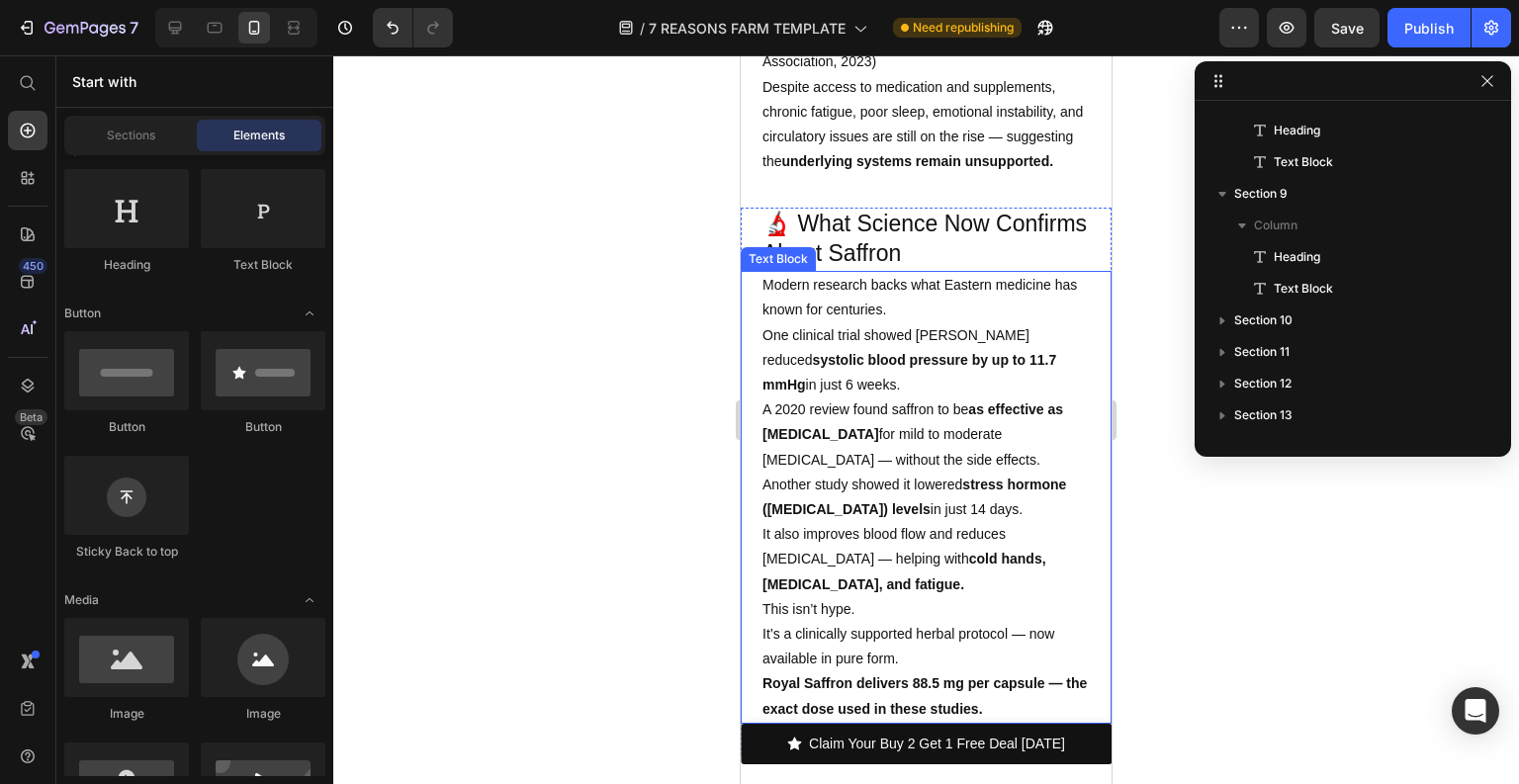 scroll, scrollTop: 6677, scrollLeft: 0, axis: vertical 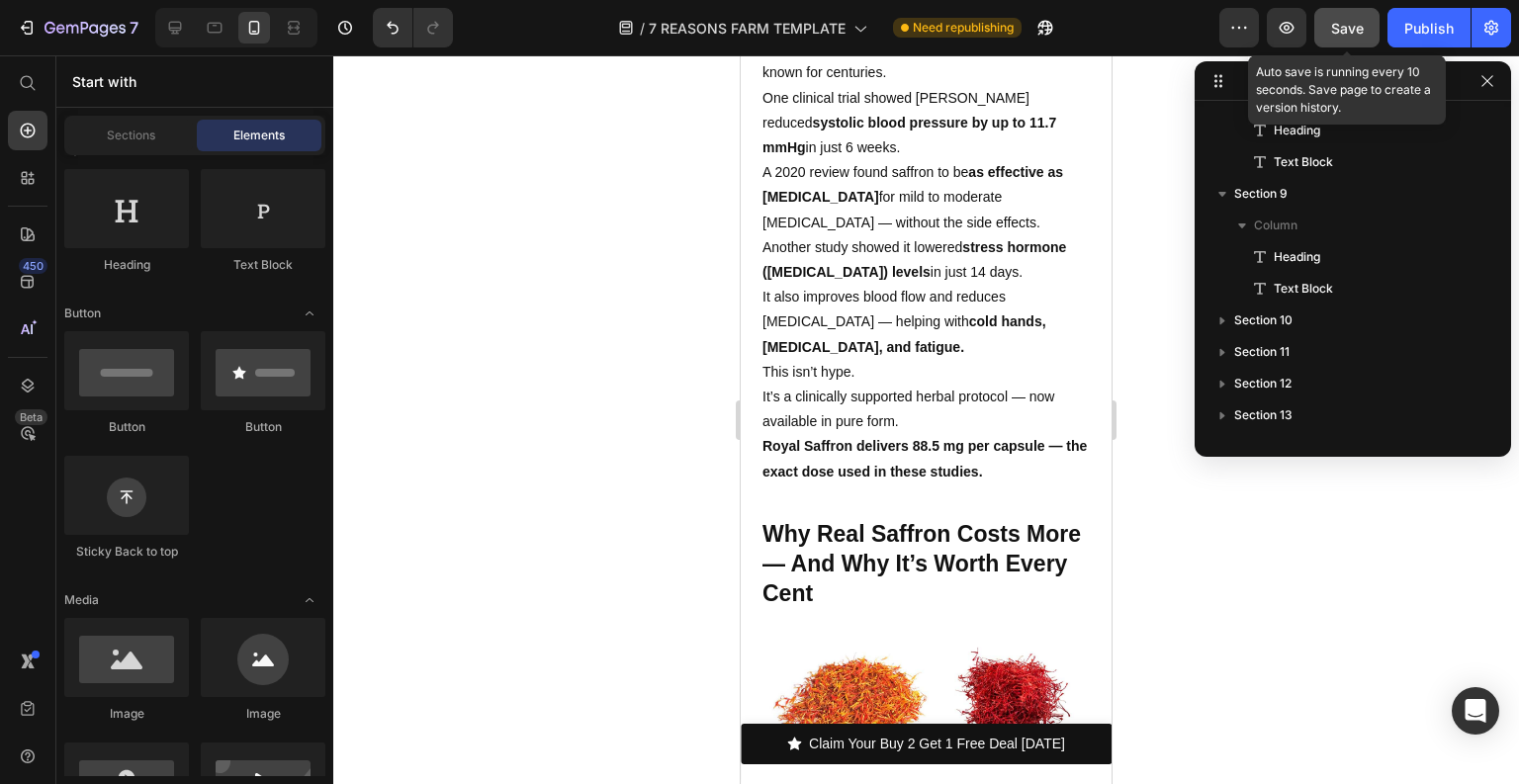click on "Save" 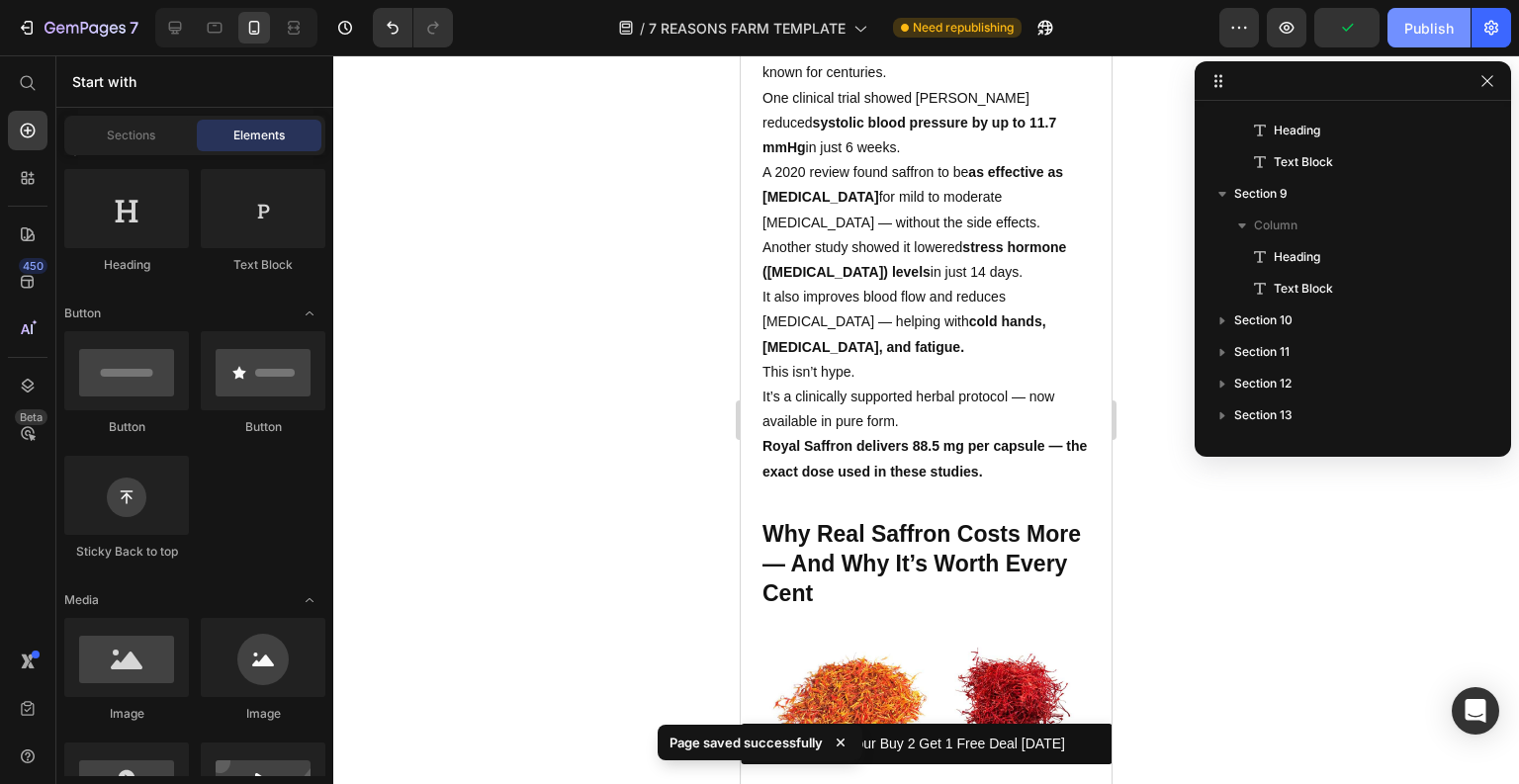 click on "Publish" at bounding box center (1429, 28) 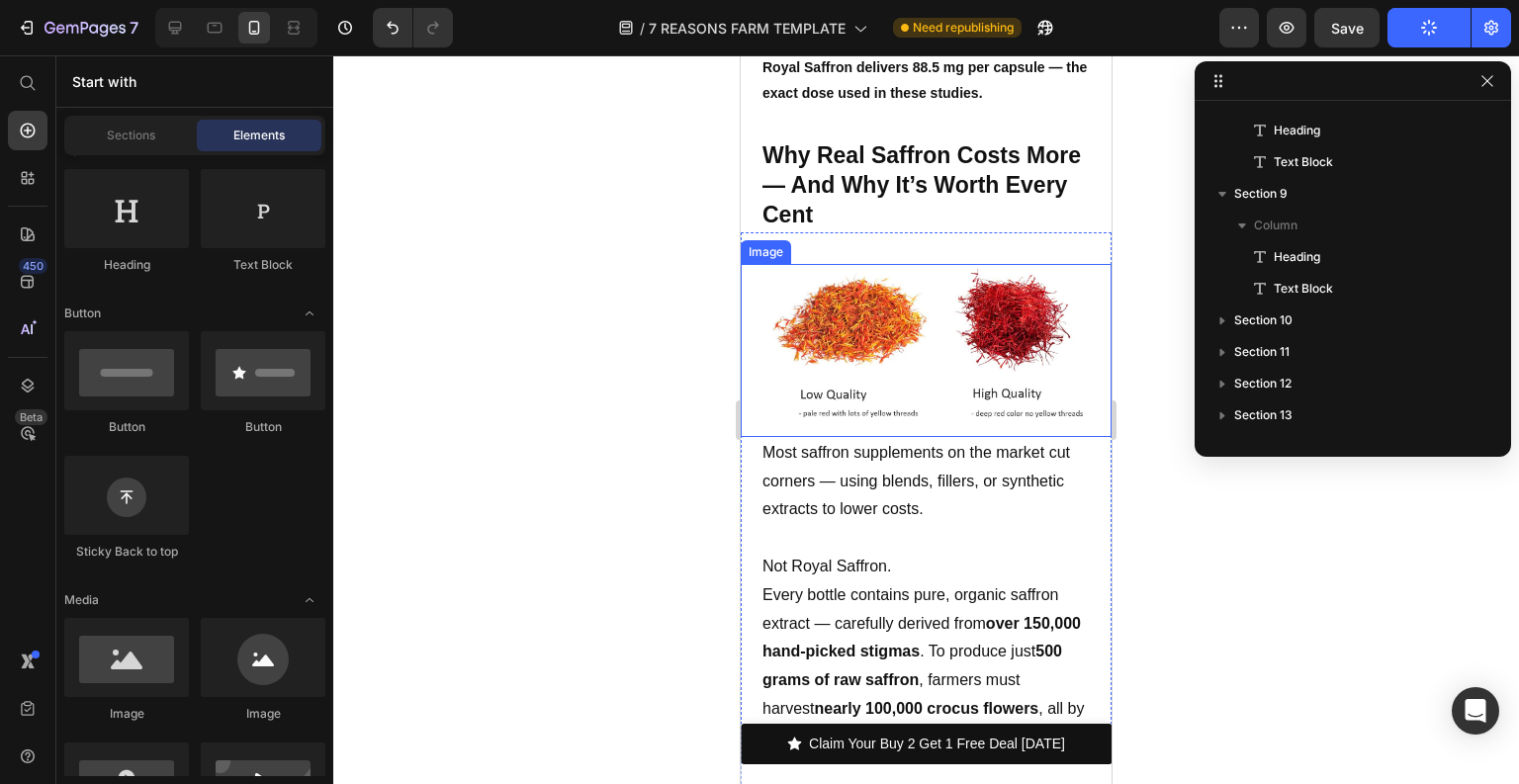 scroll, scrollTop: 7231, scrollLeft: 0, axis: vertical 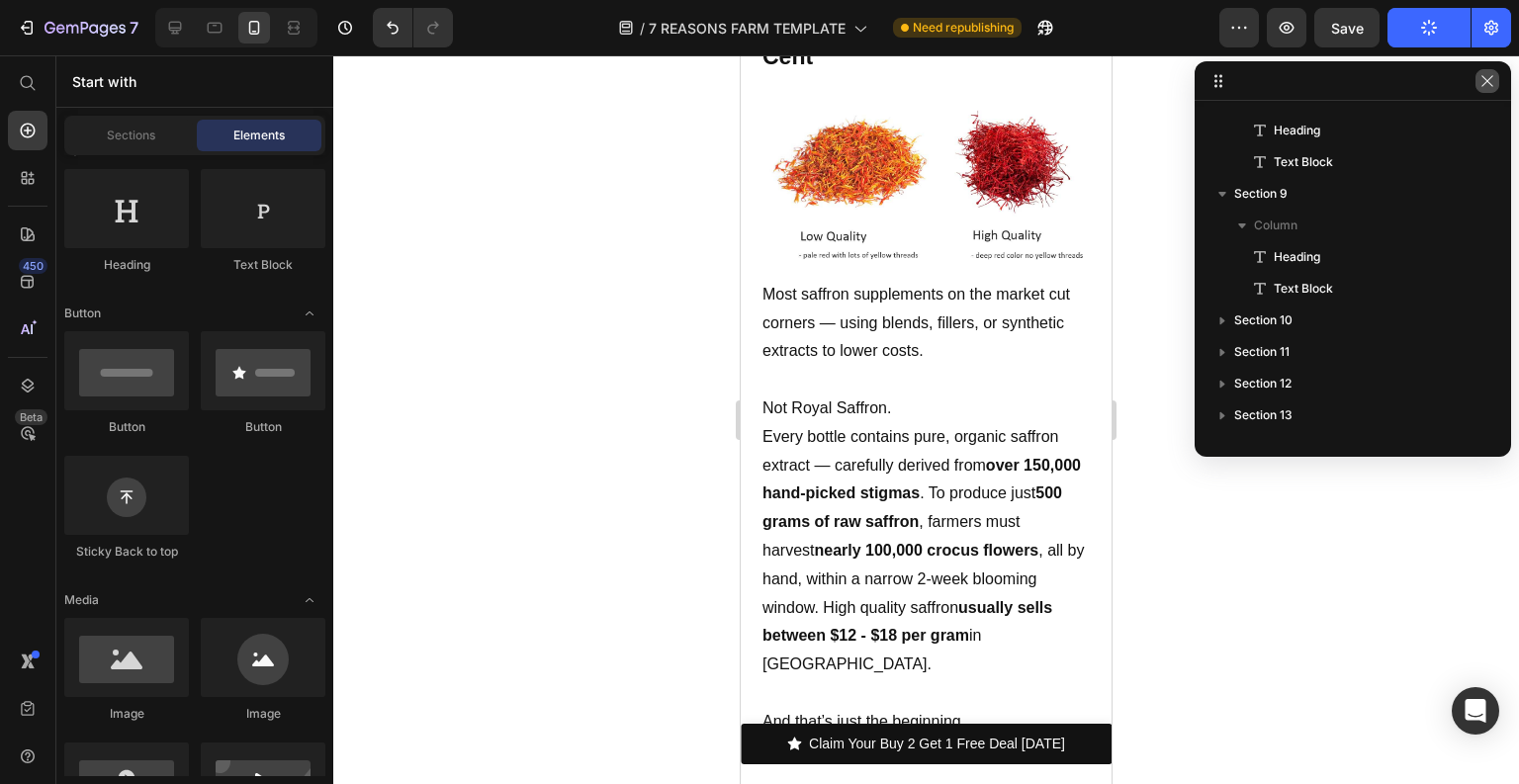 click at bounding box center [1487, 81] 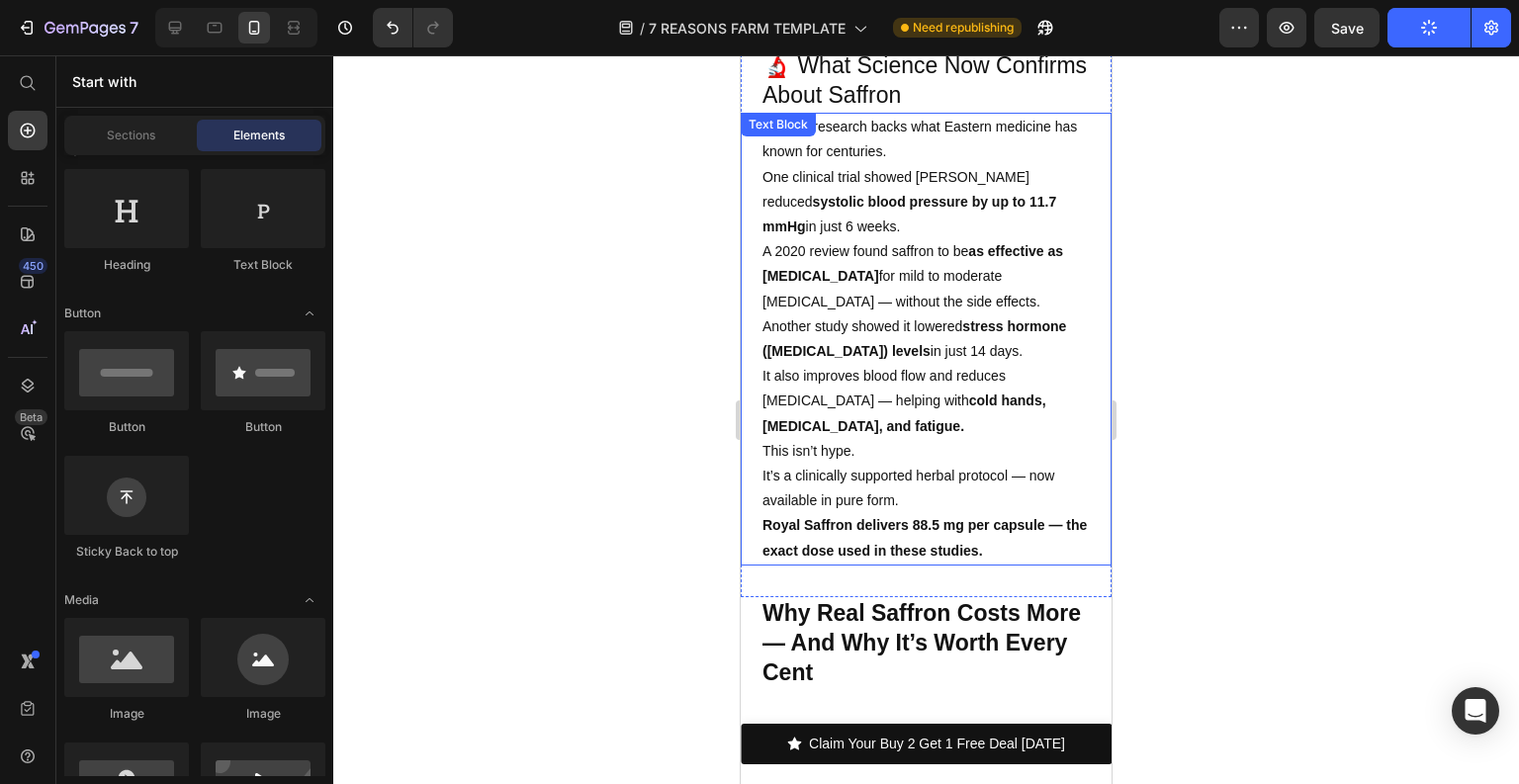 scroll, scrollTop: 6519, scrollLeft: 0, axis: vertical 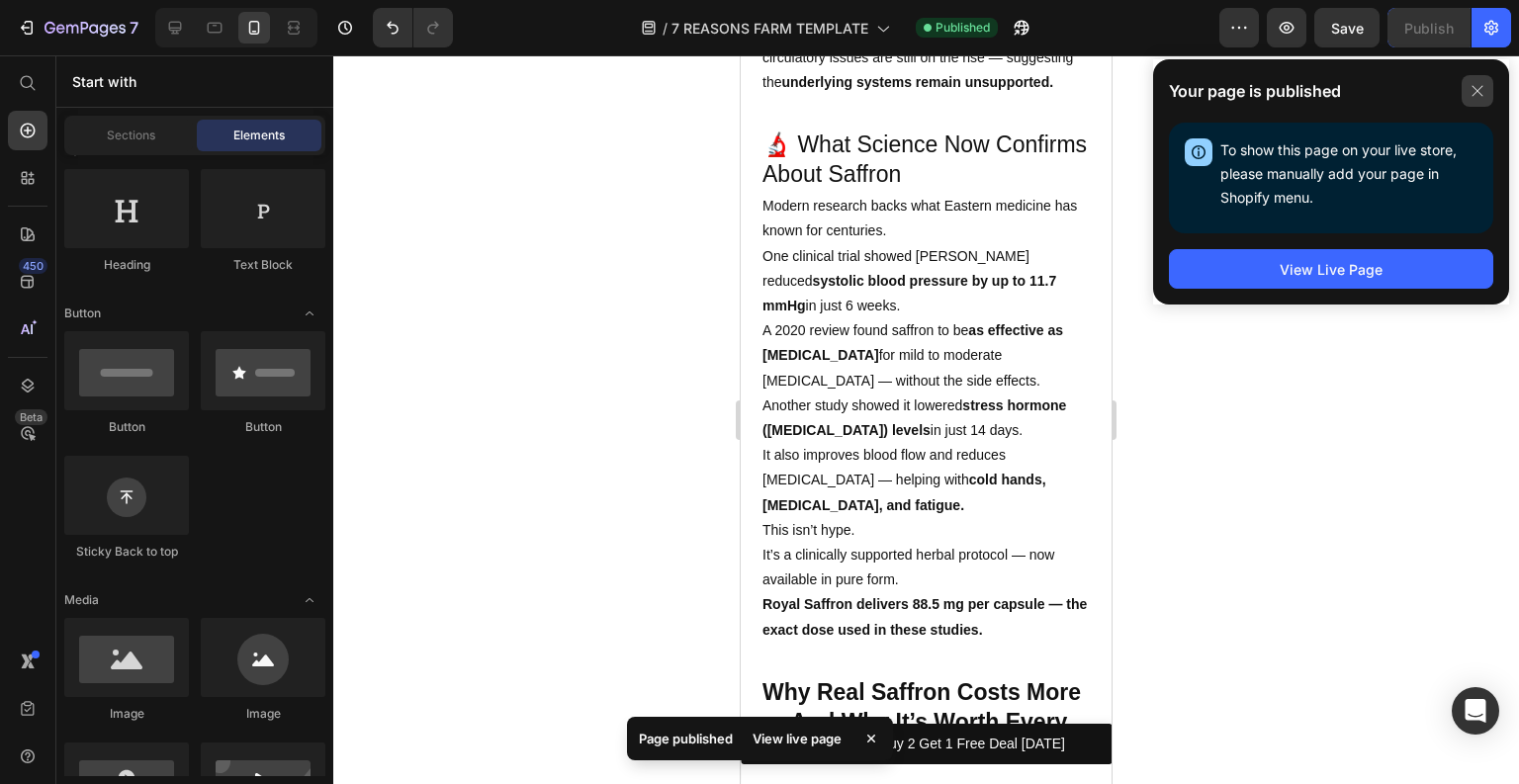 click 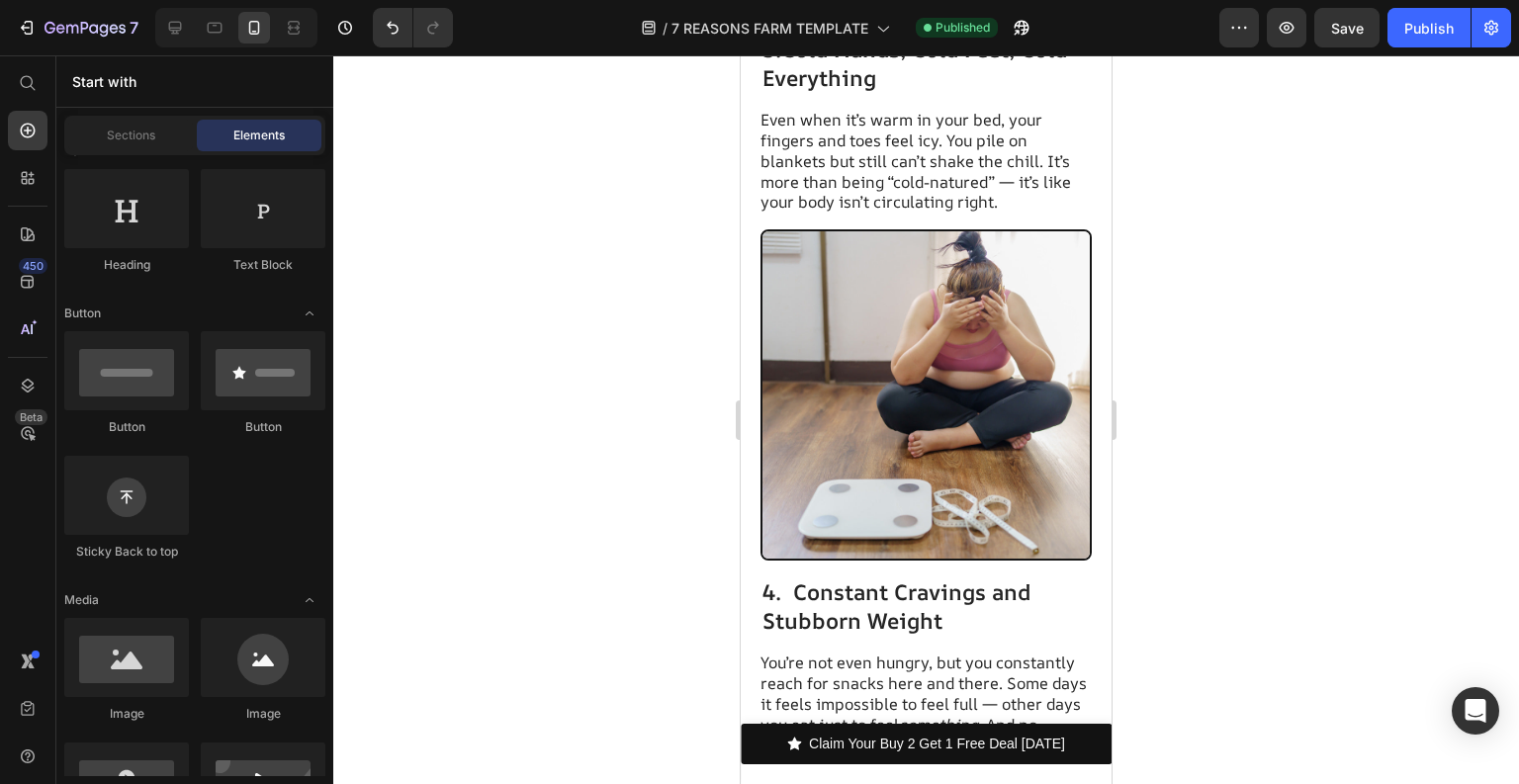 scroll, scrollTop: 2327, scrollLeft: 0, axis: vertical 